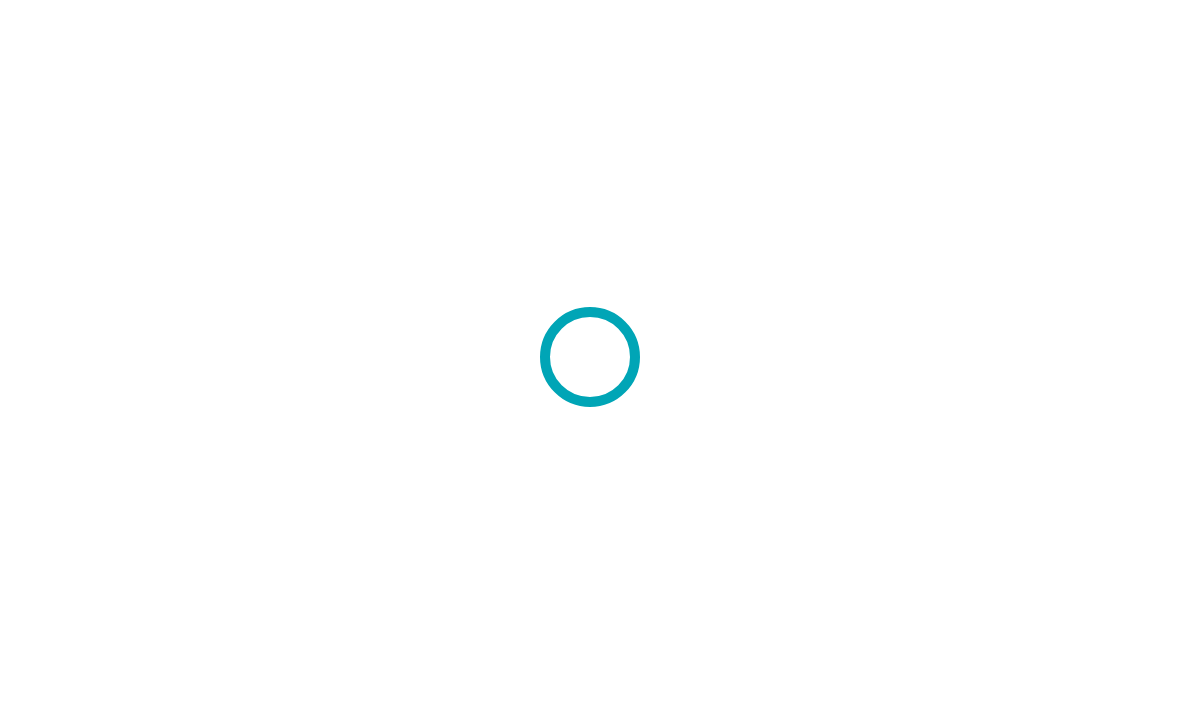 scroll, scrollTop: 0, scrollLeft: 0, axis: both 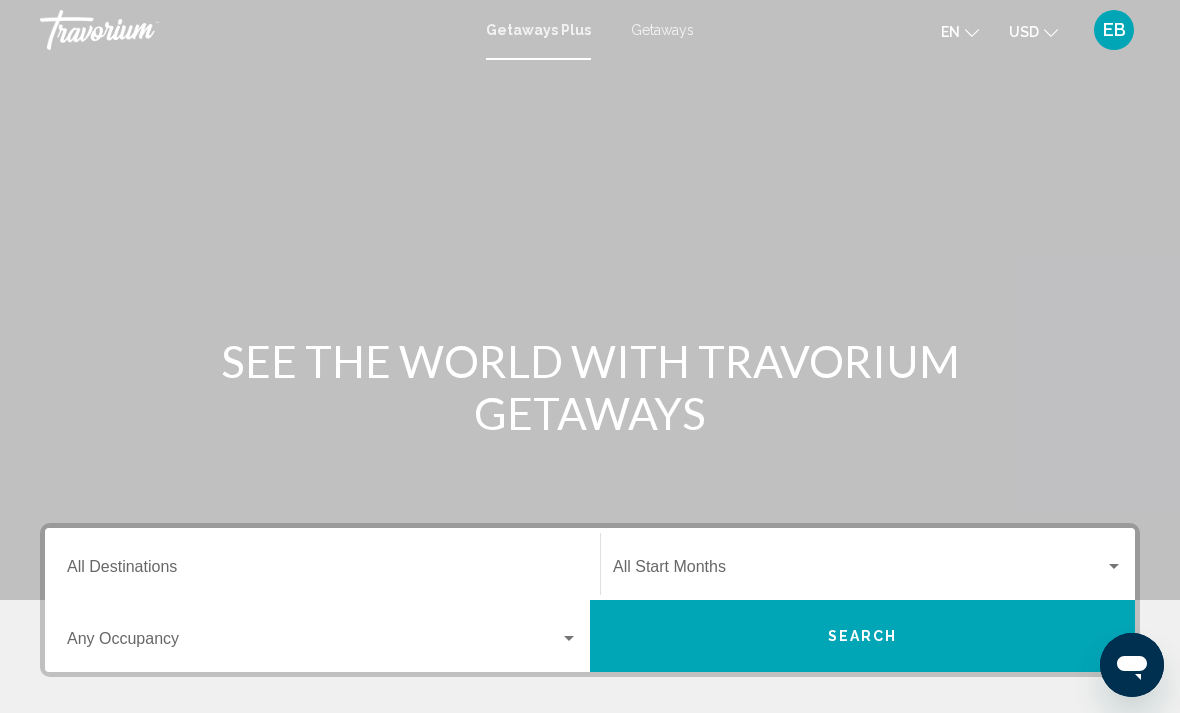 click on "Destination All Destinations" at bounding box center (322, 564) 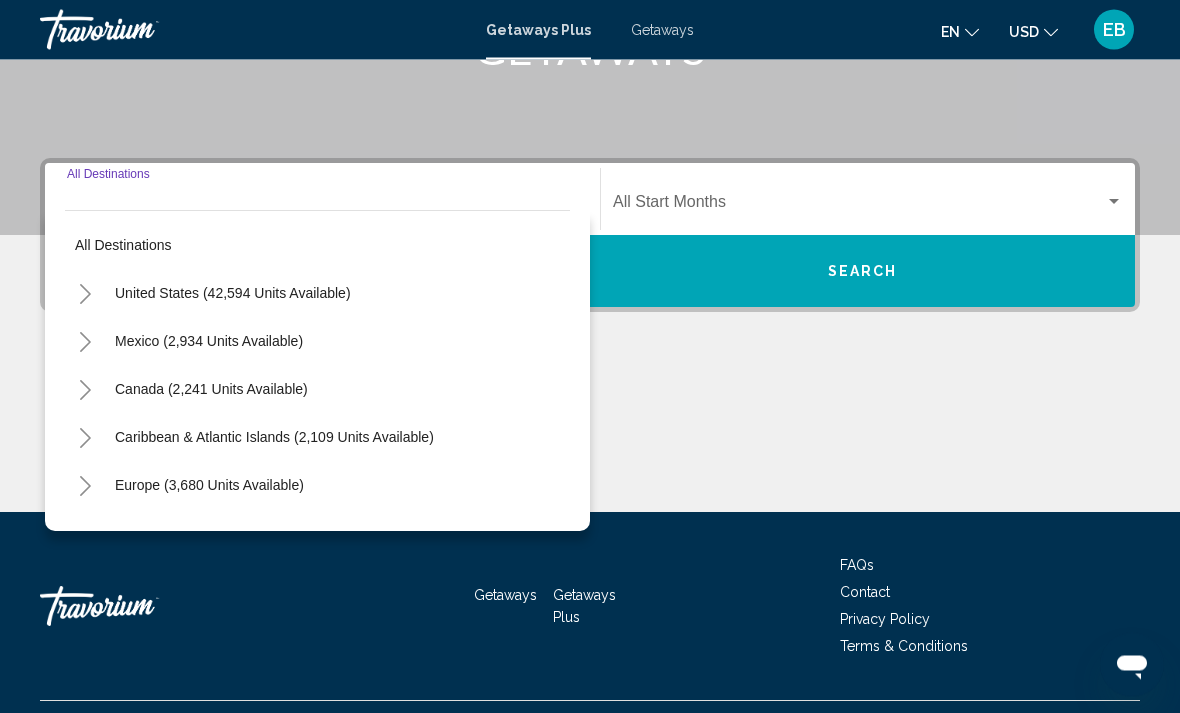 scroll, scrollTop: 409, scrollLeft: 0, axis: vertical 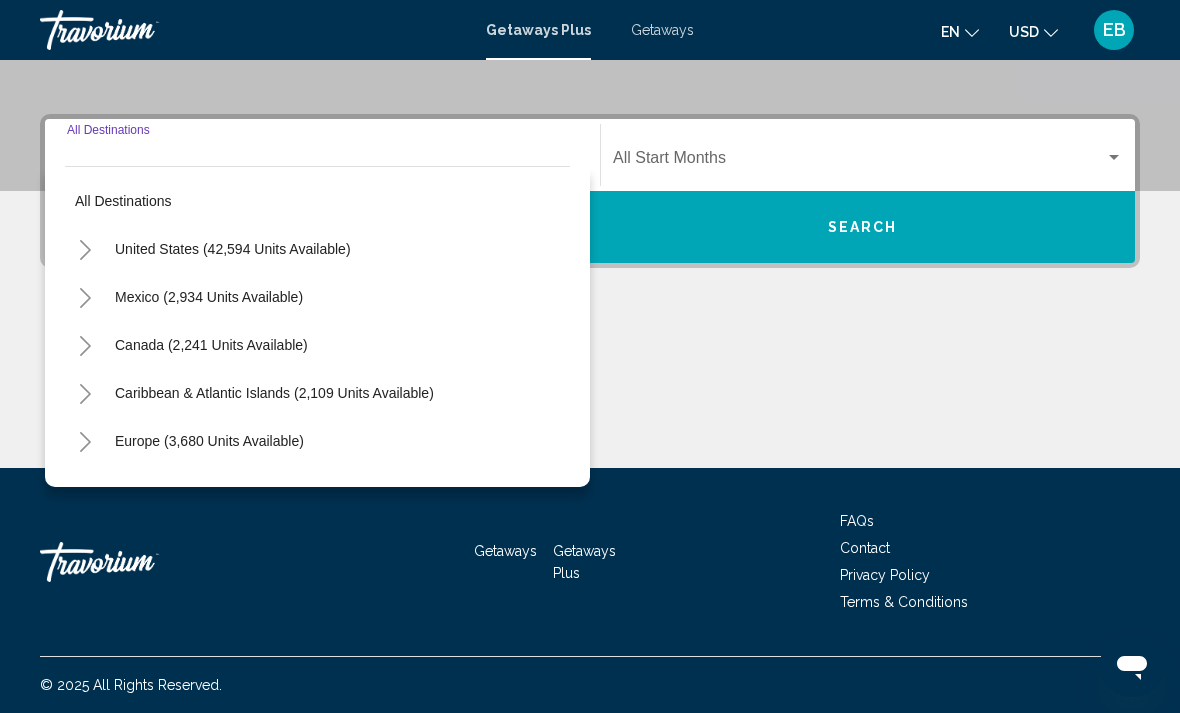 click on "Skip to main content Getaways Plus  Getaways en
English Español Français Italiano Português русский USD
USD ($) MXN (Mex$) CAD (Can$) GBP (£) EUR (€) AUD (A$) NZD (NZ$) CNY (CN¥) EB Login  SEE THE WORLD WITH TRAVORIUM GETAWAYS Destination All Destinations  All destinations
United States ([NUMBER] units available)
Mexico ([NUMBER] units available)
Canada ([NUMBER] units available)
Caribbean & Atlantic Islands ([NUMBER] units available)
Europe ([NUMBER] units available)
Australia ([NUMBER] units available)
South Pacific and Oceania ([NUMBER] units available)
South America ([NUMBER] units available)
Central America ([NUMBER] units available)
Asia ([NUMBER] units available)
Africa ([NUMBER] units available)
FAQs" at bounding box center [590, -53] 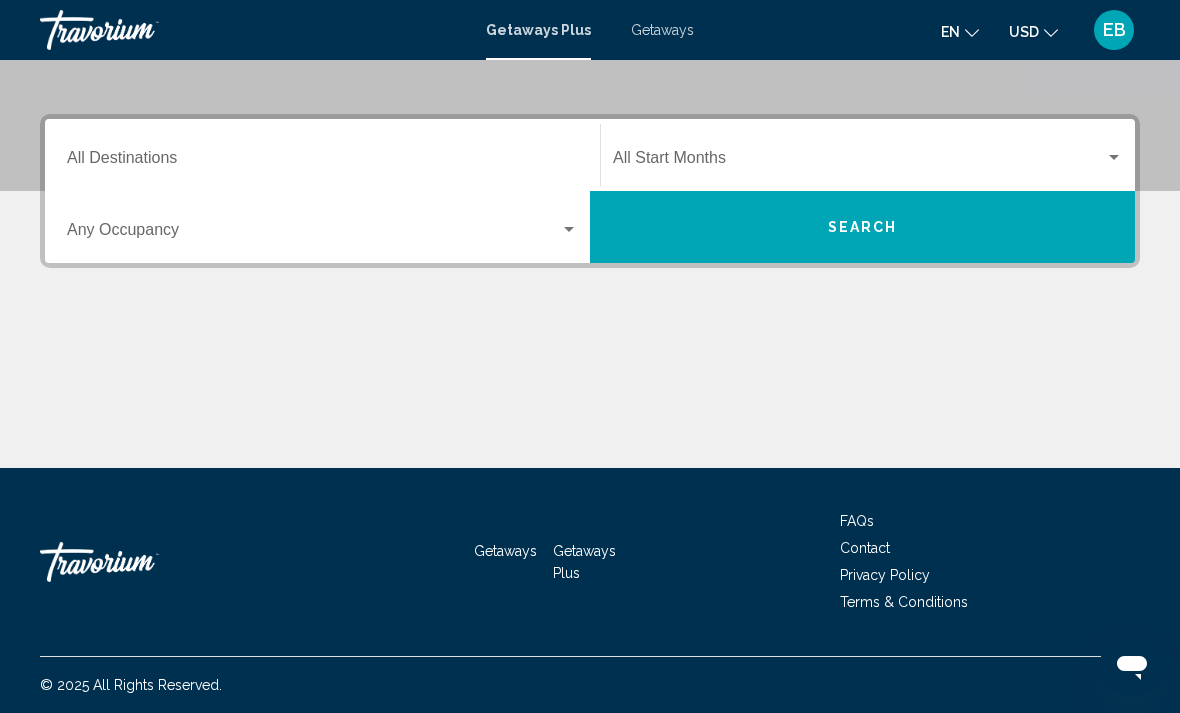 click on "Getaways" at bounding box center [662, 30] 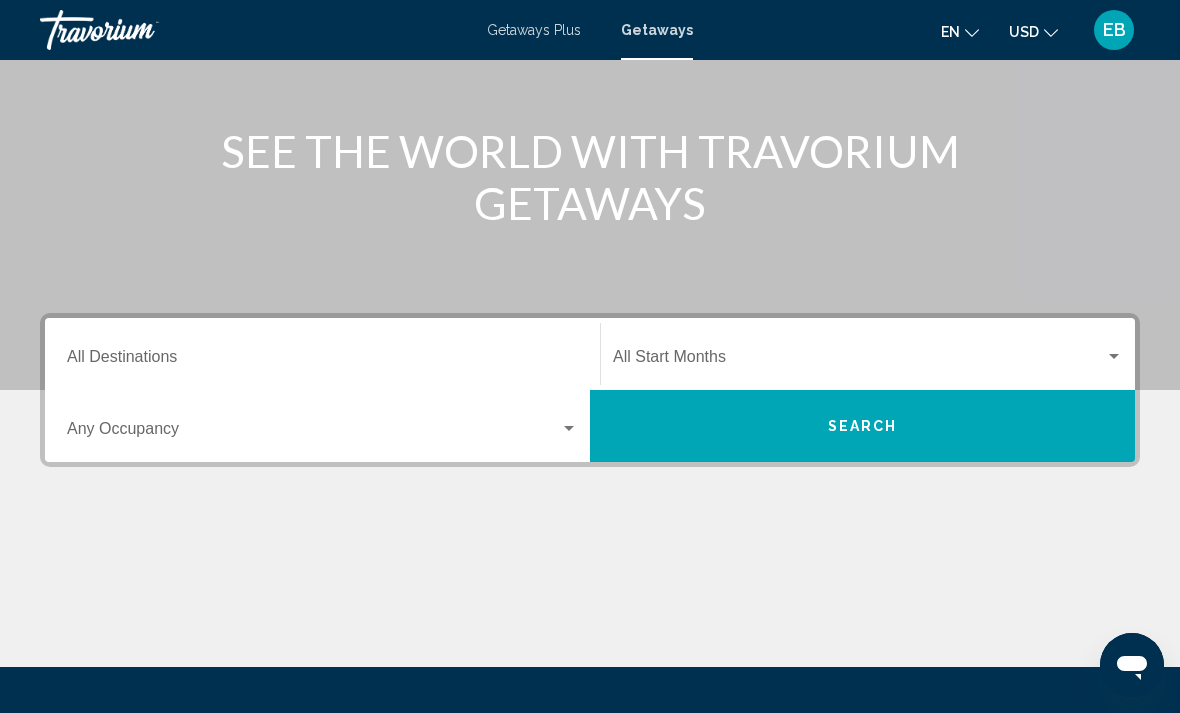 scroll, scrollTop: 345, scrollLeft: 0, axis: vertical 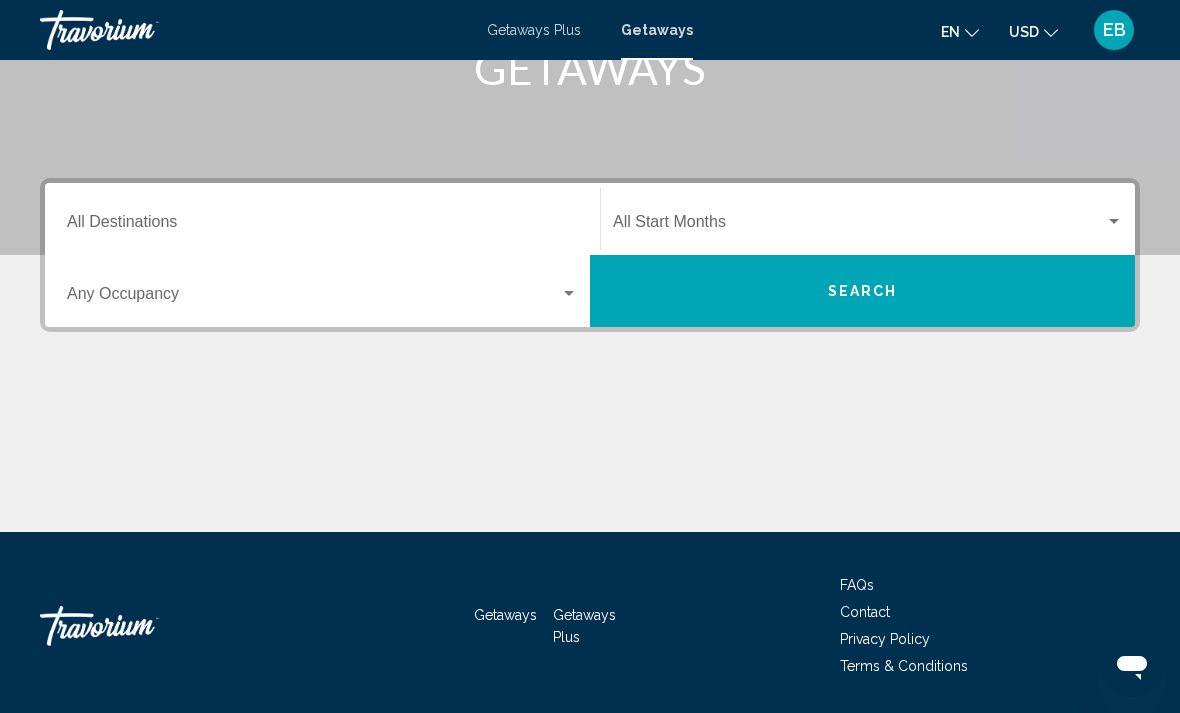 click on "Destination All Destinations" at bounding box center [322, 219] 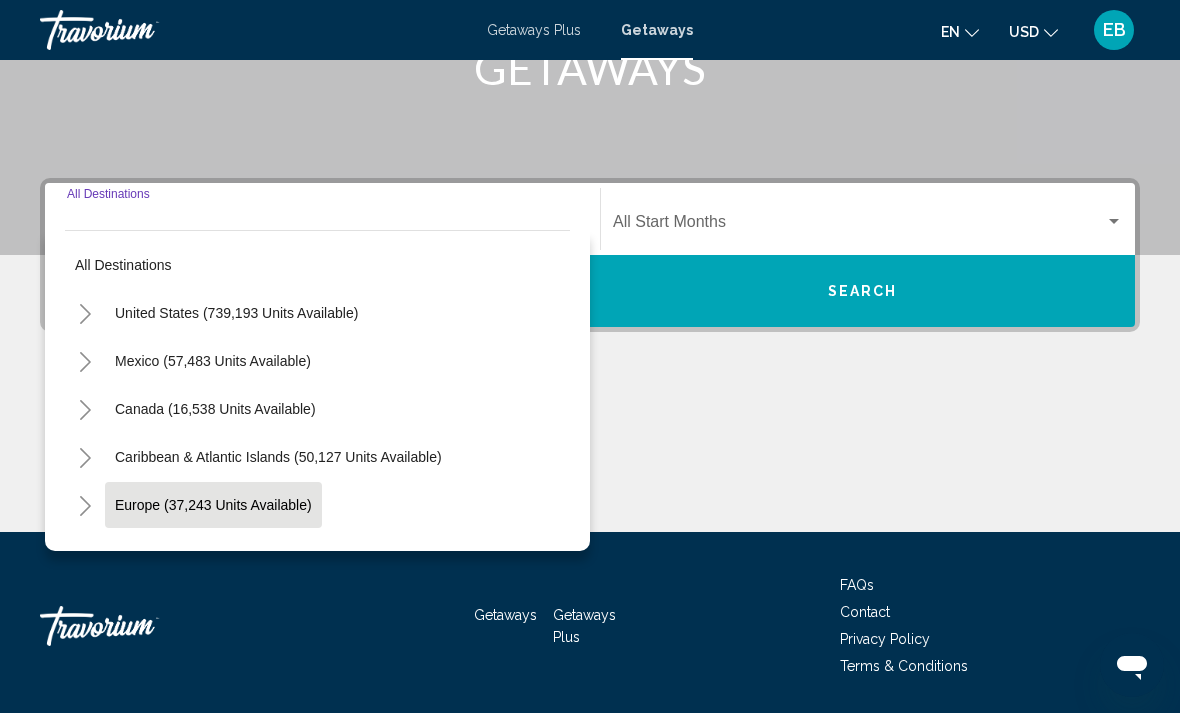 click on "Europe (37,243 units available)" at bounding box center (214, 553) 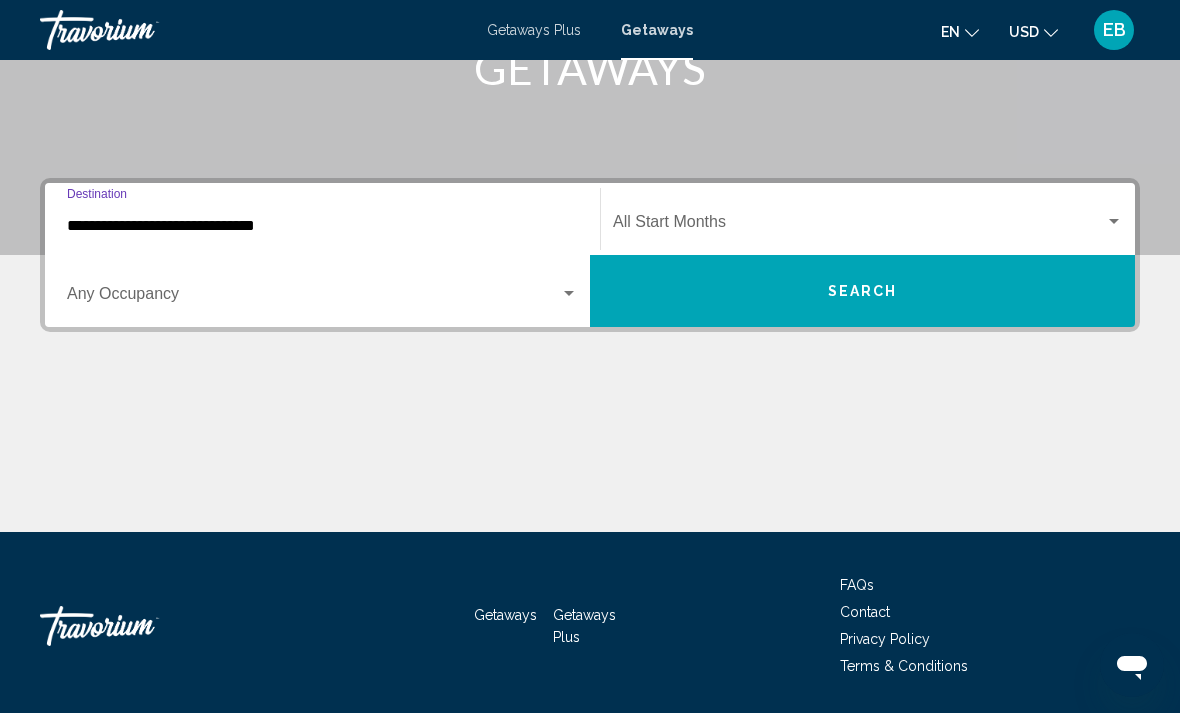 click at bounding box center (313, 298) 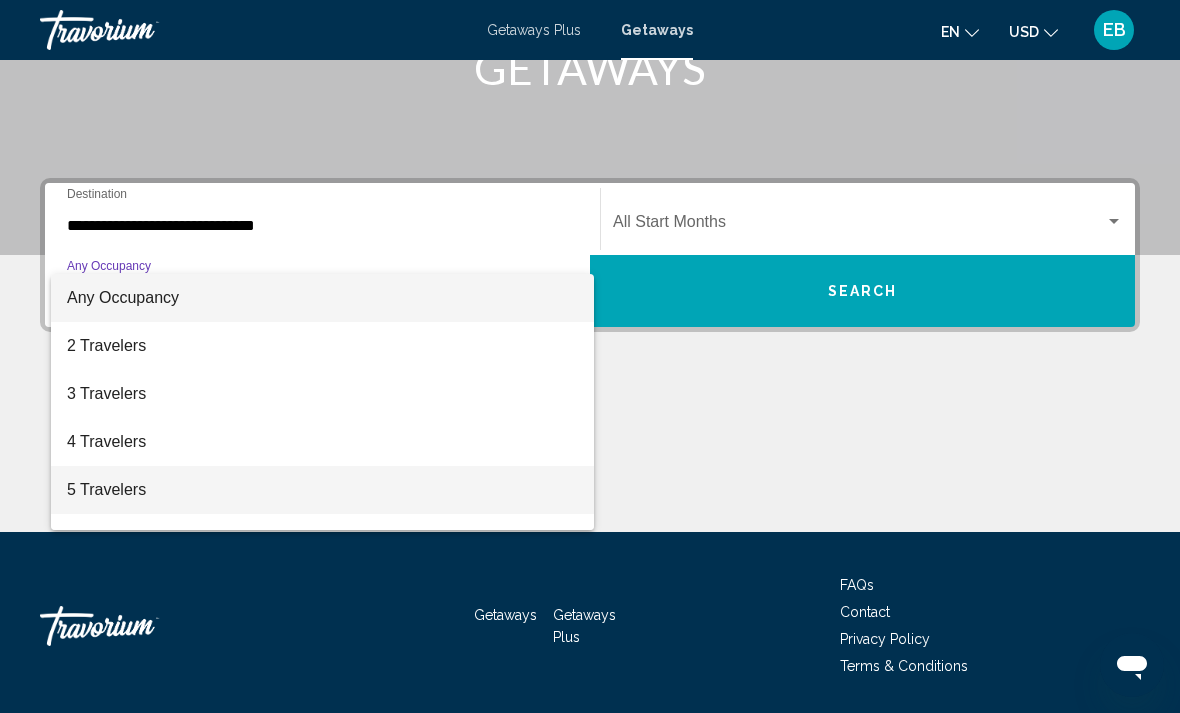 click on "5 Travelers" at bounding box center (322, 490) 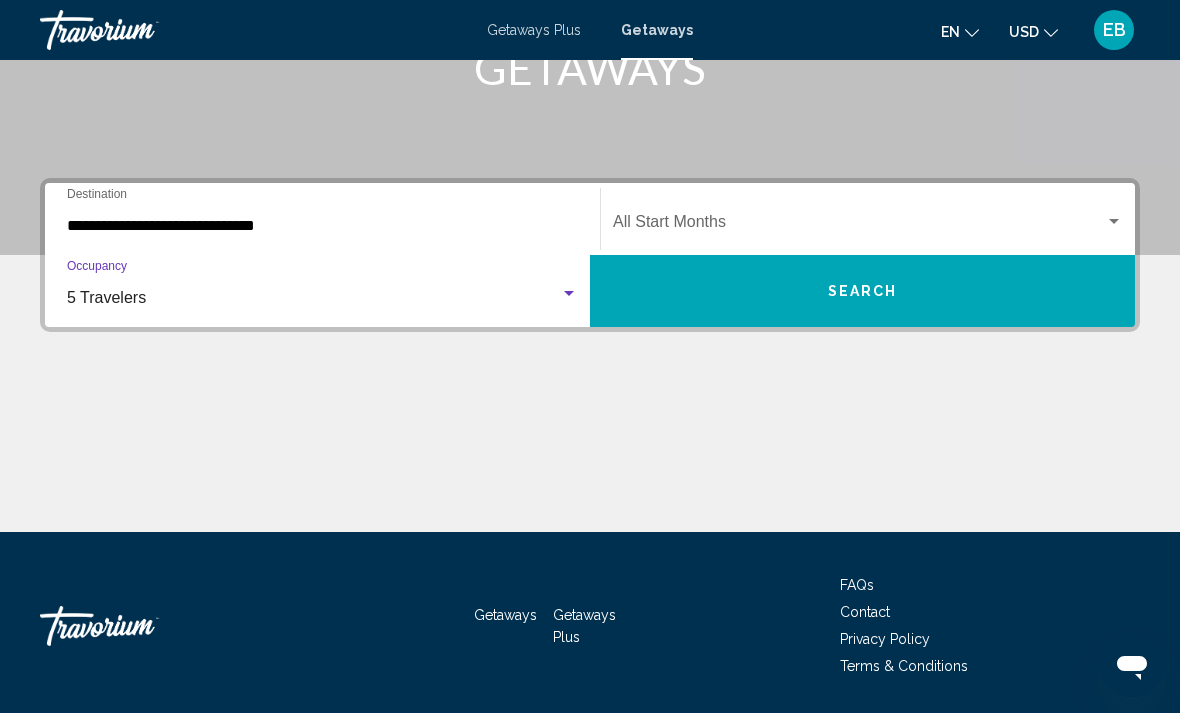 click on "Start Month All Start Months" 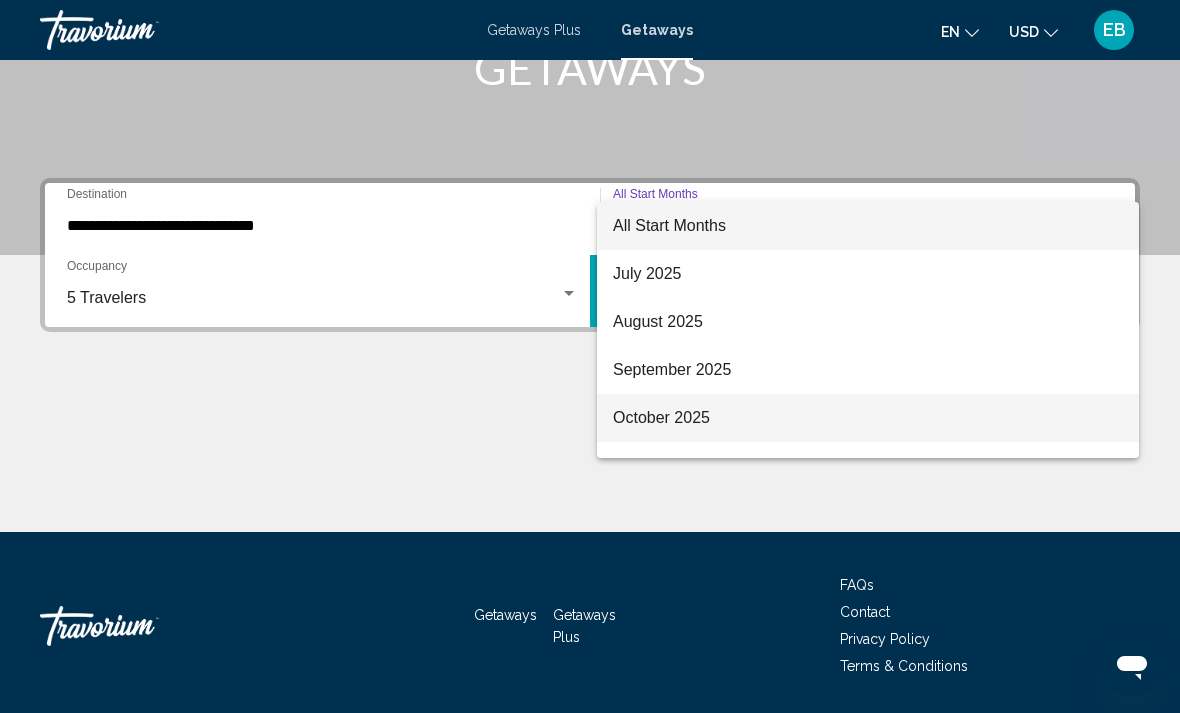 click on "October 2025" at bounding box center [868, 418] 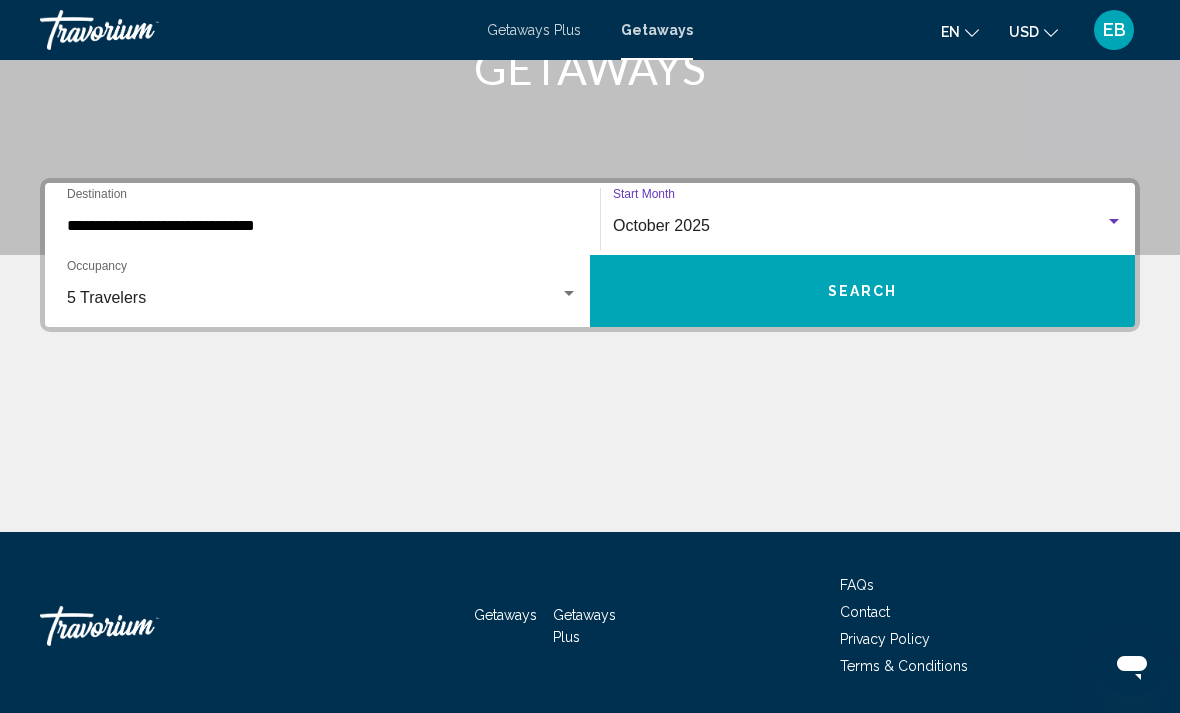click on "5 Travelers" at bounding box center [313, 298] 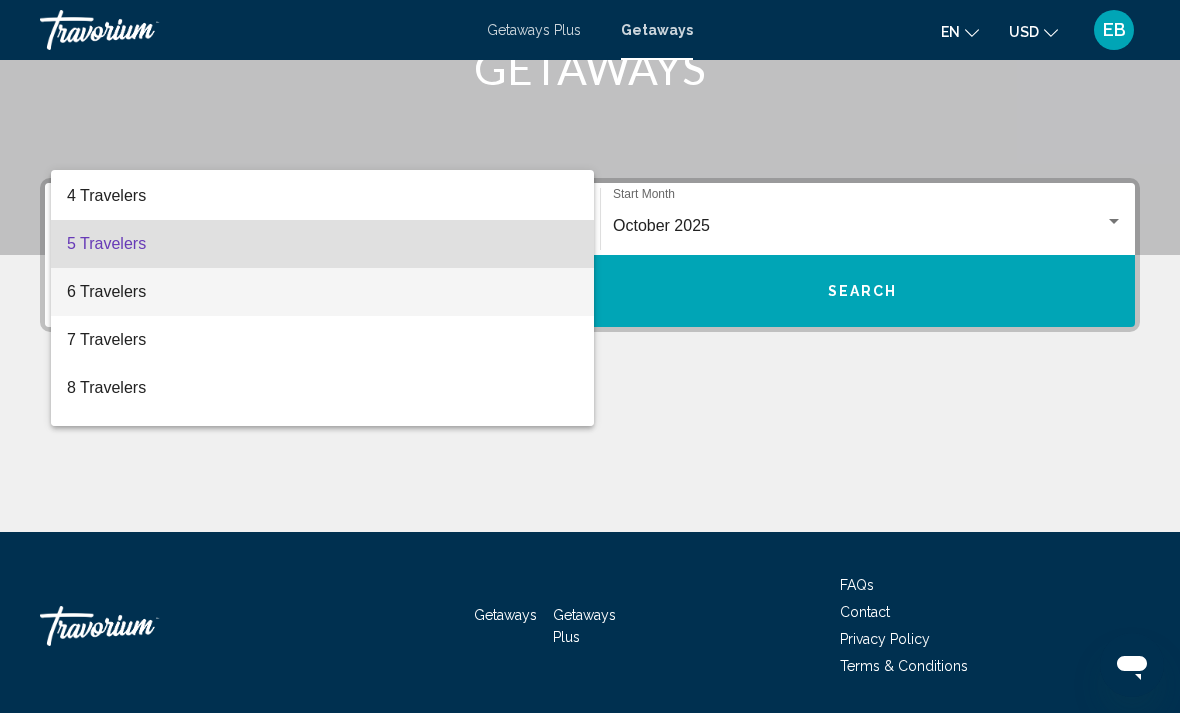 scroll, scrollTop: 161, scrollLeft: 0, axis: vertical 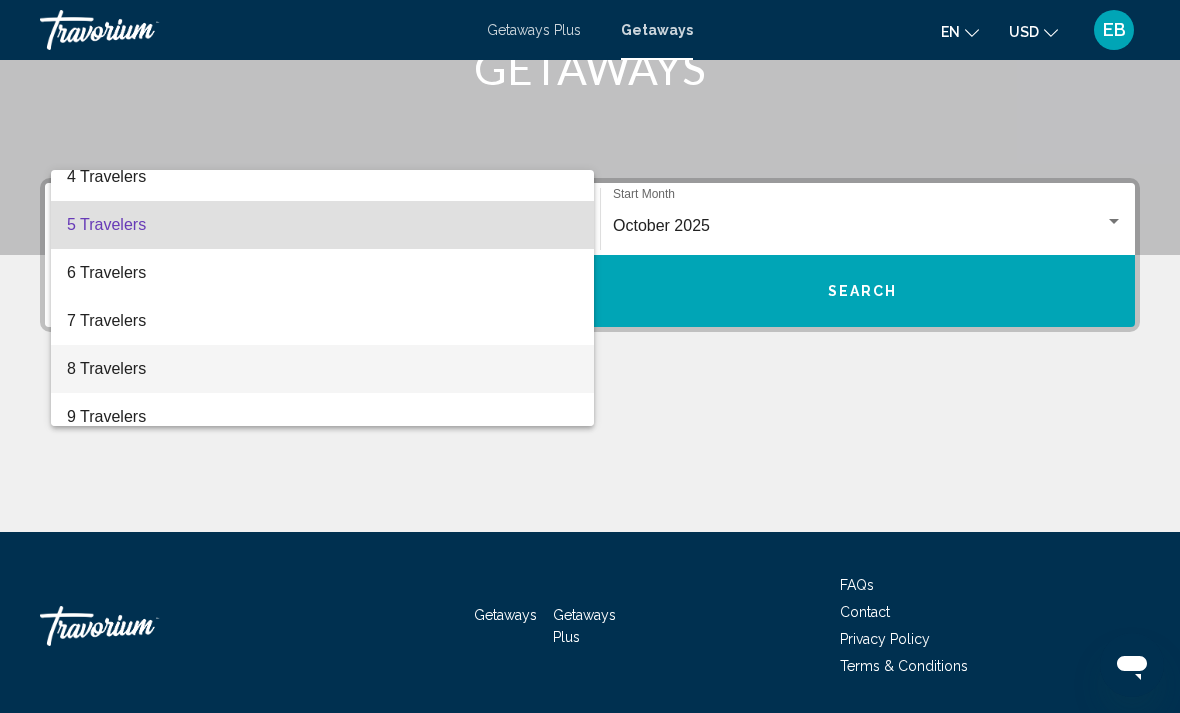 click on "8 Travelers" at bounding box center [322, 369] 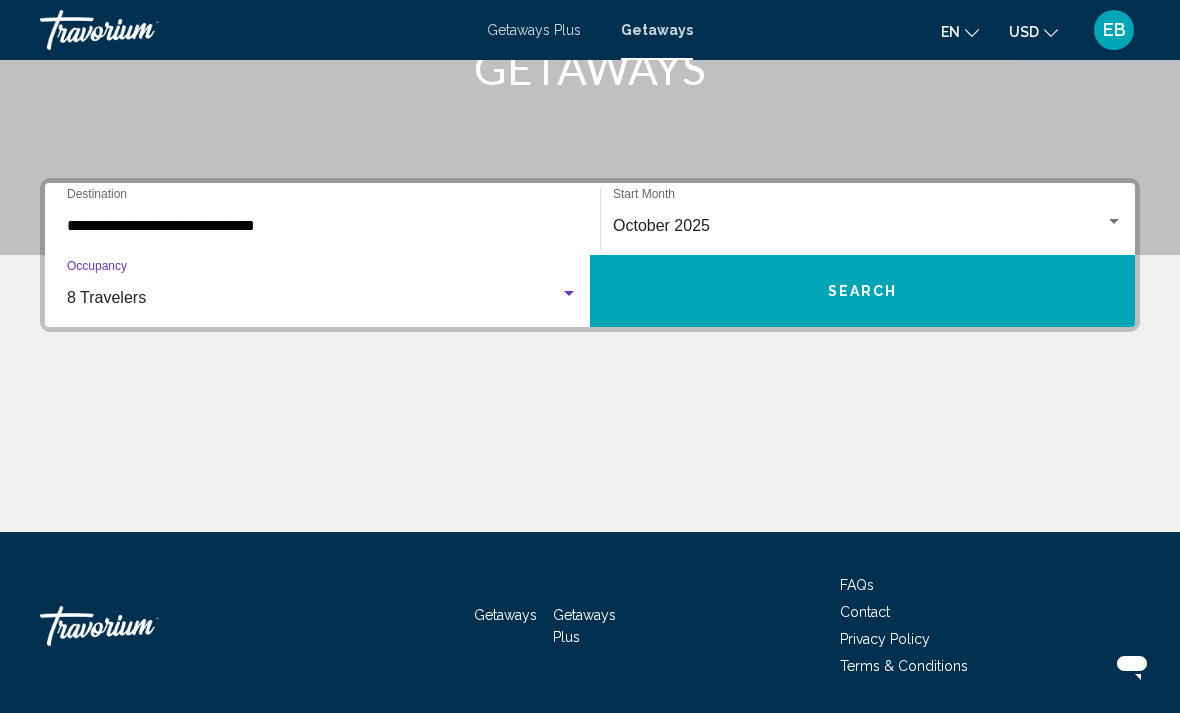 click on "Search" at bounding box center (862, 291) 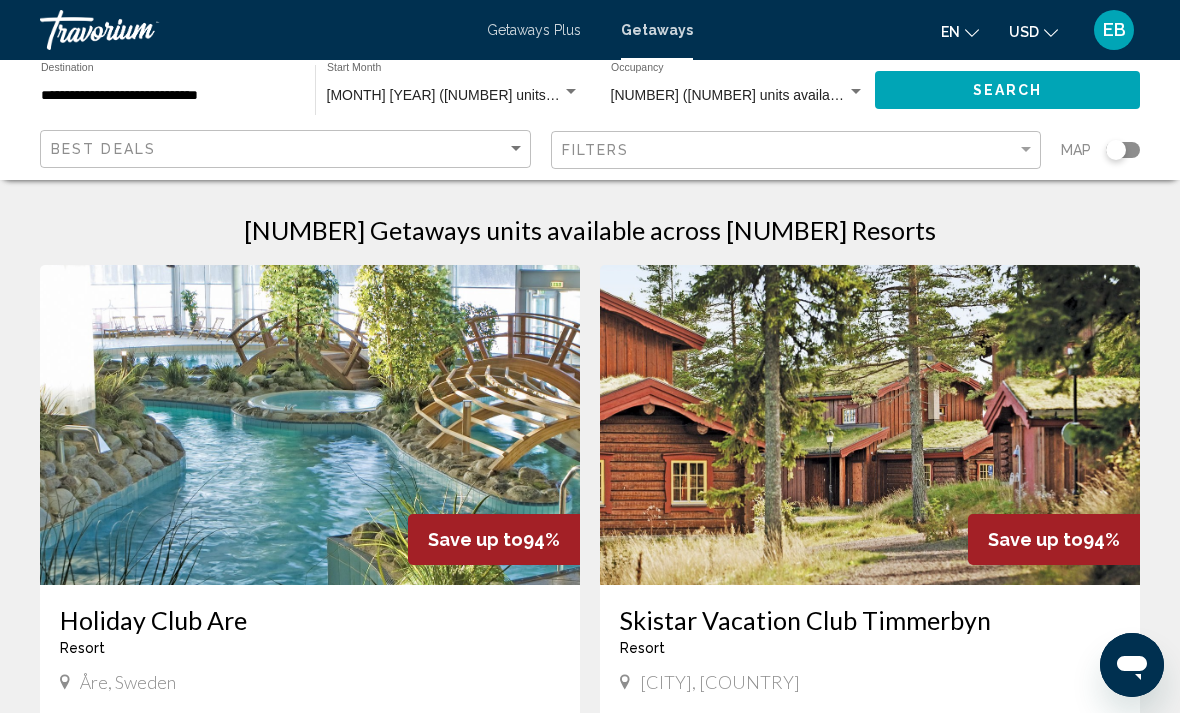 scroll, scrollTop: 0, scrollLeft: 0, axis: both 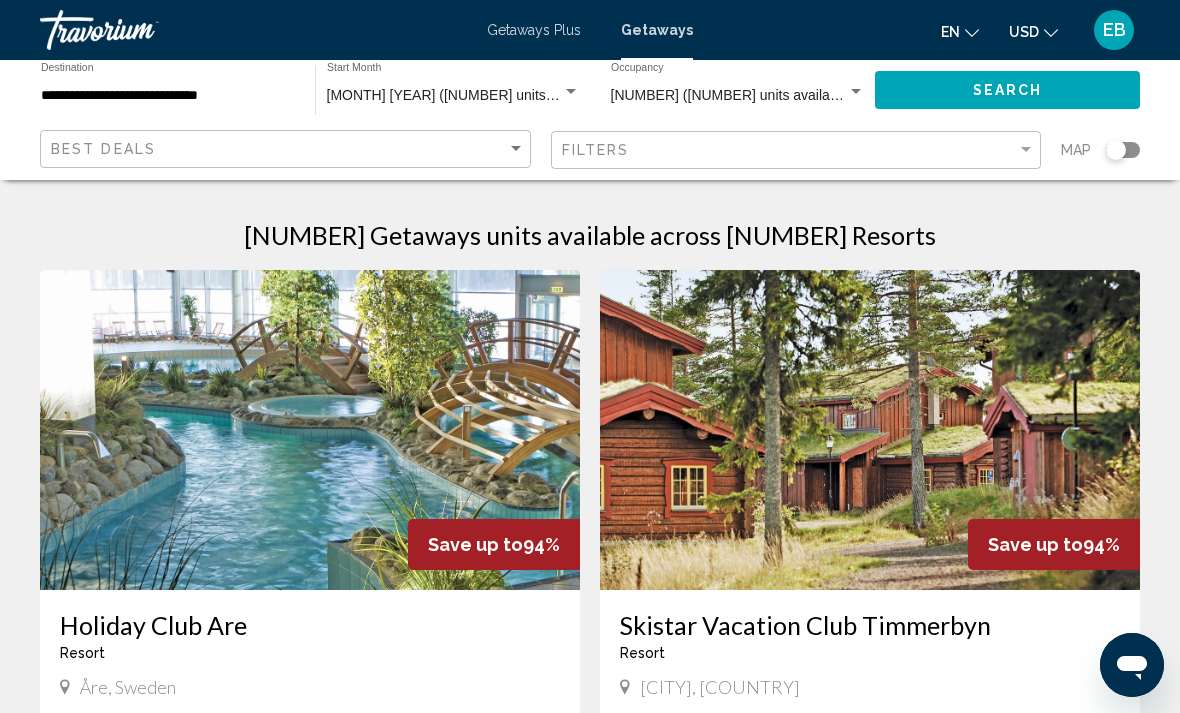 click 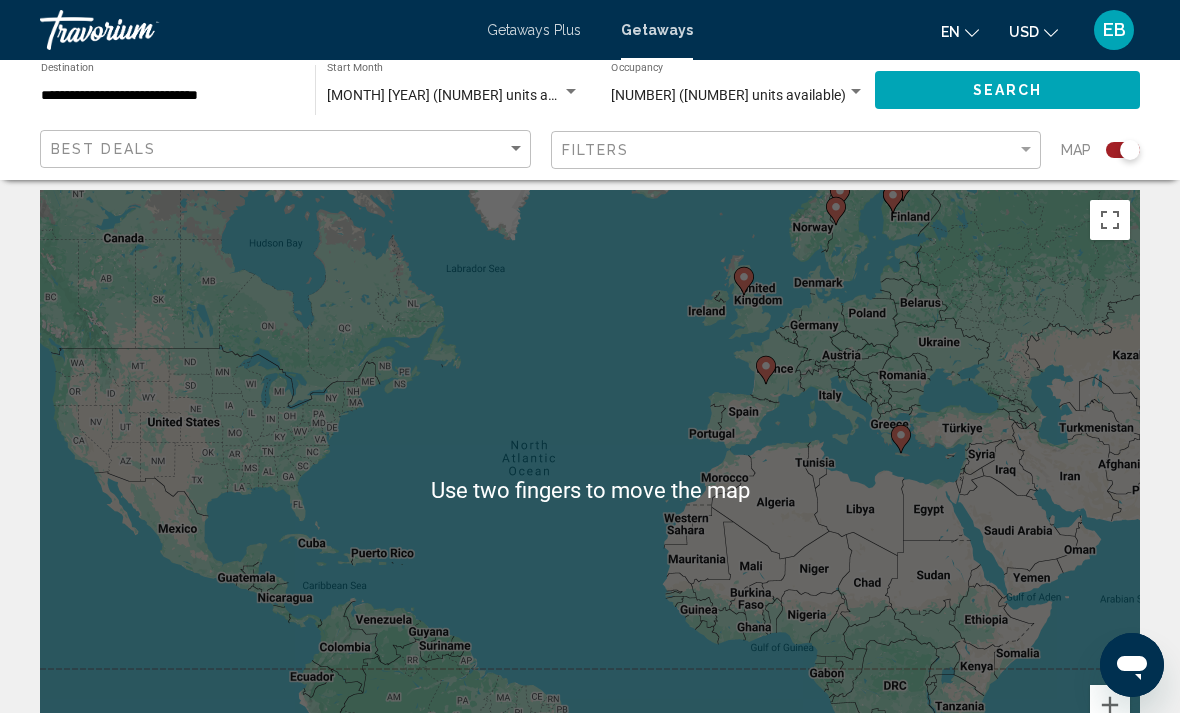 scroll, scrollTop: 0, scrollLeft: 0, axis: both 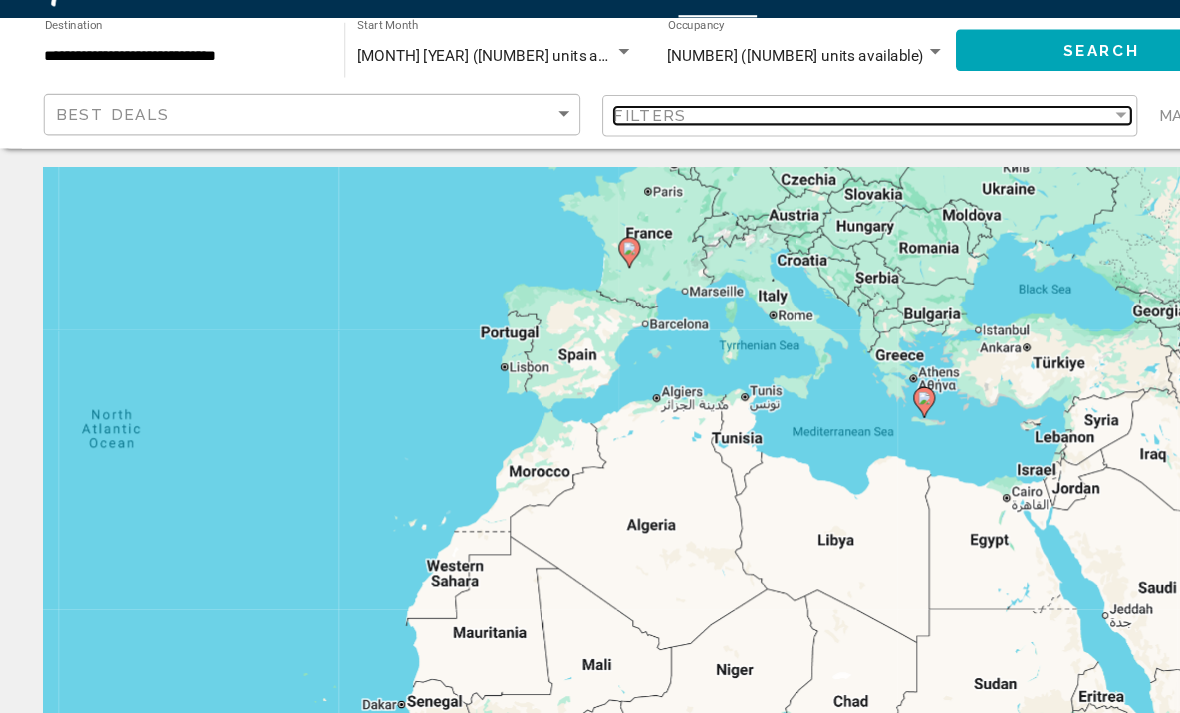click on "Filters" at bounding box center [790, 150] 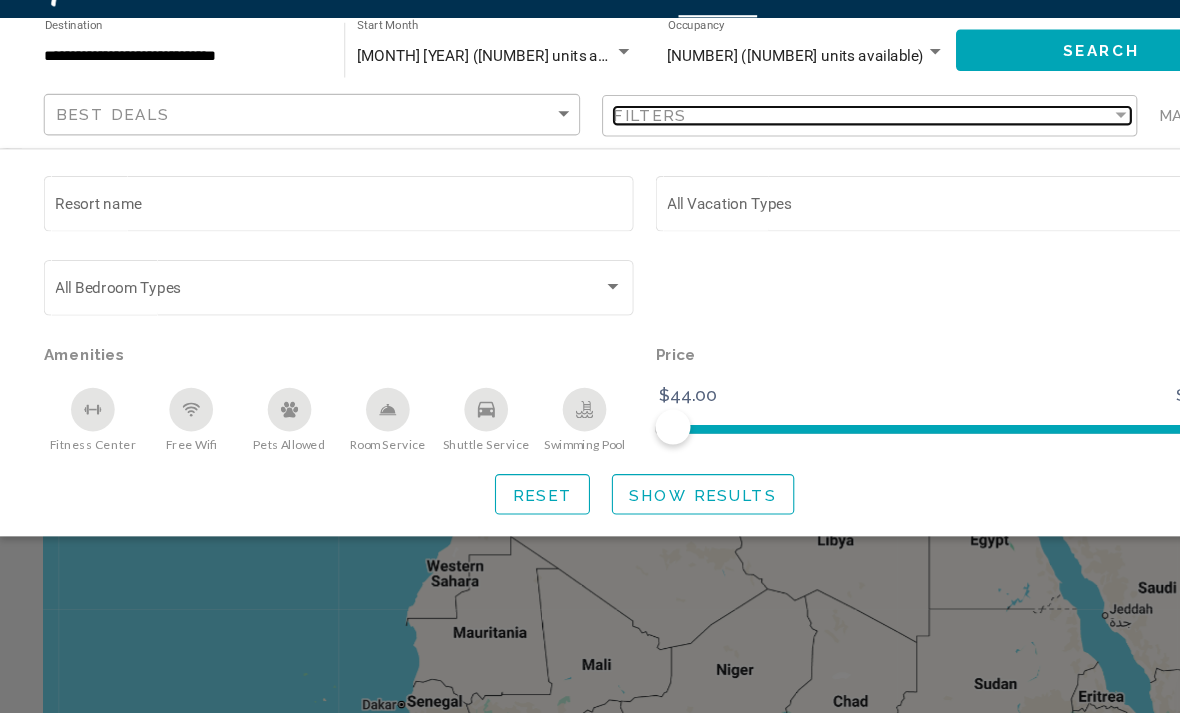 scroll, scrollTop: 0, scrollLeft: 0, axis: both 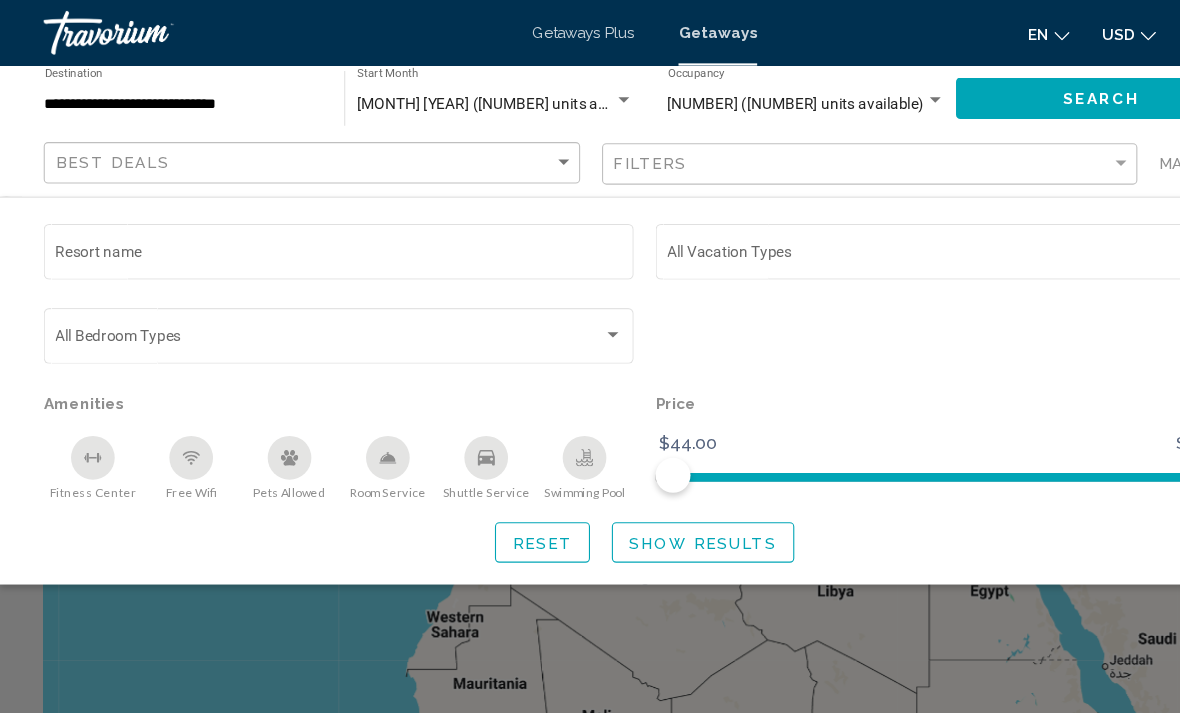 click on "Getaways Plus" at bounding box center (534, 30) 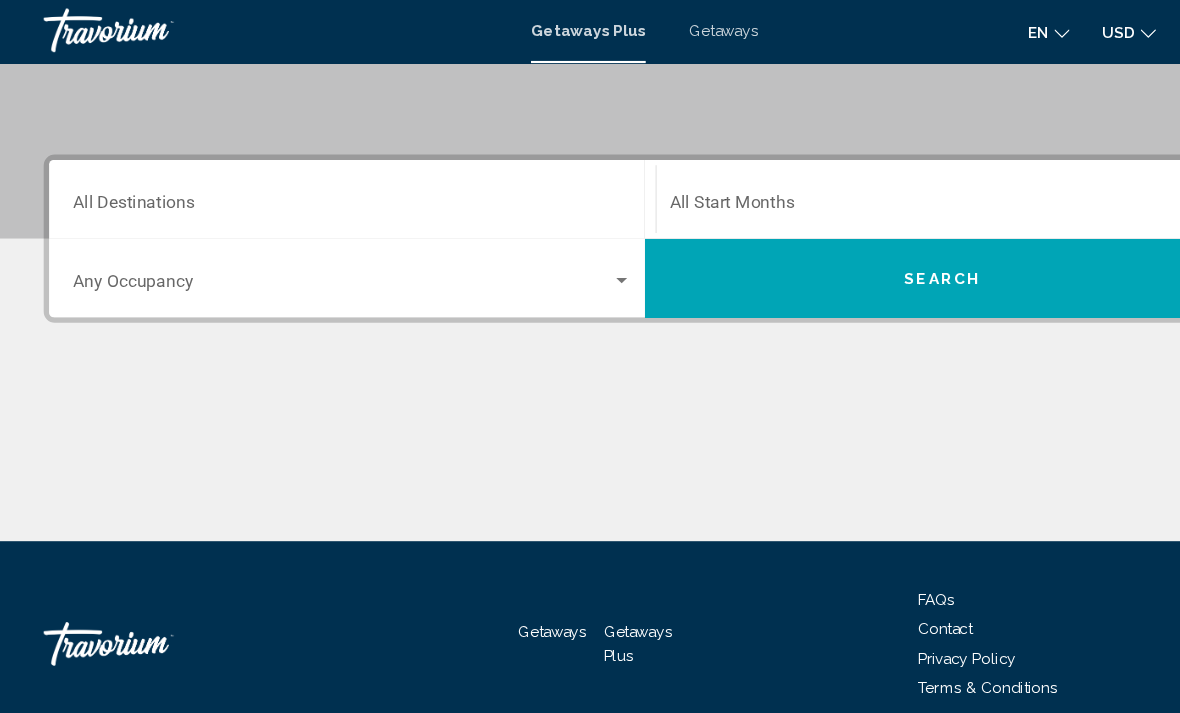 scroll, scrollTop: 393, scrollLeft: 0, axis: vertical 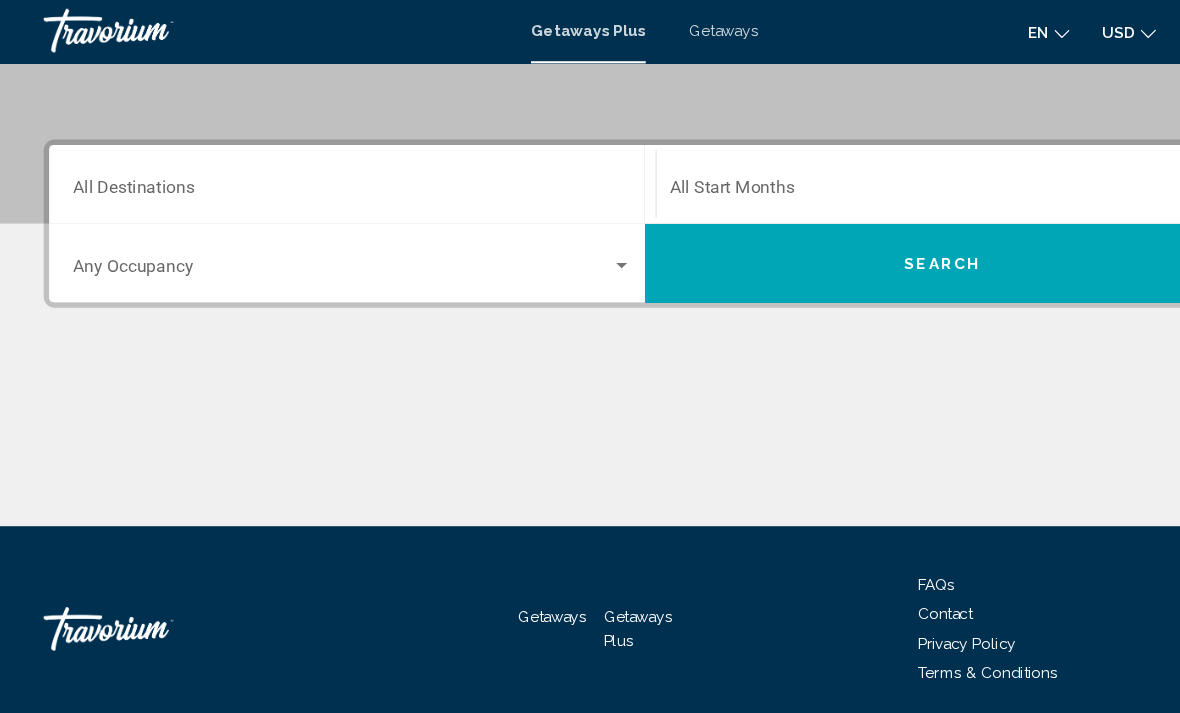 click on "Destination All Destinations" at bounding box center [322, 178] 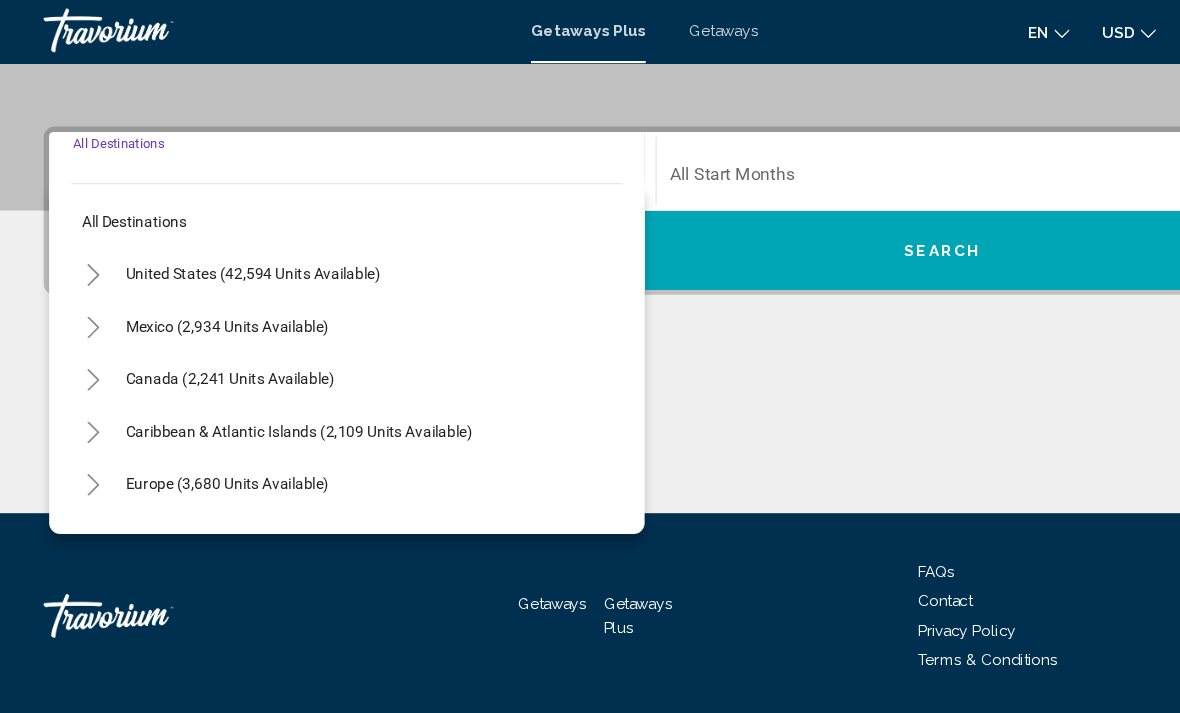 scroll, scrollTop: 409, scrollLeft: 0, axis: vertical 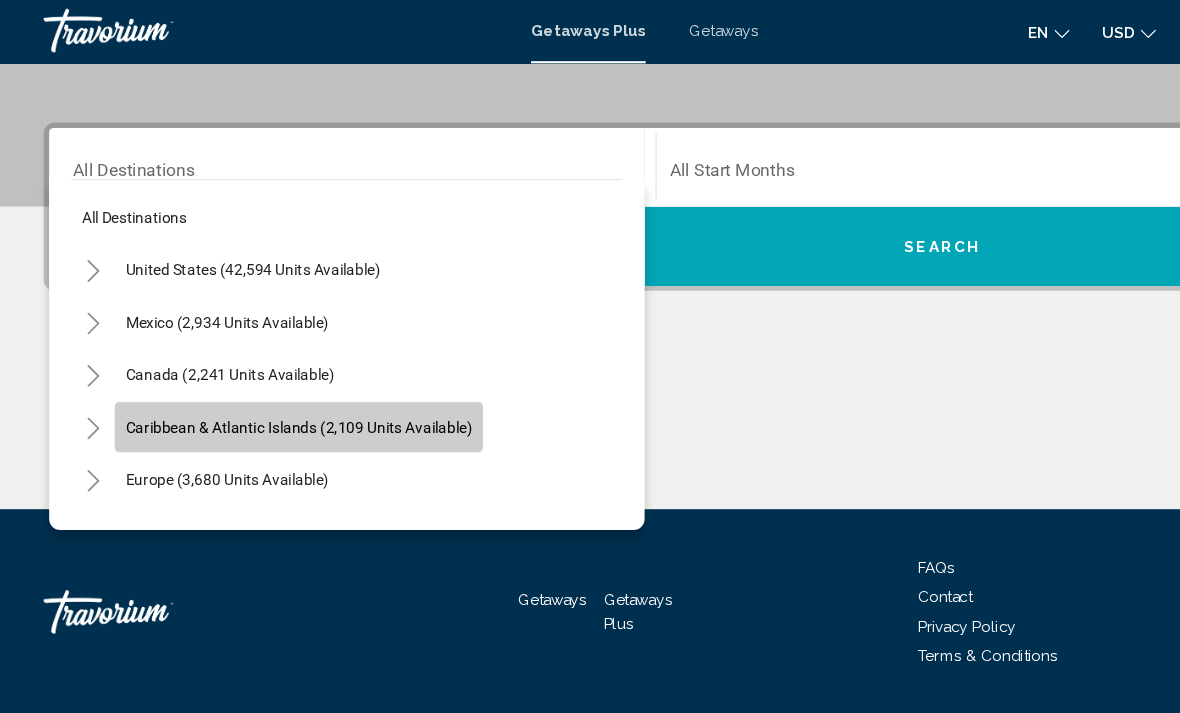 click on "Caribbean & Atlantic Islands (2,109 units available)" at bounding box center (208, 441) 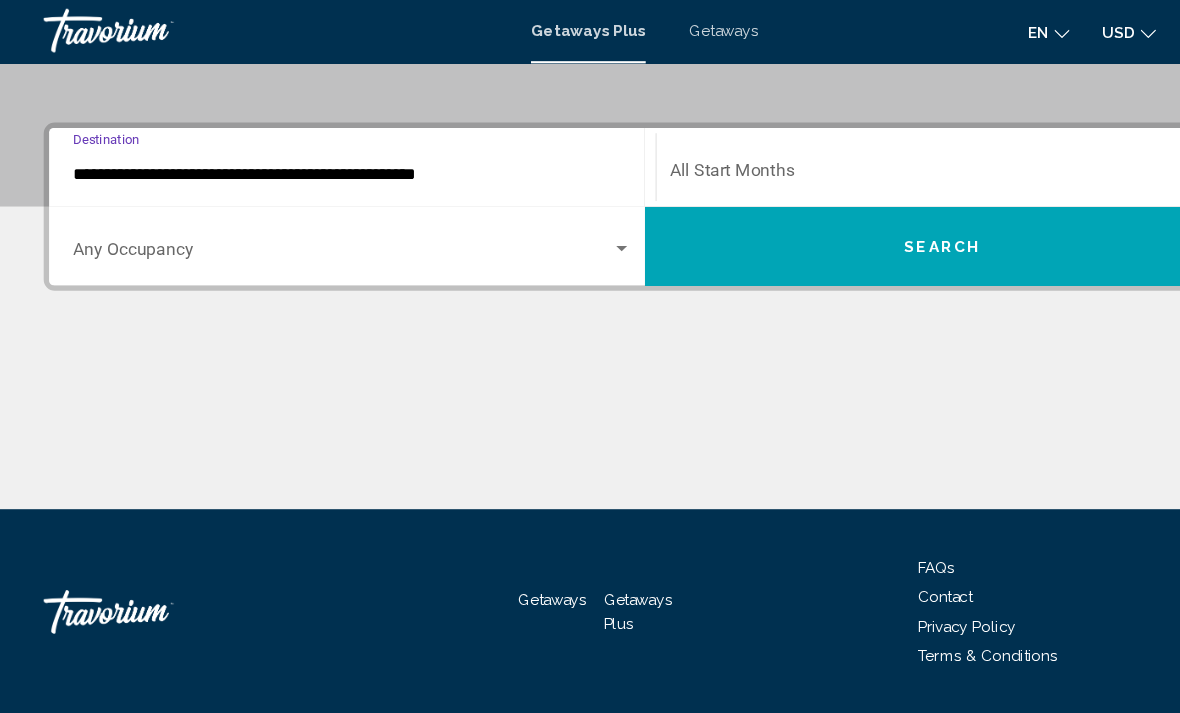 click on "**********" at bounding box center [322, 162] 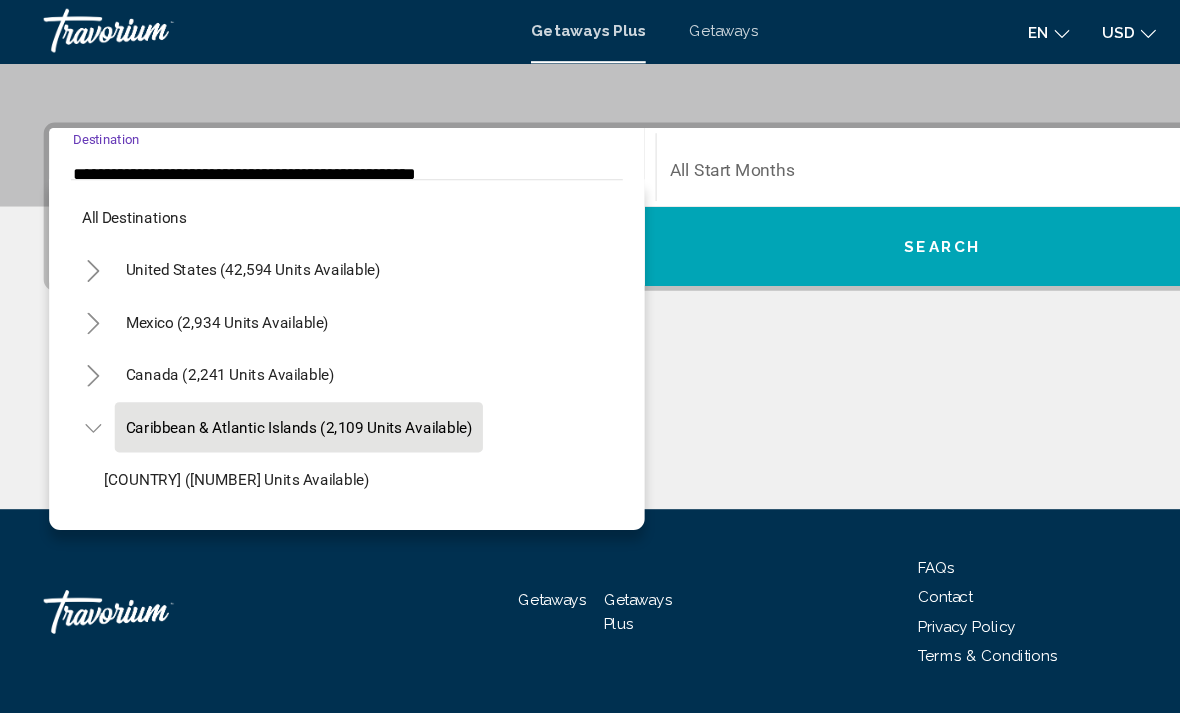 scroll, scrollTop: 376, scrollLeft: 0, axis: vertical 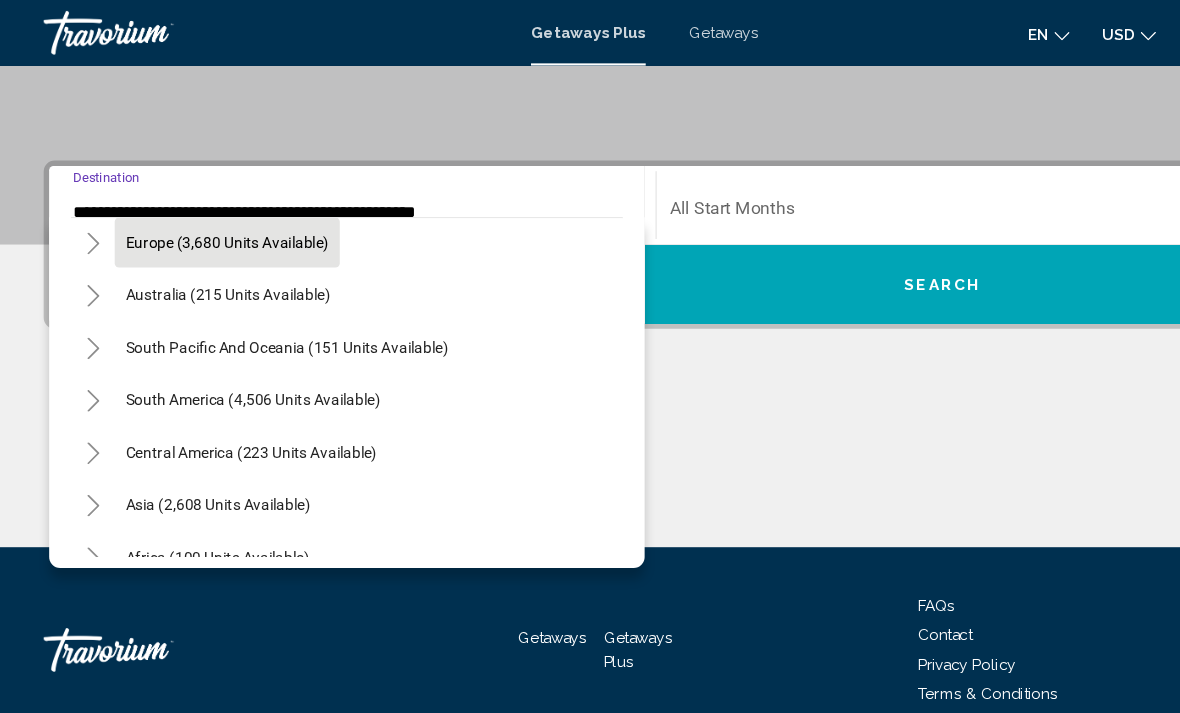 click on "Europe (3,680 units available)" at bounding box center [208, 270] 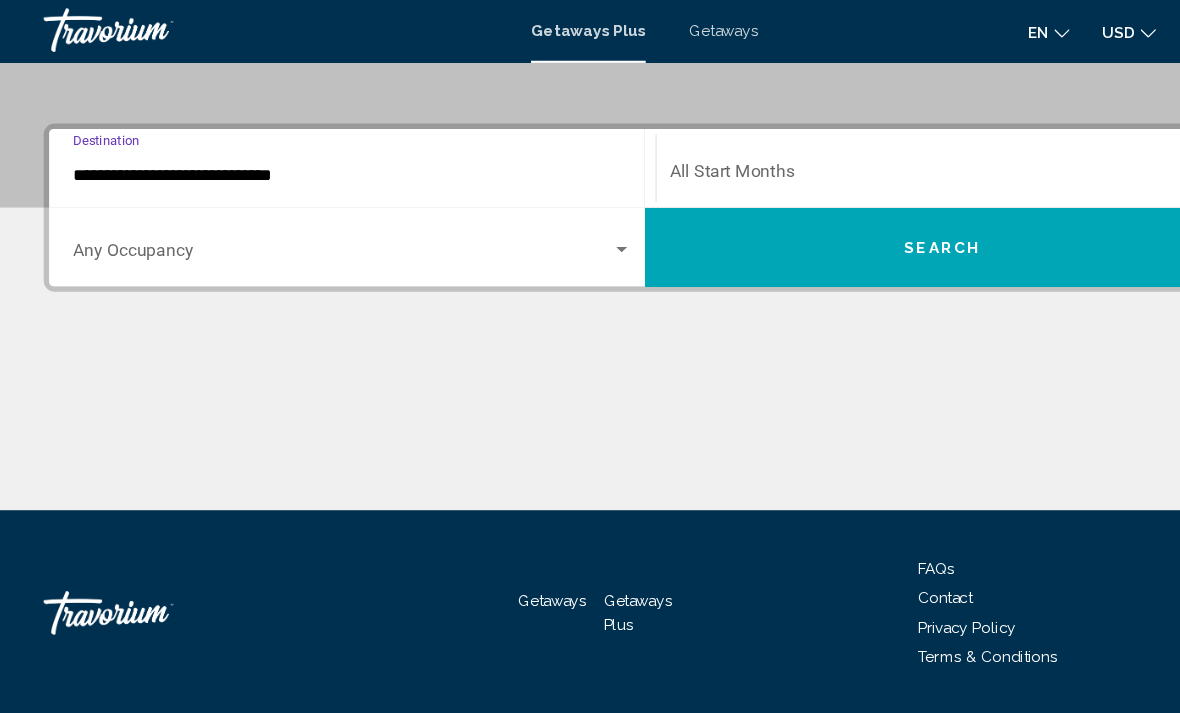scroll, scrollTop: 409, scrollLeft: 0, axis: vertical 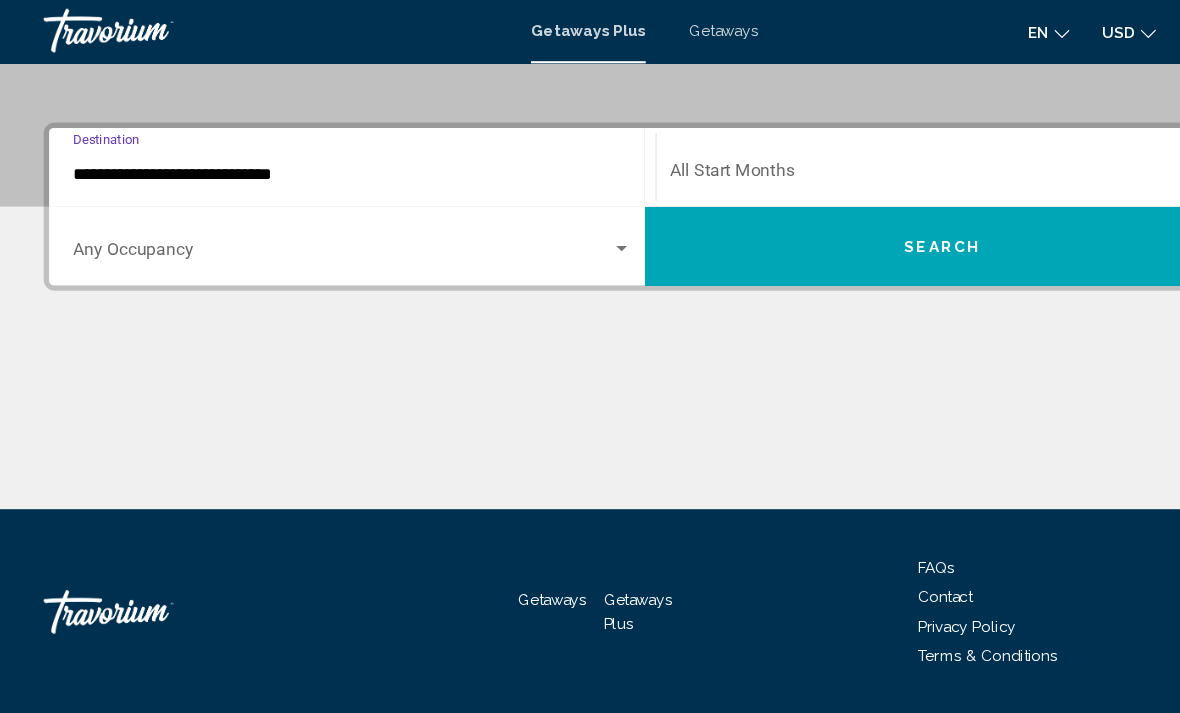 click at bounding box center [859, 162] 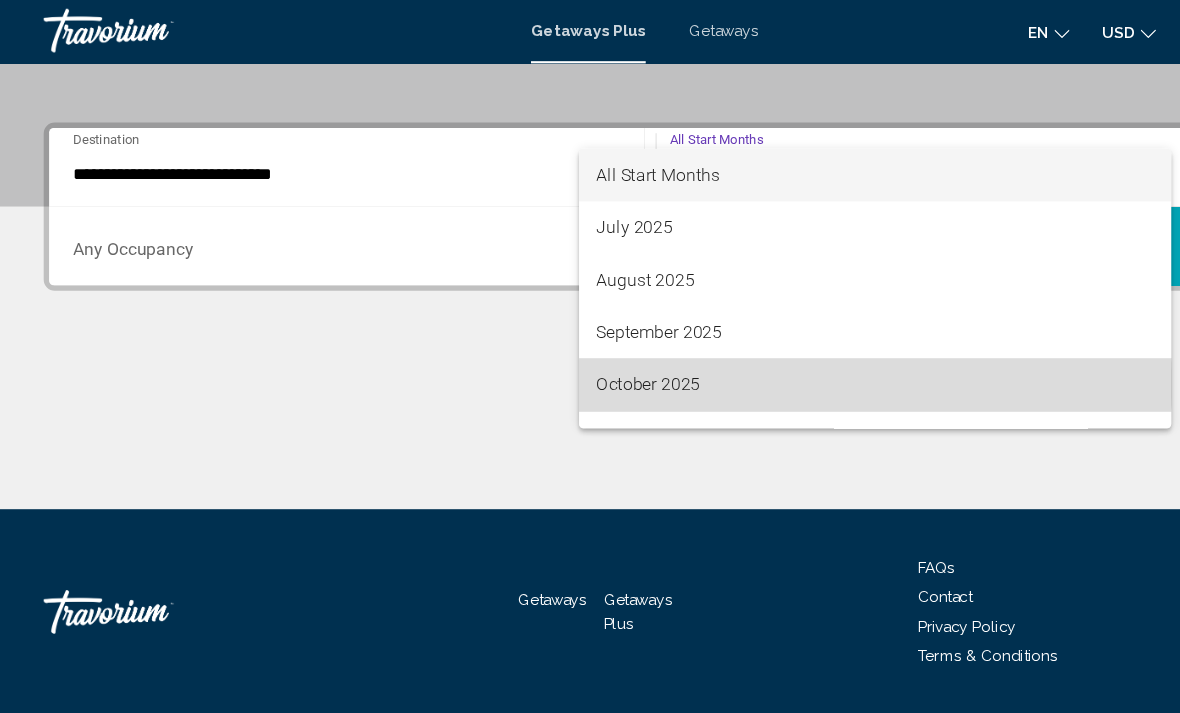 click on "October 2025" at bounding box center (801, 354) 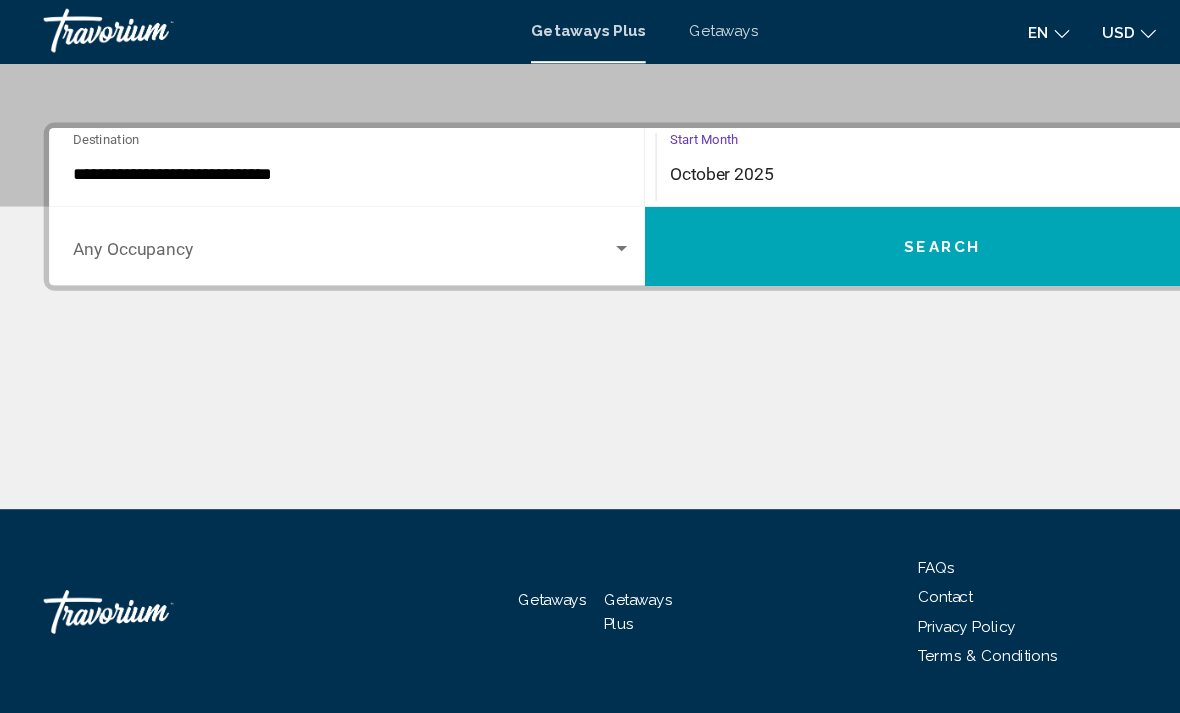 click on "Occupancy Any Occupancy" at bounding box center (322, 227) 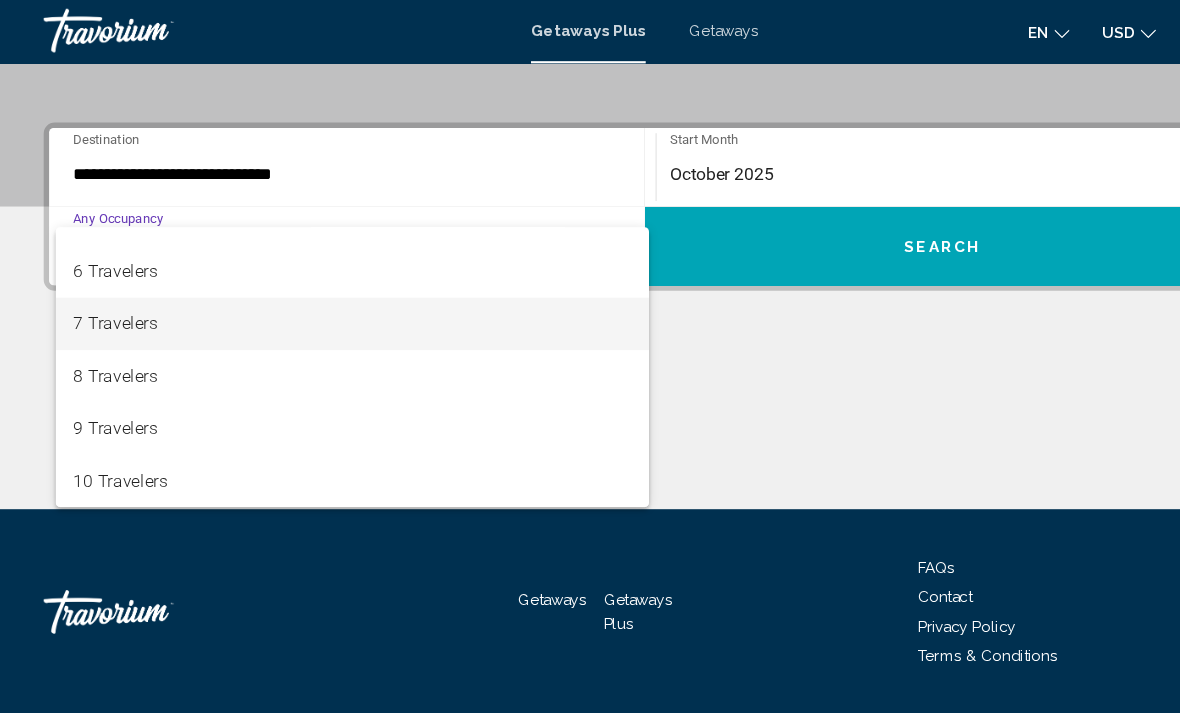 scroll, scrollTop: 224, scrollLeft: 0, axis: vertical 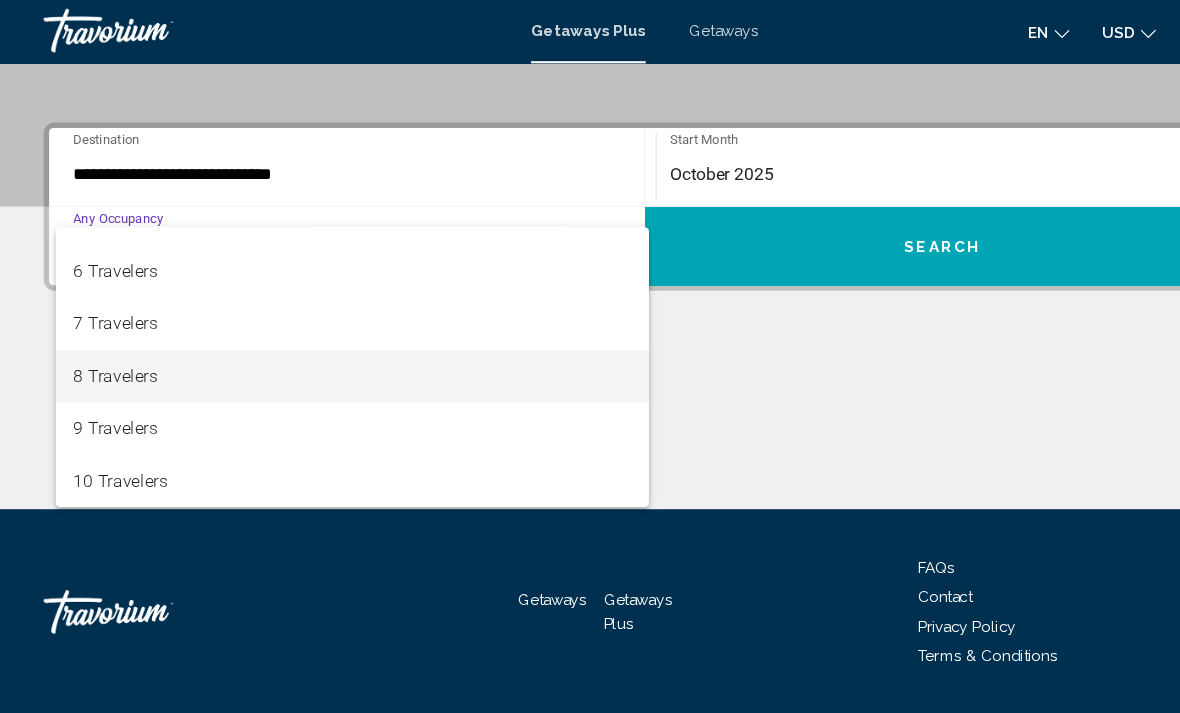 click on "8 Travelers" at bounding box center (322, 346) 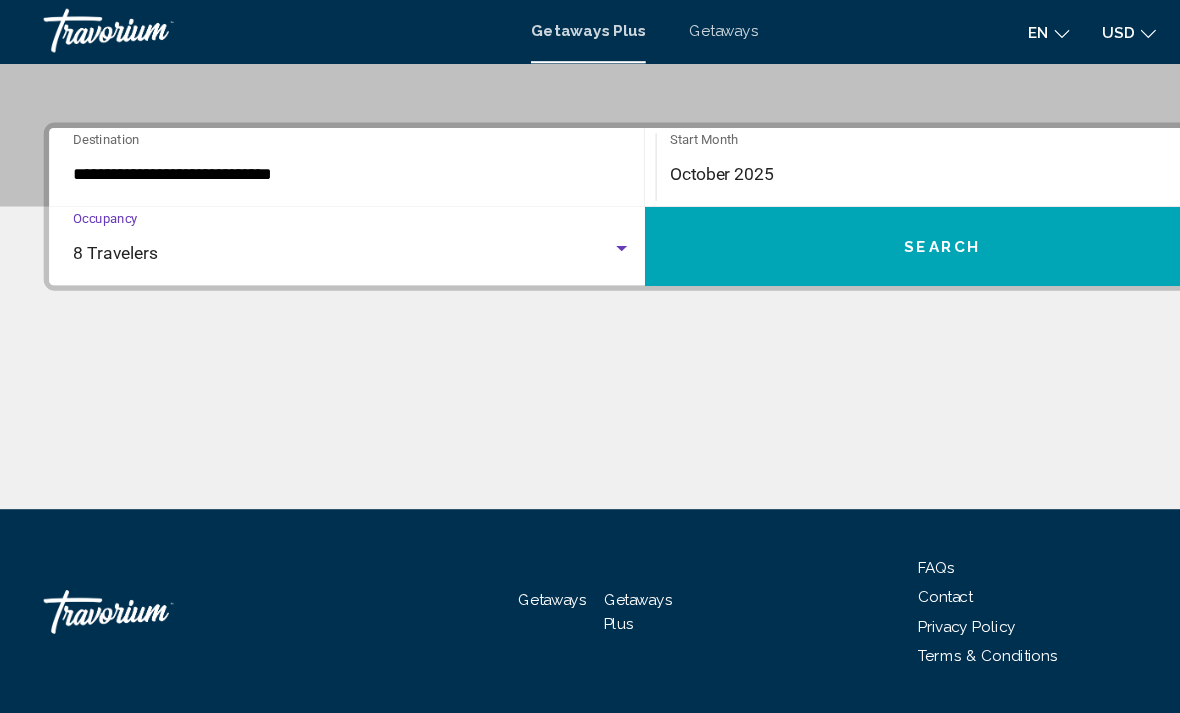 click on "Search" at bounding box center (862, 227) 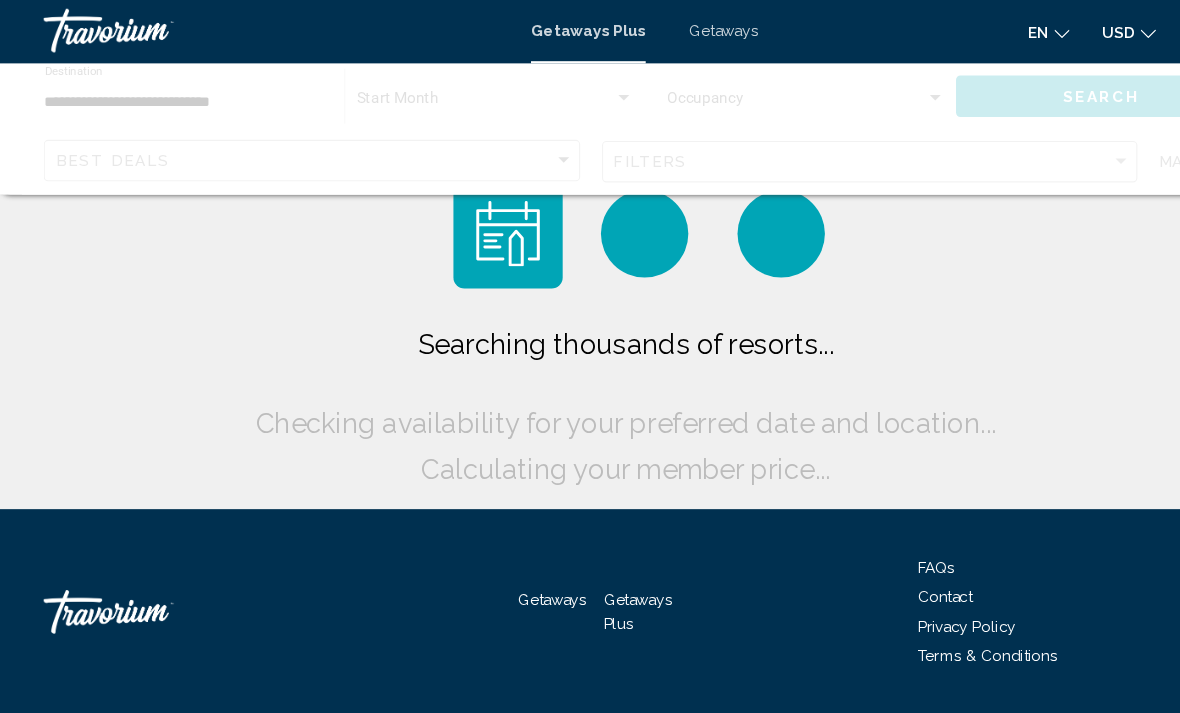 scroll, scrollTop: 0, scrollLeft: 0, axis: both 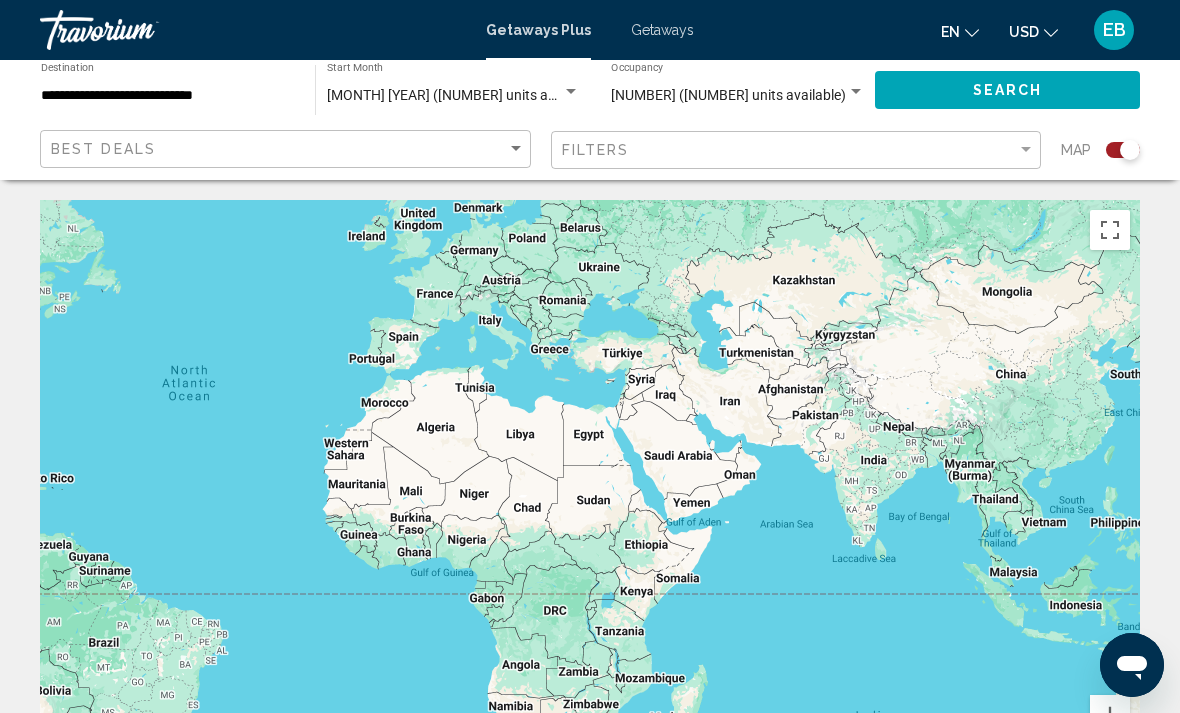click on "October 2025 (8 units available)" at bounding box center (463, 95) 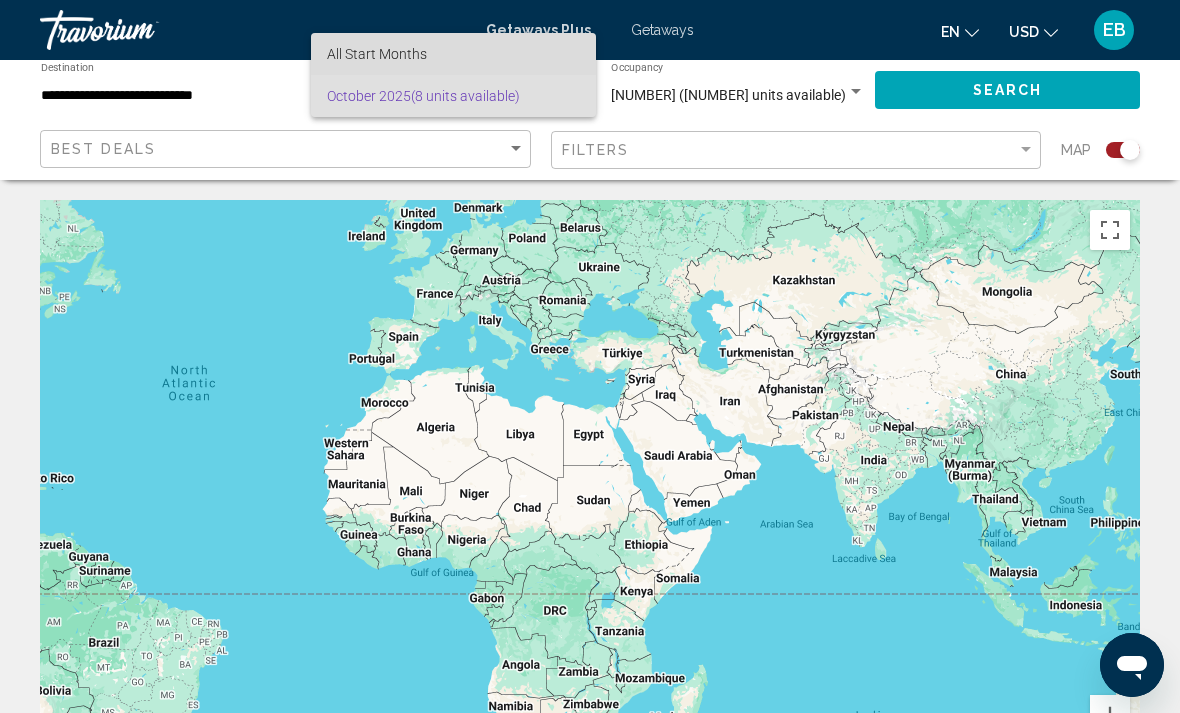click on "All Start Months" at bounding box center [453, 54] 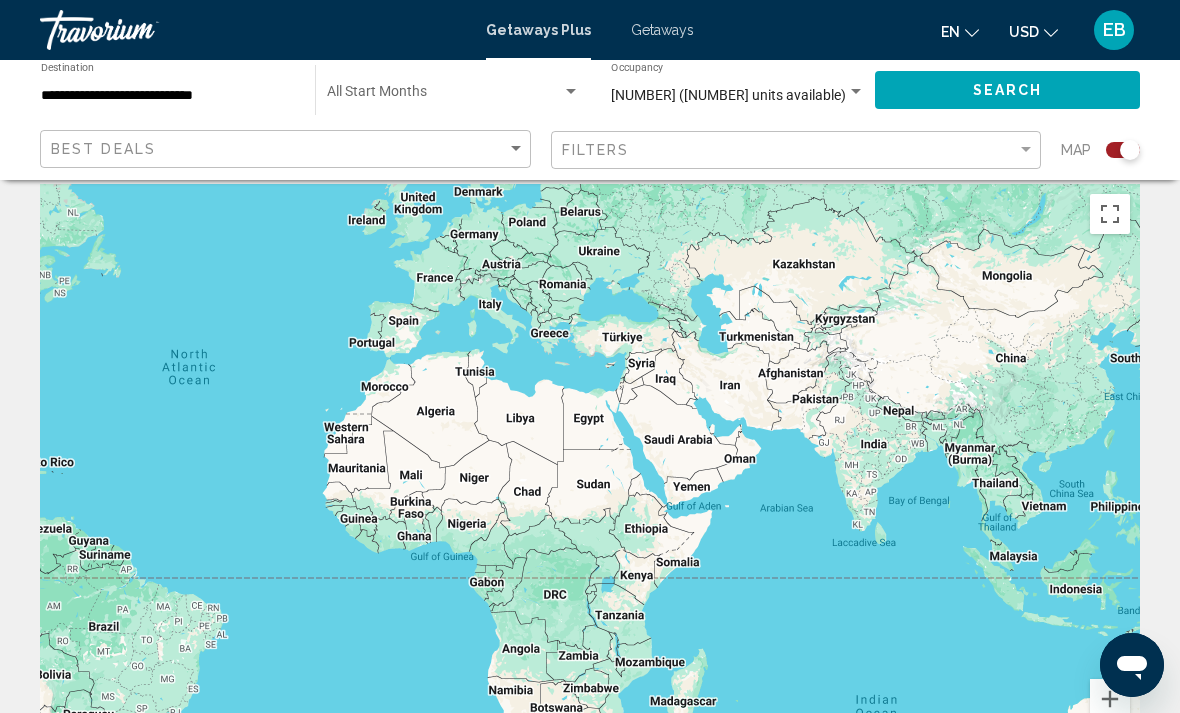 scroll, scrollTop: 18, scrollLeft: 0, axis: vertical 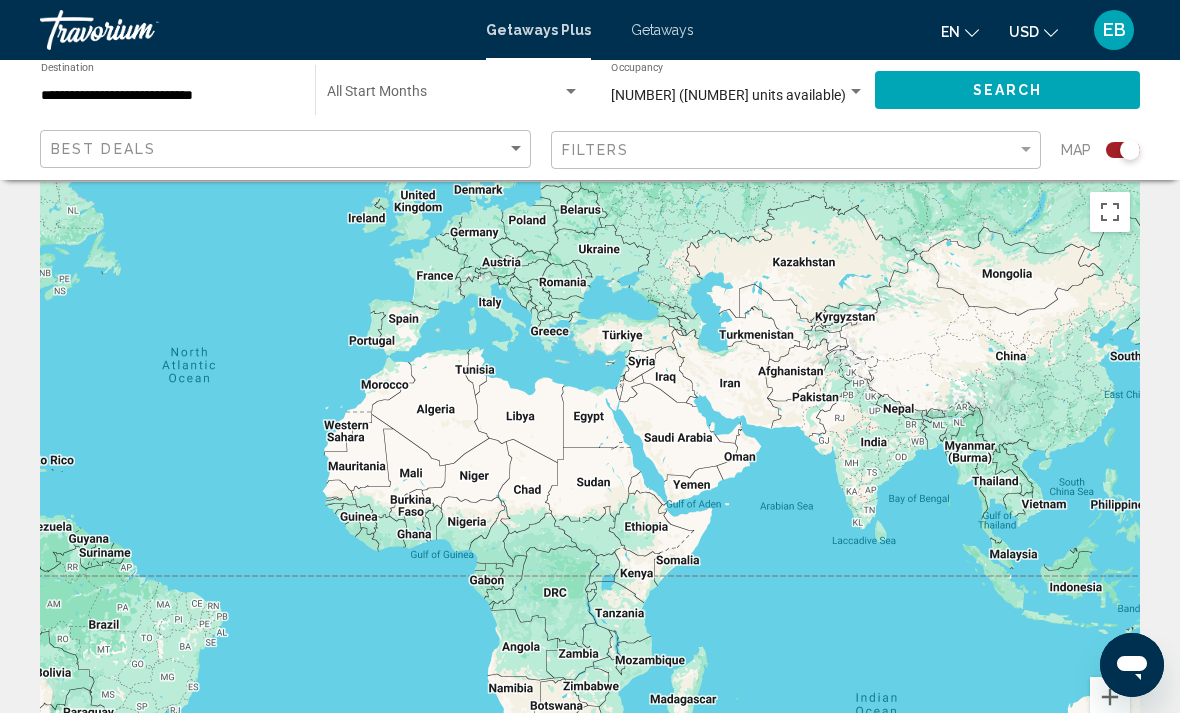 click at bounding box center [444, 96] 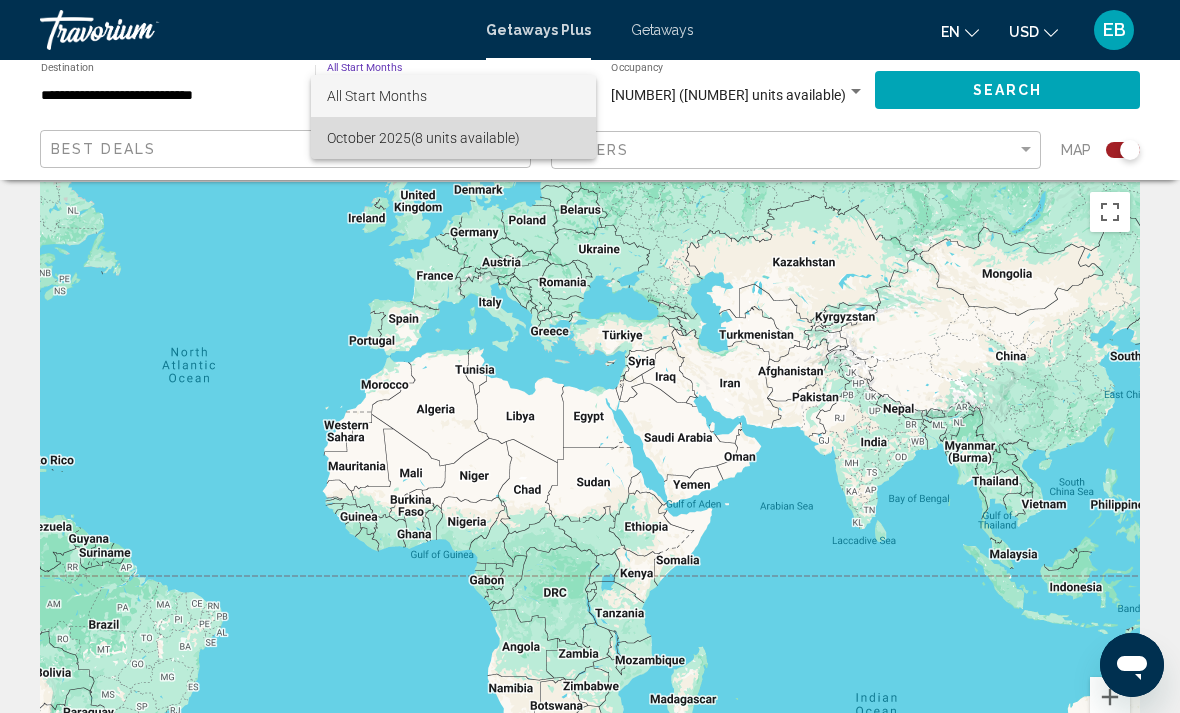 click on "October 2025  (8 units available)" at bounding box center (453, 138) 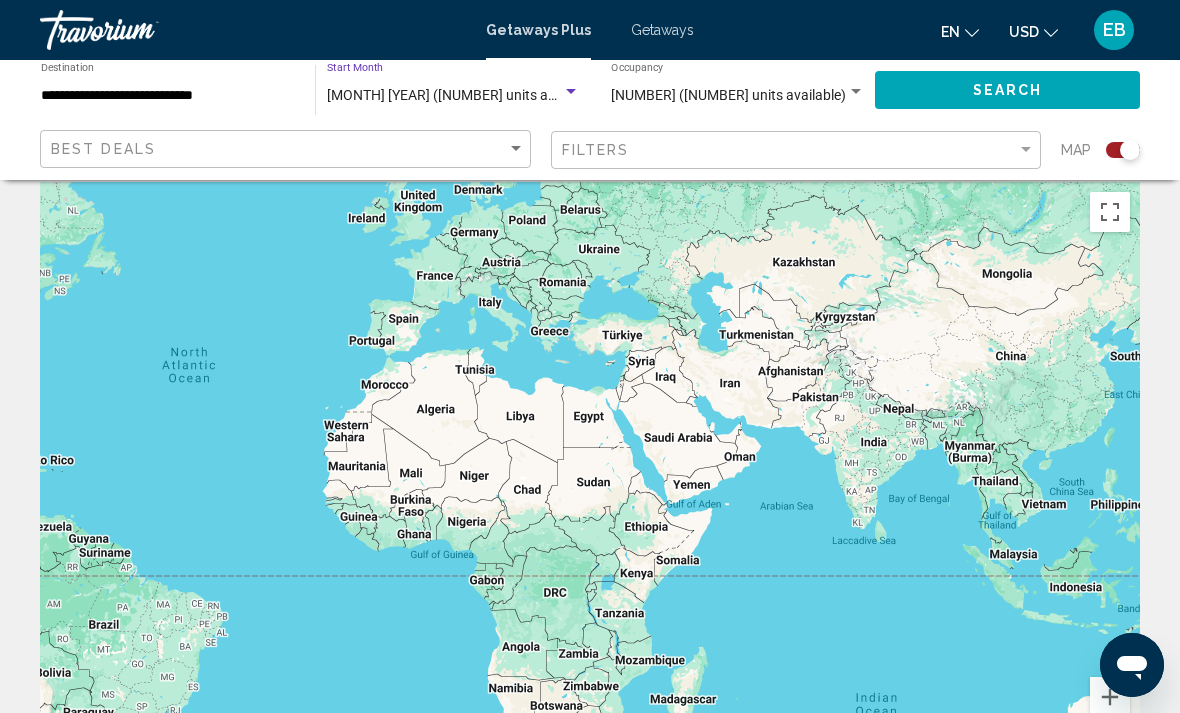 scroll, scrollTop: 7, scrollLeft: 0, axis: vertical 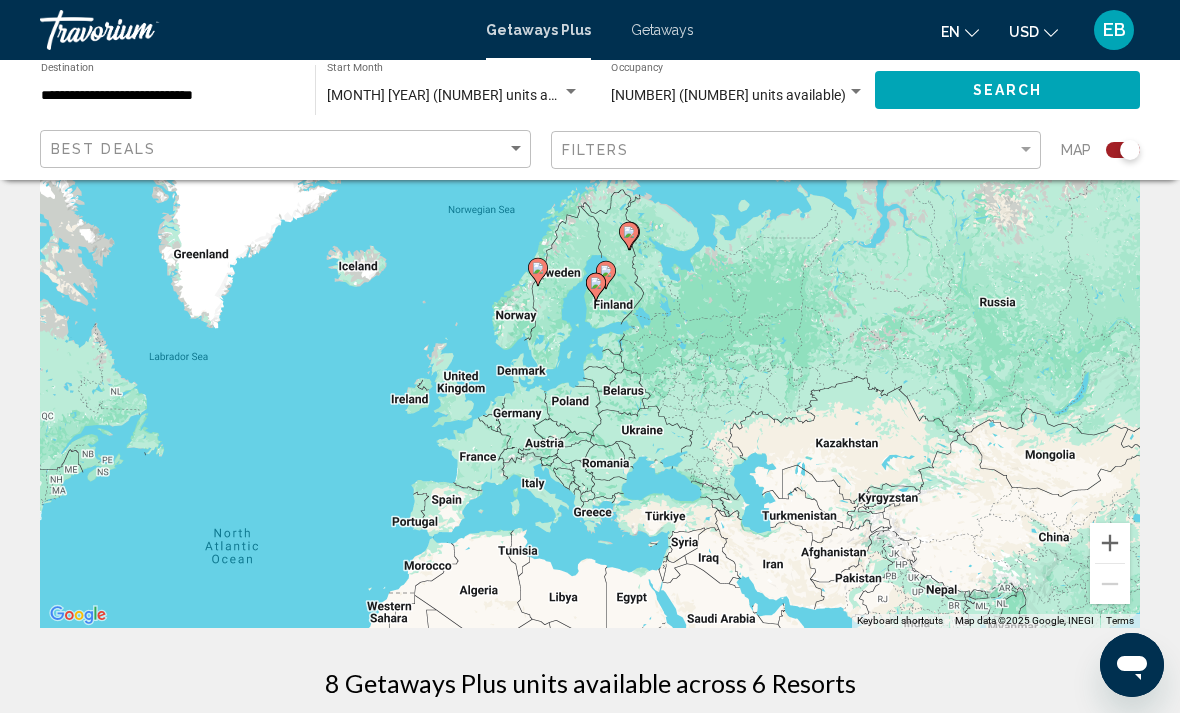click on "Getaways" at bounding box center (662, 30) 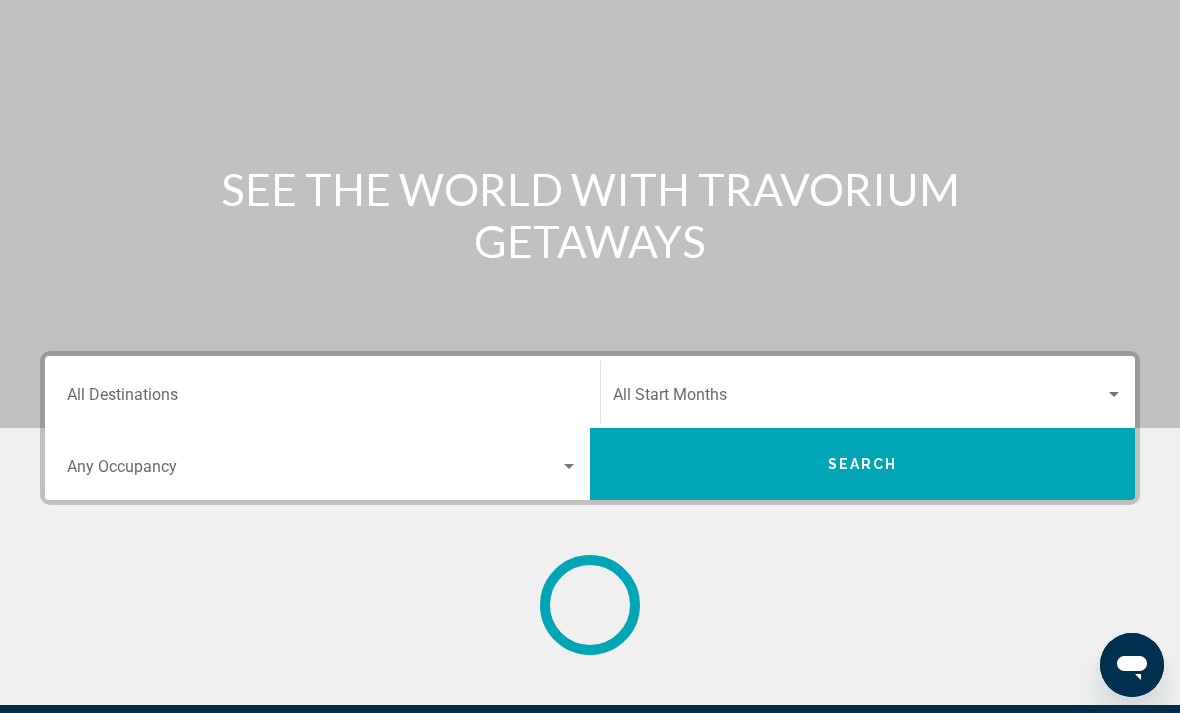 scroll, scrollTop: 0, scrollLeft: 0, axis: both 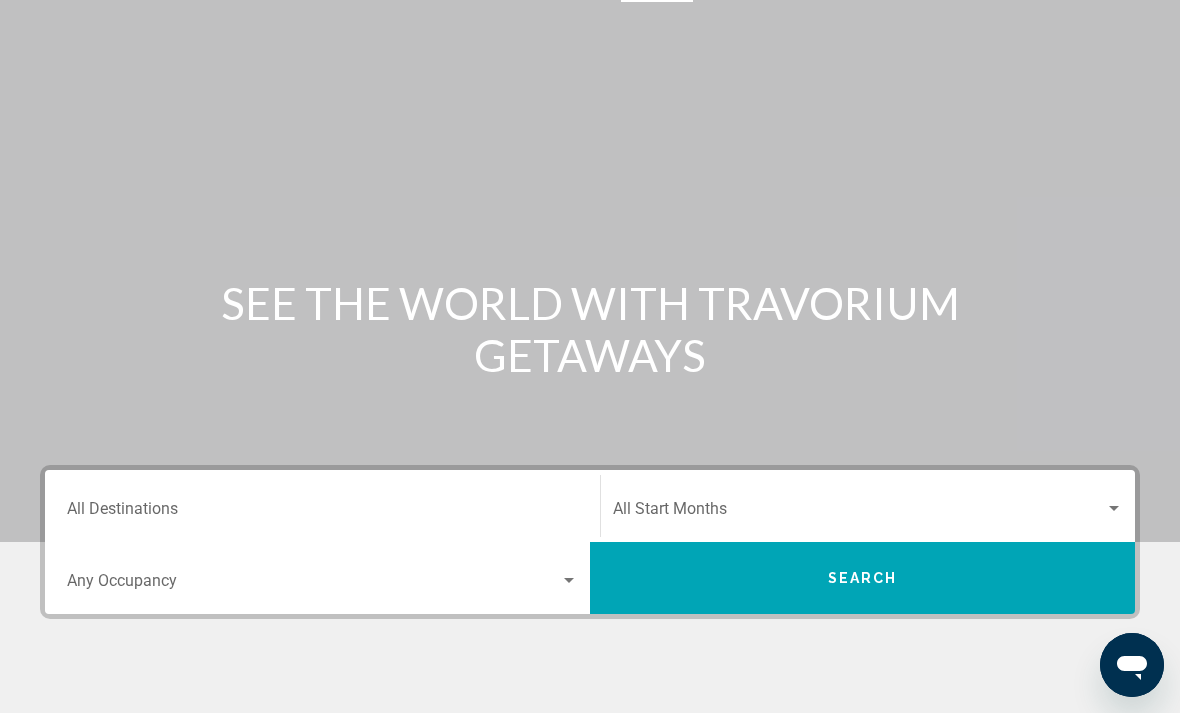 click on "Destination All Destinations" at bounding box center [322, 506] 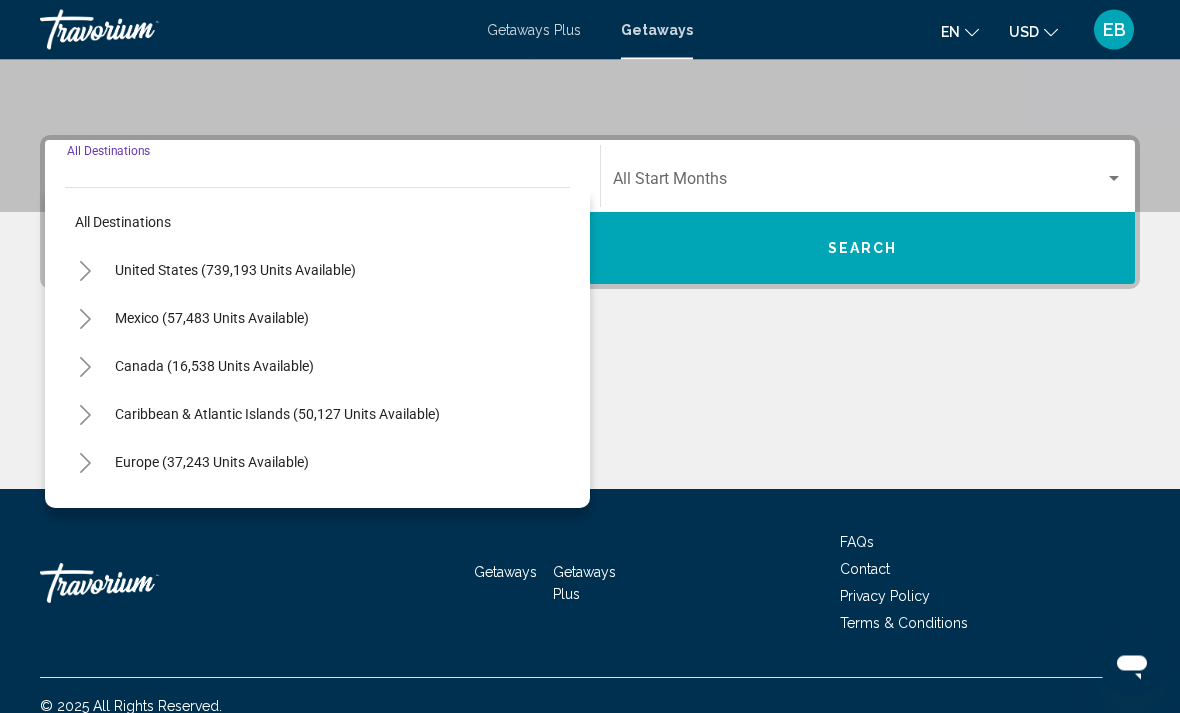 scroll, scrollTop: 409, scrollLeft: 0, axis: vertical 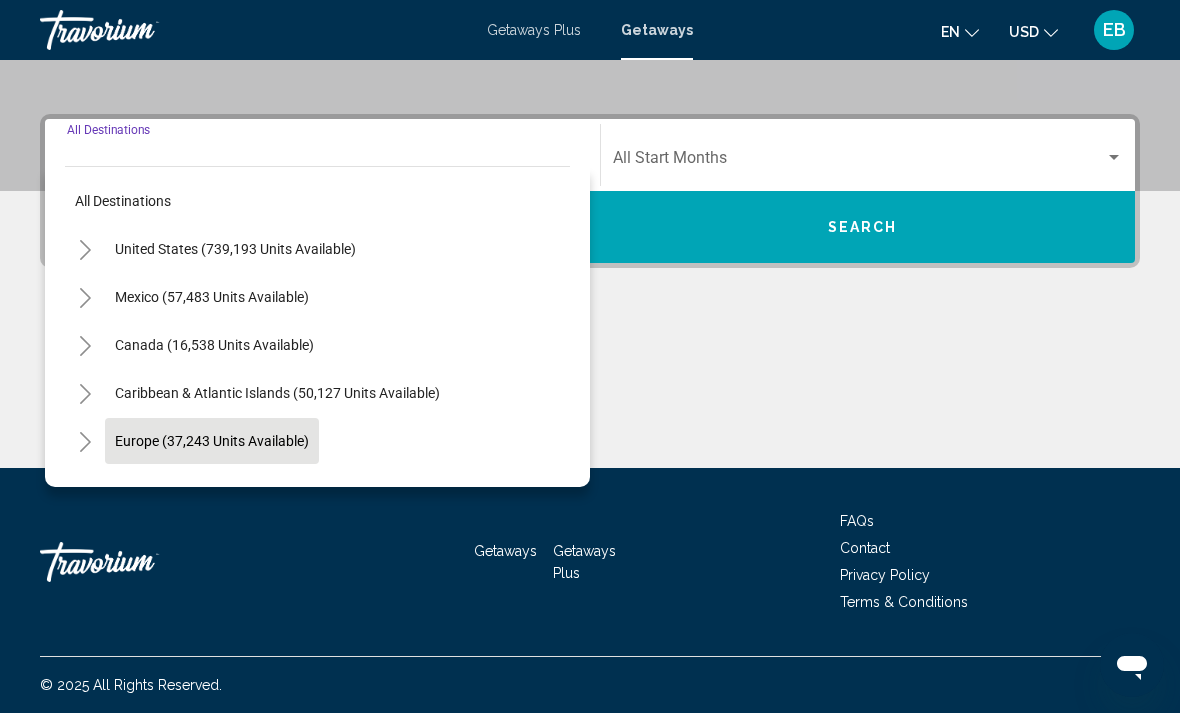 click on "Europe (37,243 units available)" at bounding box center [214, 489] 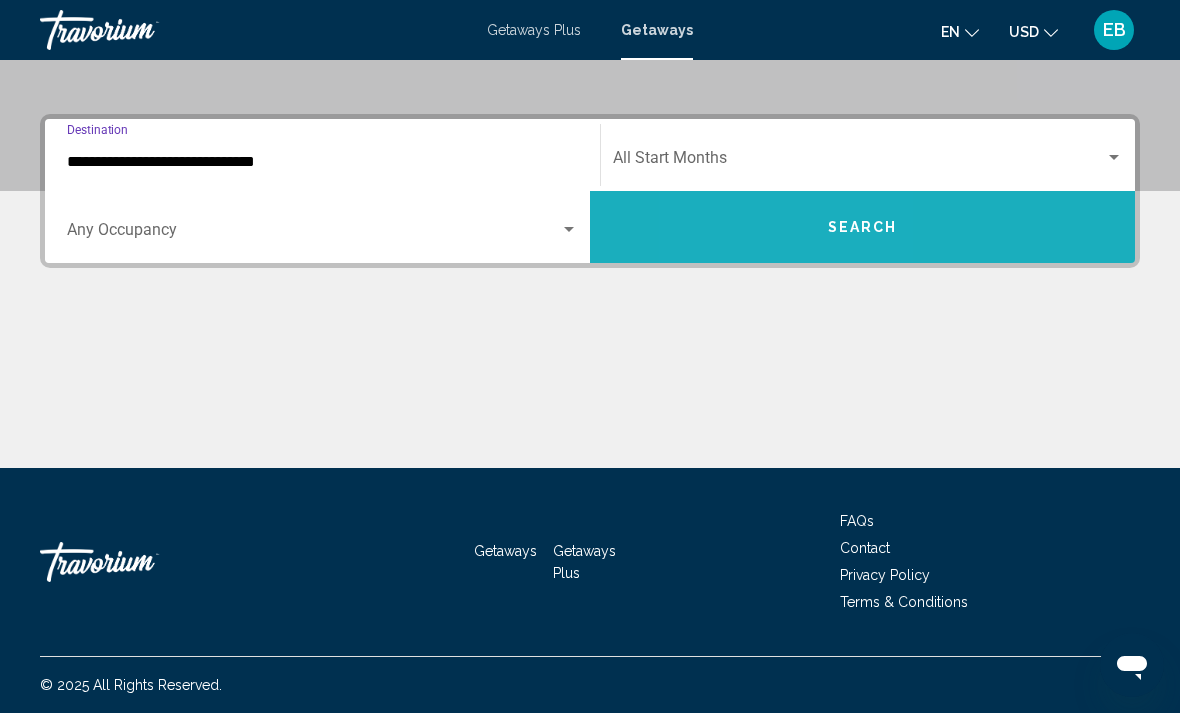 click on "Search" at bounding box center (862, 227) 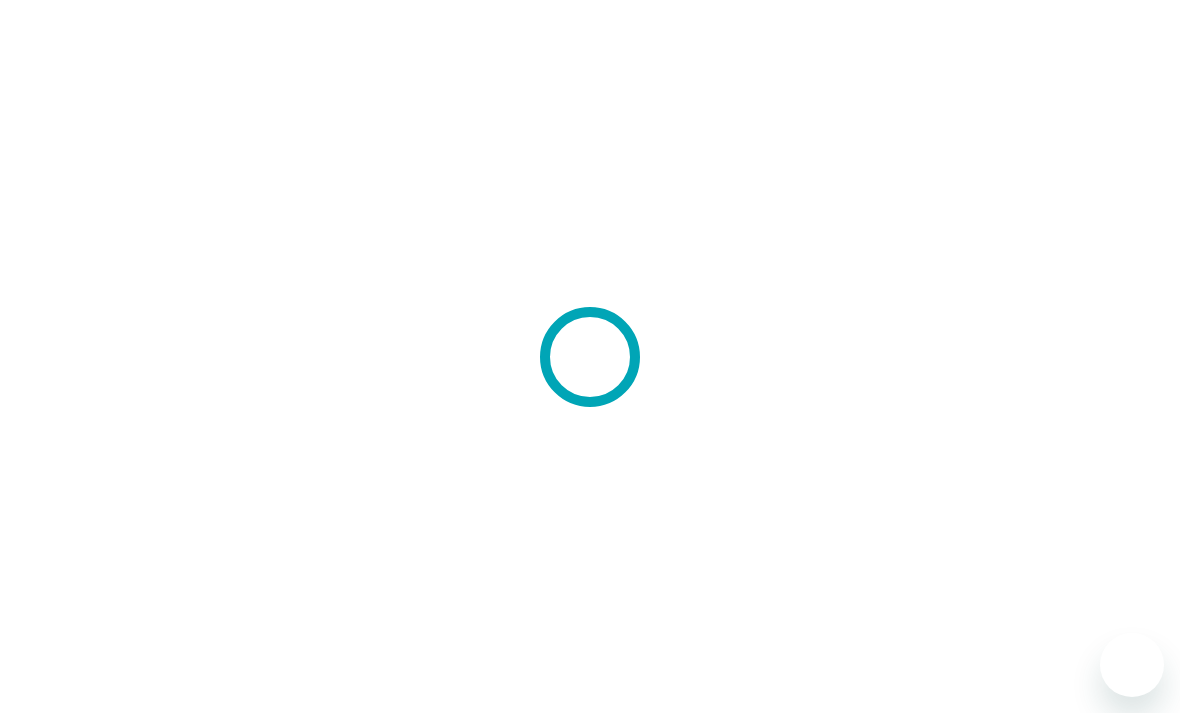 scroll, scrollTop: 0, scrollLeft: 0, axis: both 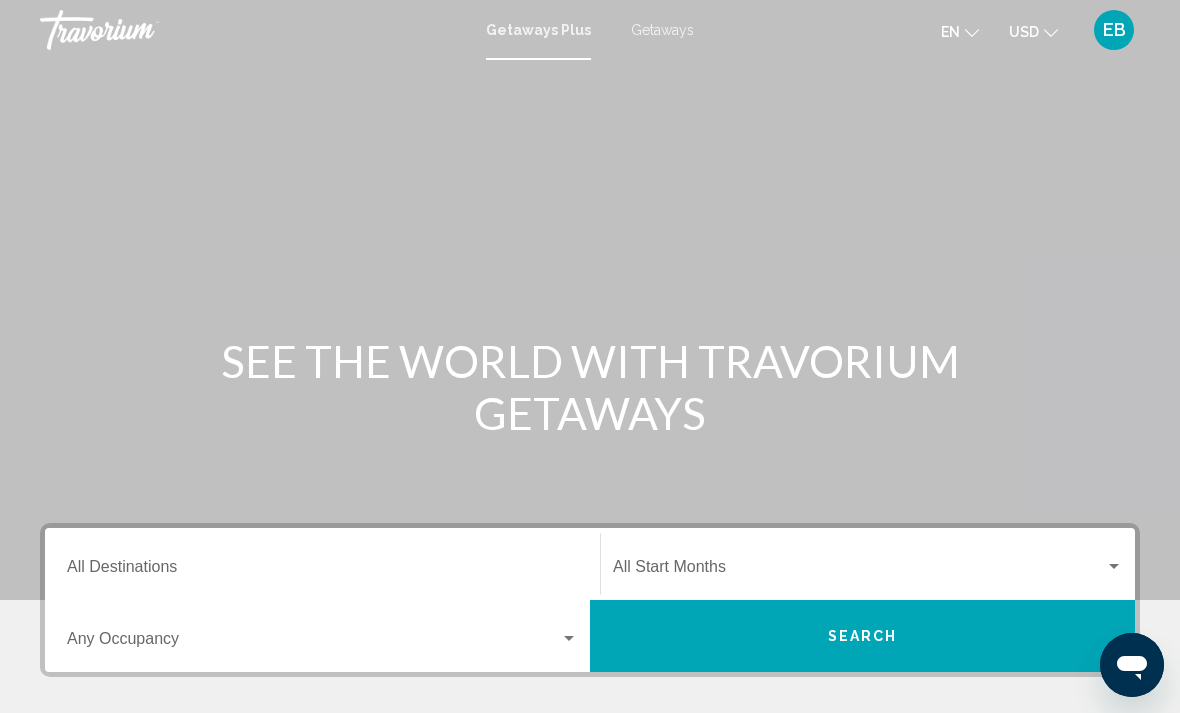 click on "Destination All Destinations" at bounding box center [322, 571] 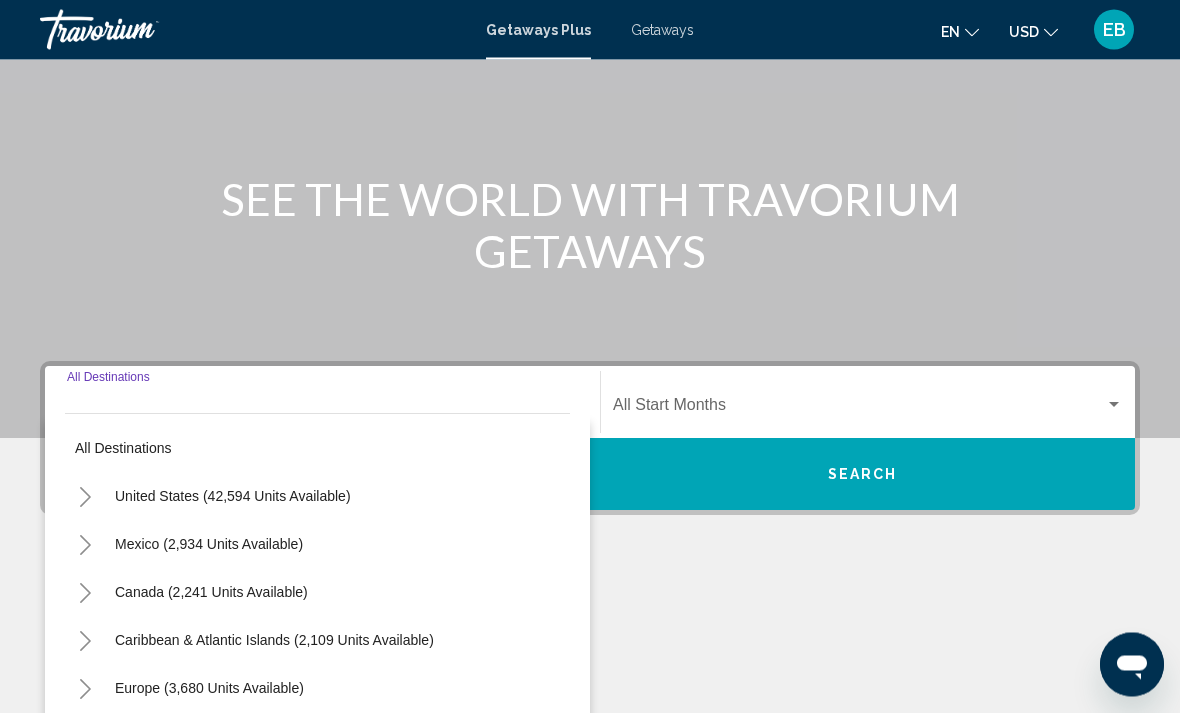 scroll, scrollTop: 409, scrollLeft: 0, axis: vertical 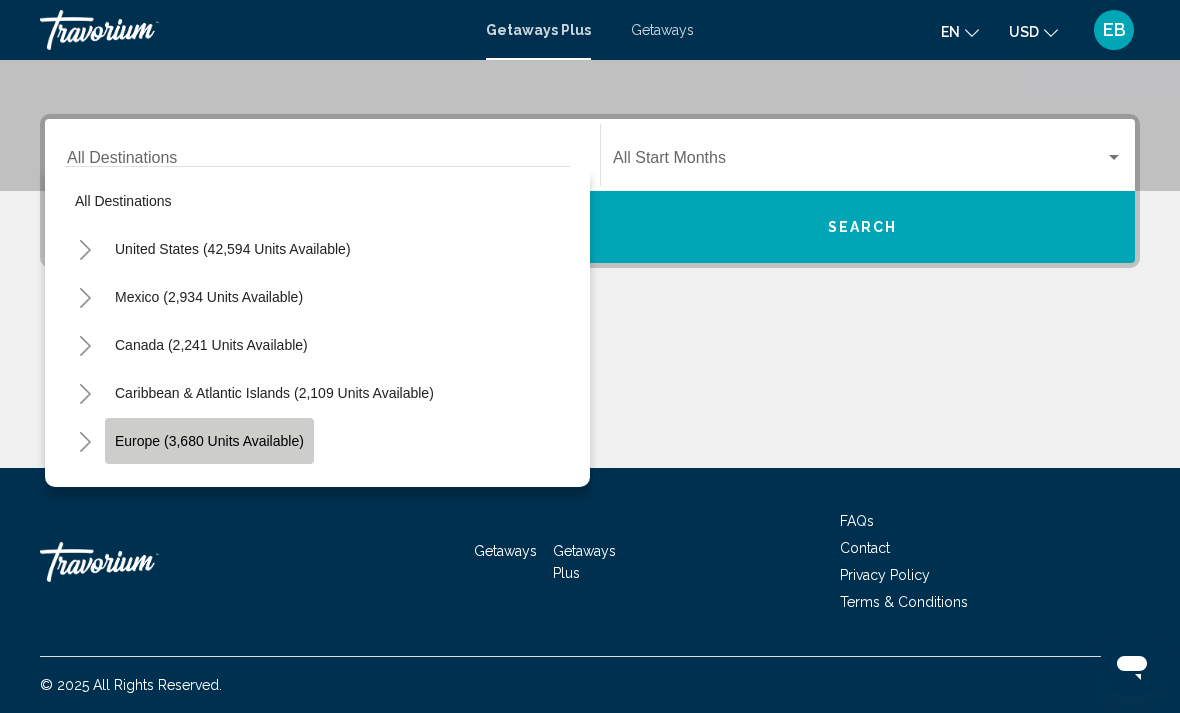 click on "Europe (3,680 units available)" at bounding box center [208, 489] 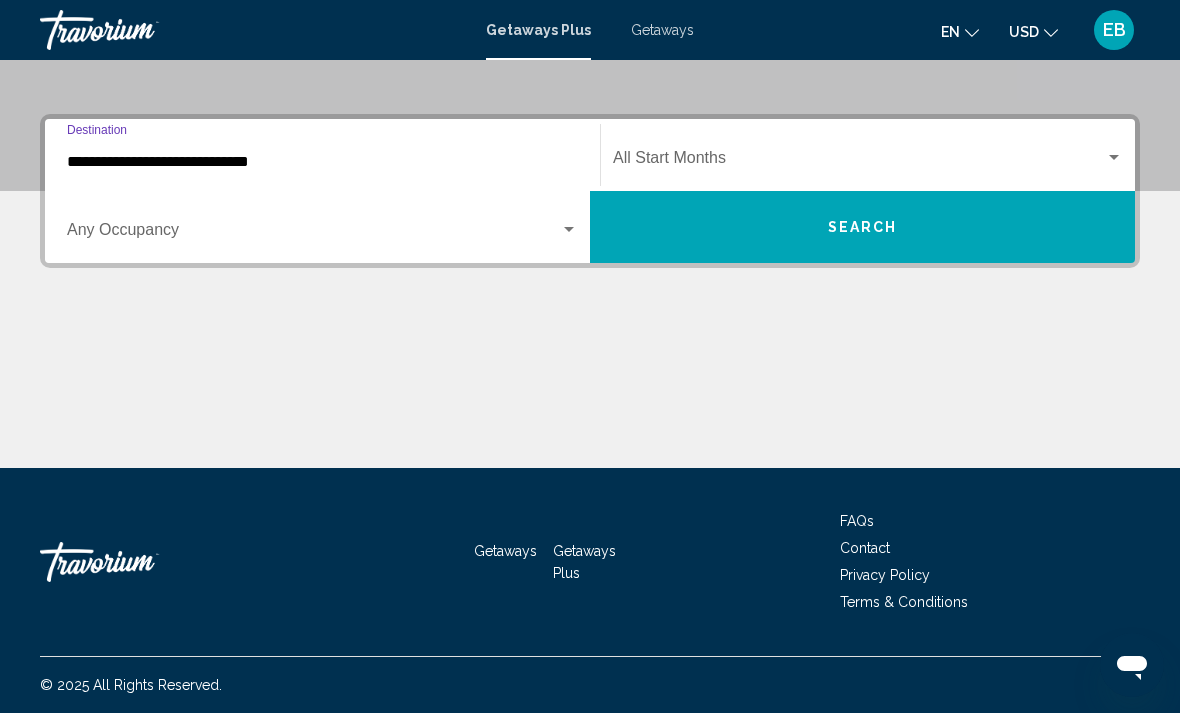 click at bounding box center [313, 234] 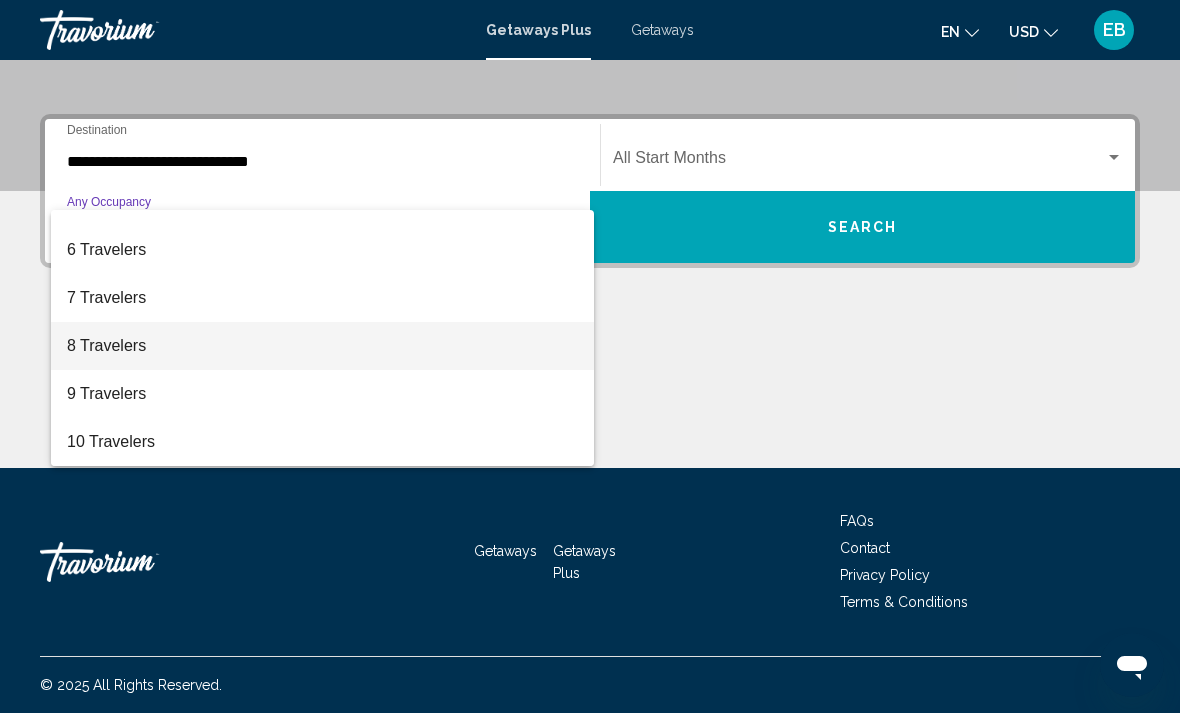 scroll, scrollTop: 224, scrollLeft: 0, axis: vertical 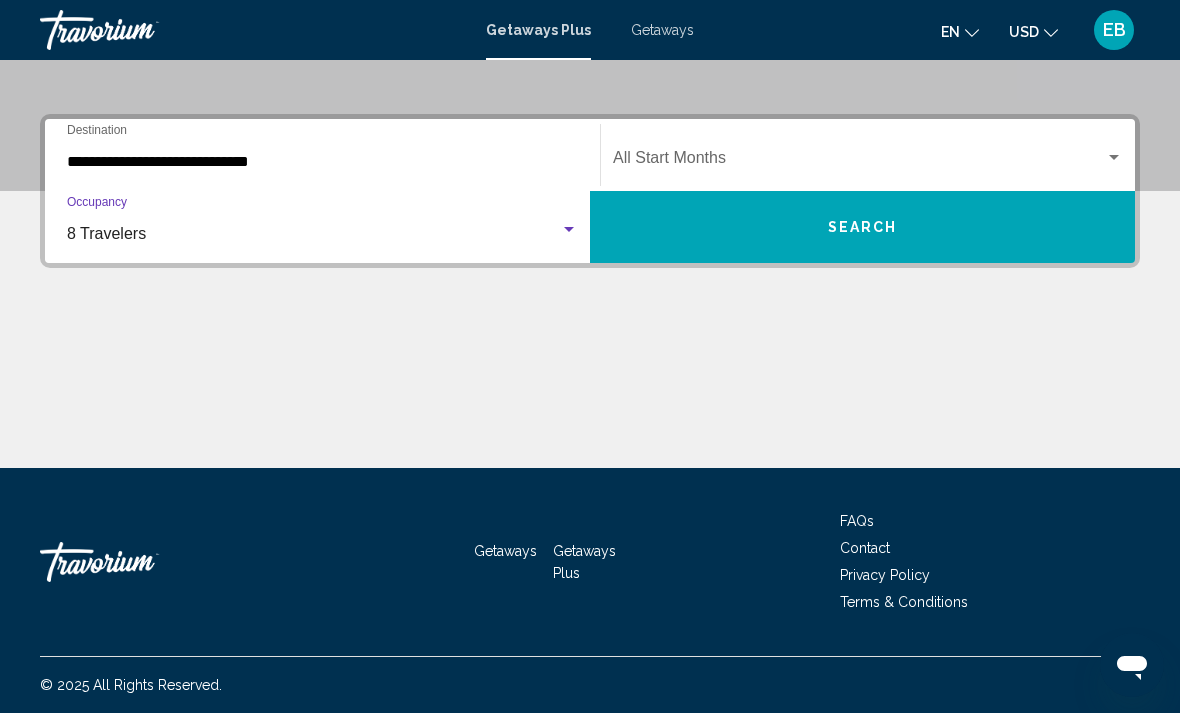 click on "Search" at bounding box center (862, 227) 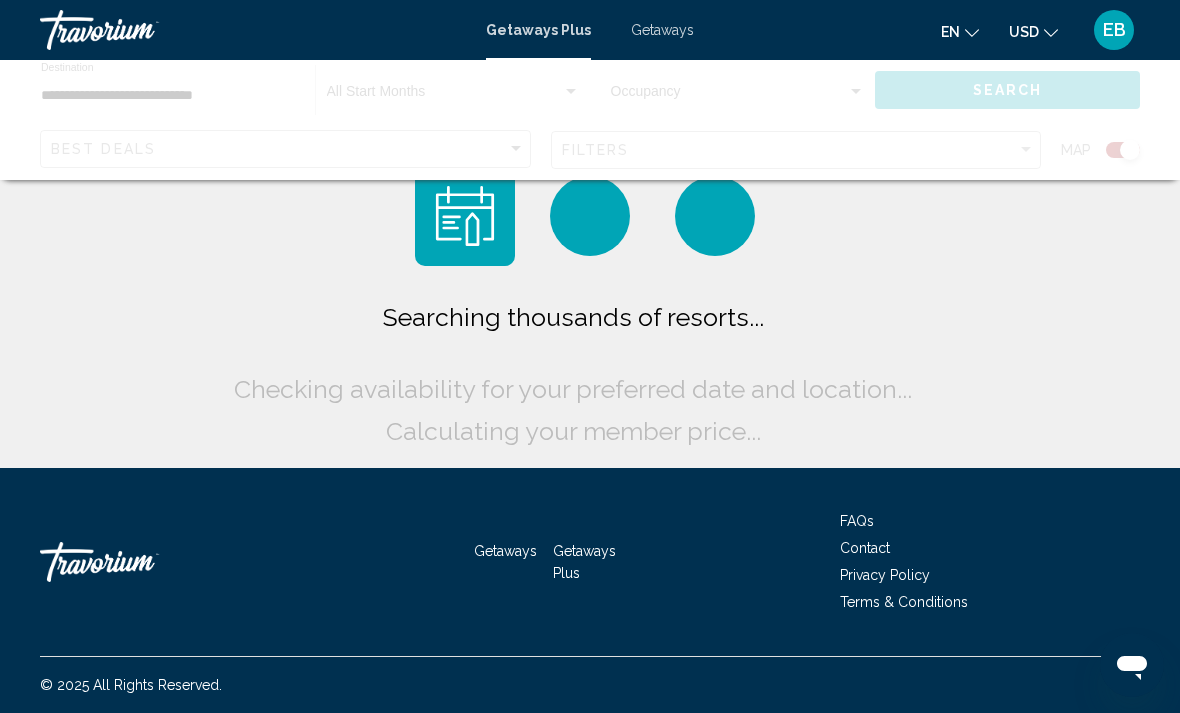 scroll, scrollTop: 64, scrollLeft: 0, axis: vertical 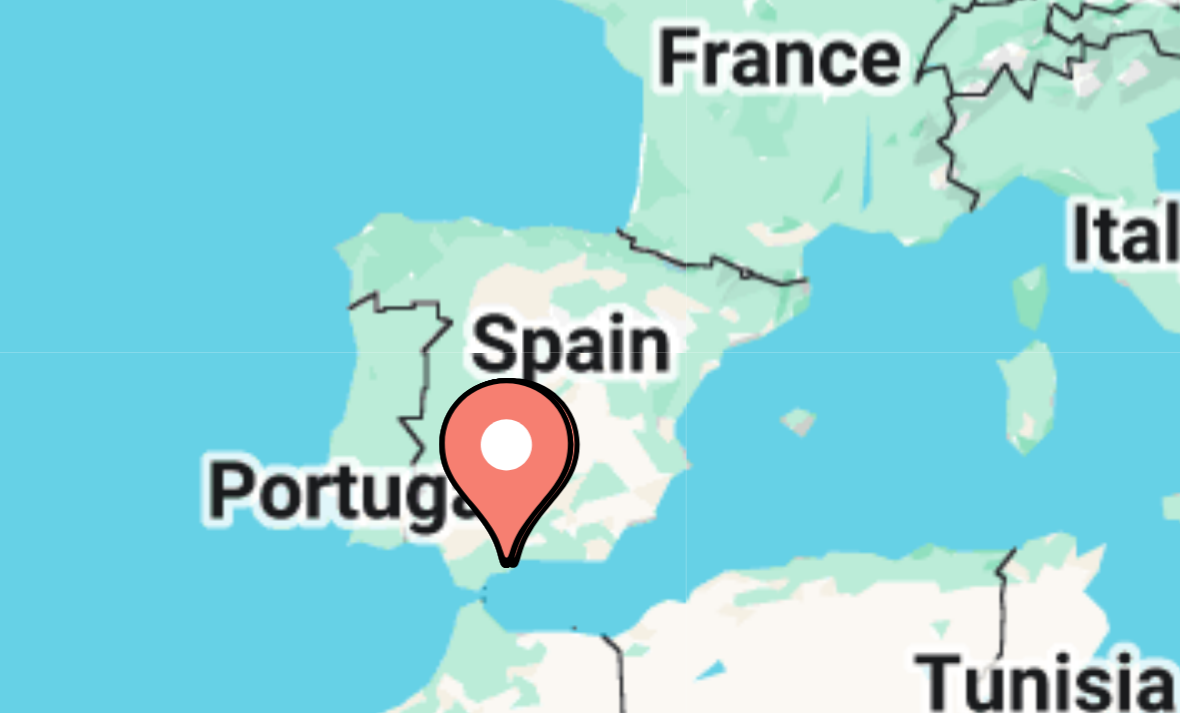 click on "To activate drag with keyboard, press Alt + Enter. Once in keyboard drag state, use the arrow keys to move the marker. To complete the drag, press the Enter key. To cancel, press Escape." at bounding box center [590, 436] 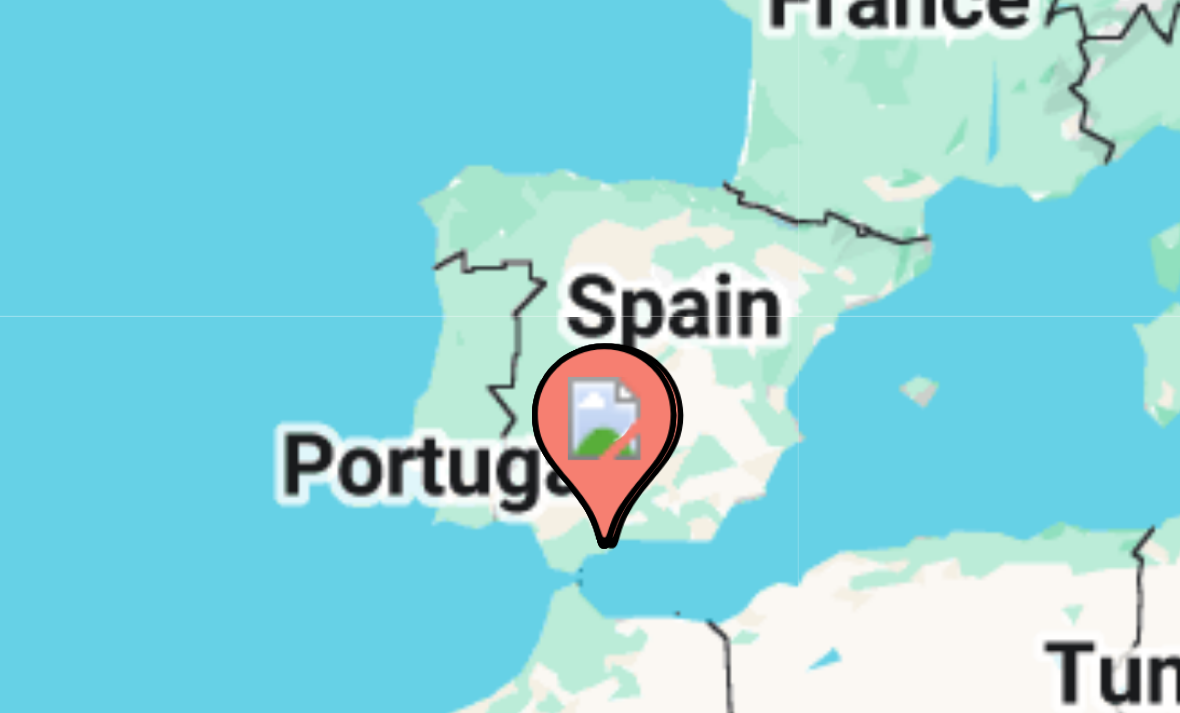 click at bounding box center [1140, 436] 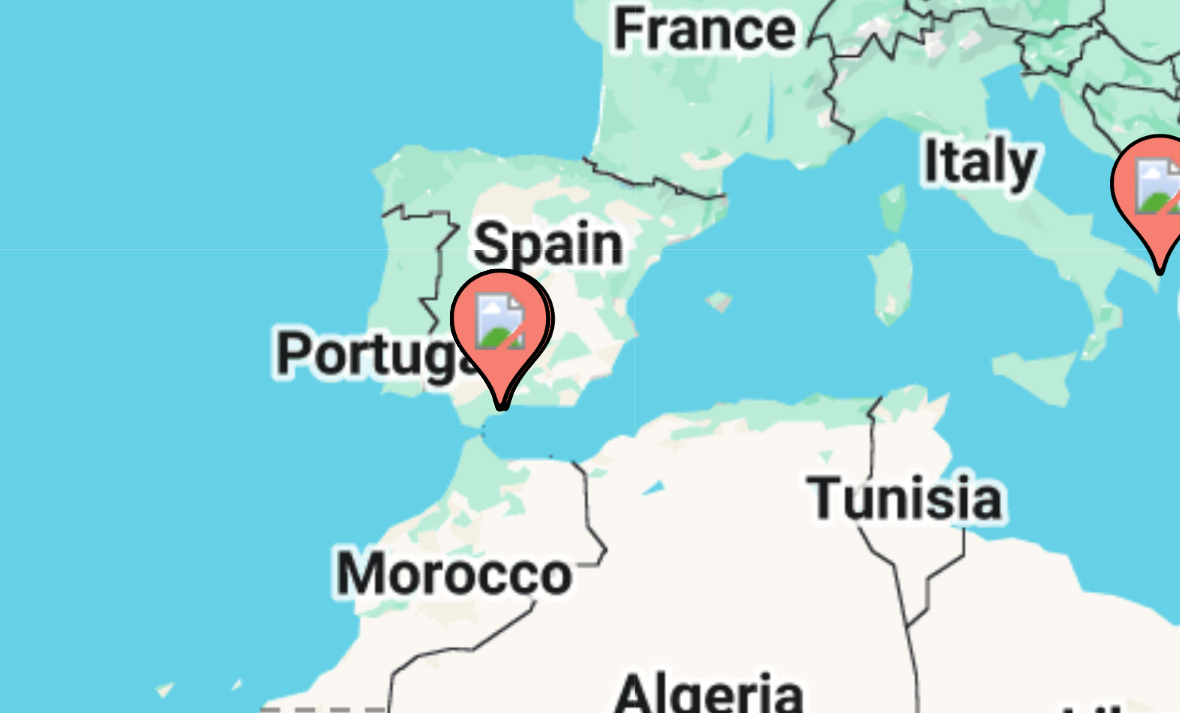 click 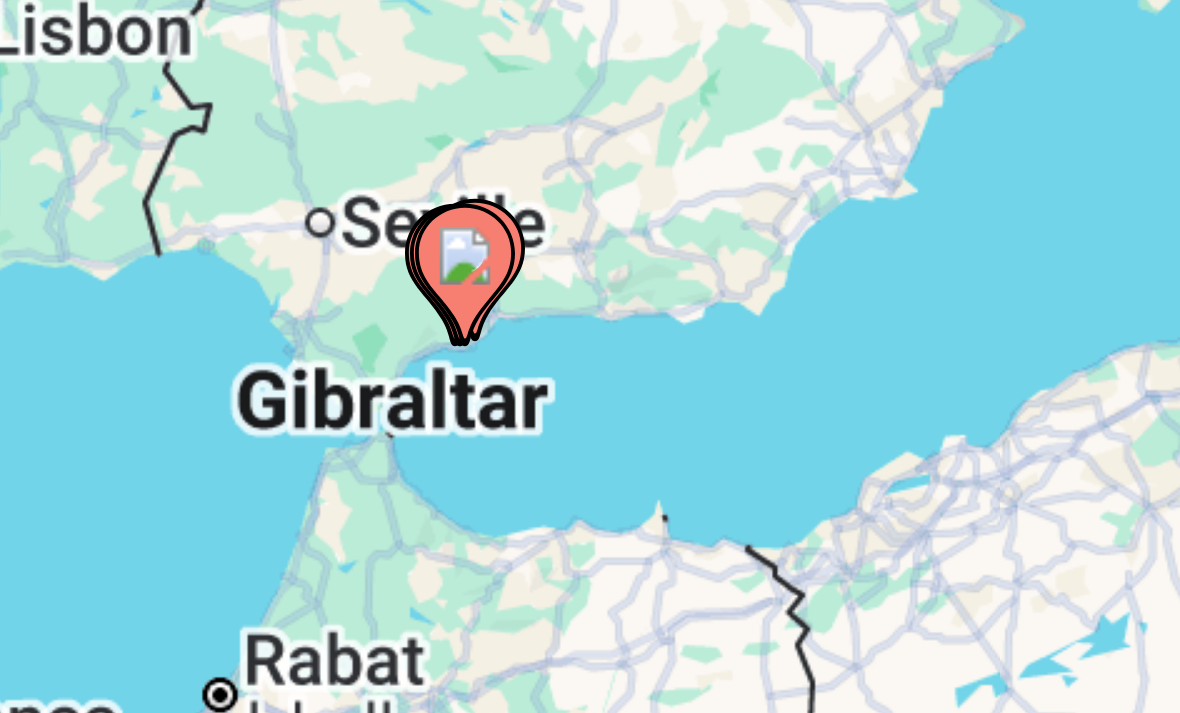 type on "**********" 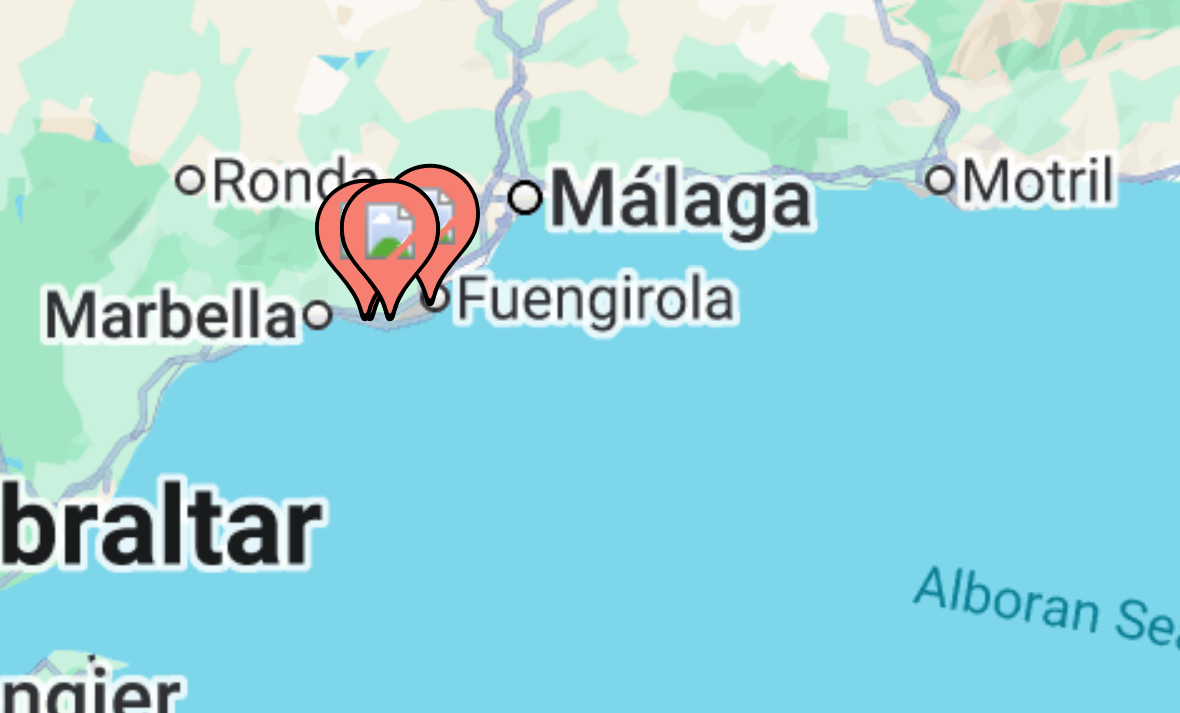 click 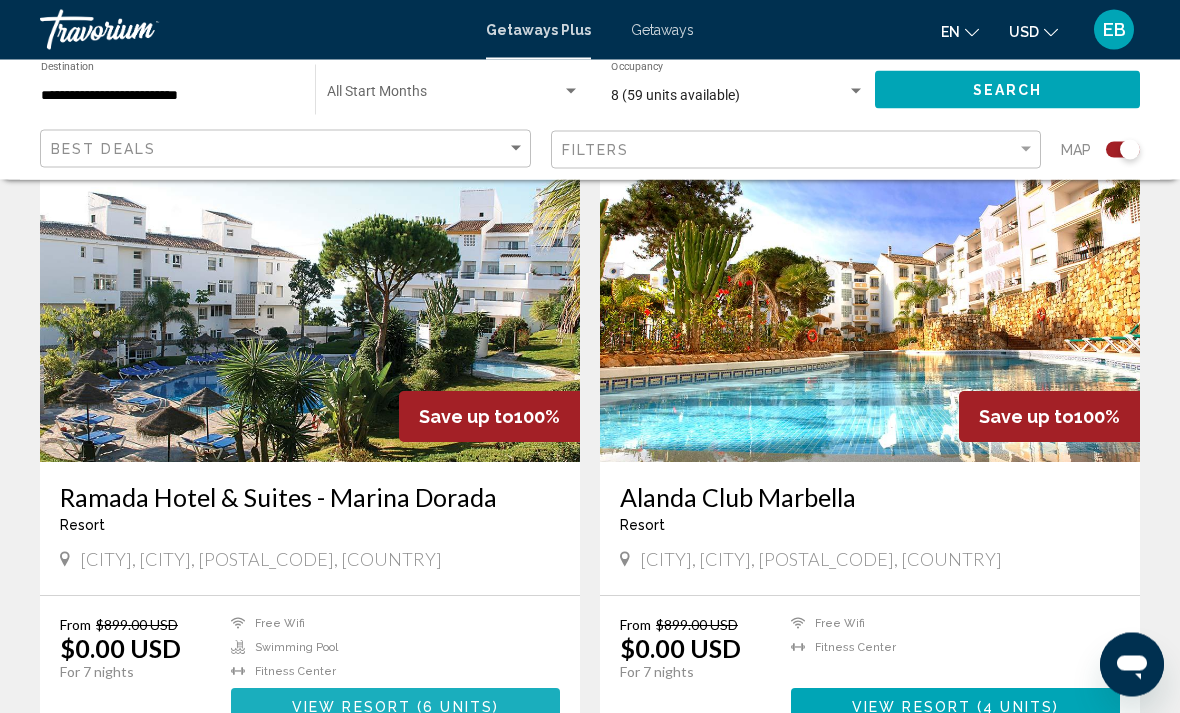 scroll, scrollTop: 1391, scrollLeft: 0, axis: vertical 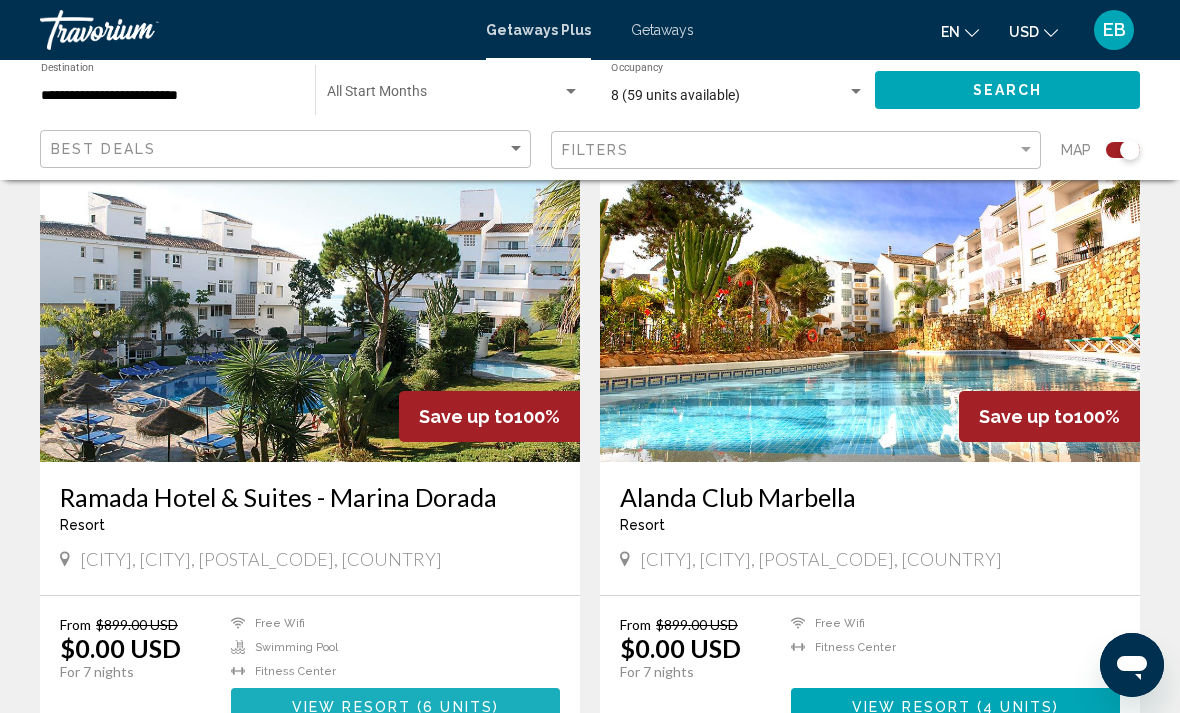 click on "View Resort" at bounding box center (351, 708) 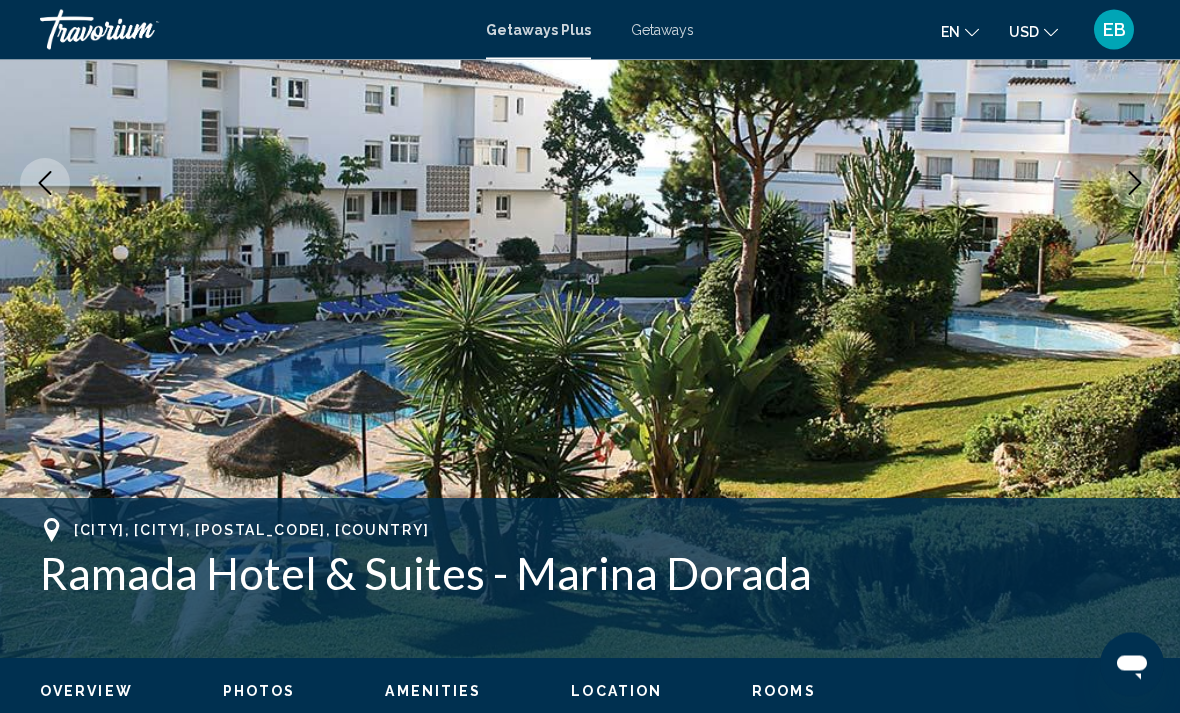 scroll, scrollTop: 0, scrollLeft: 0, axis: both 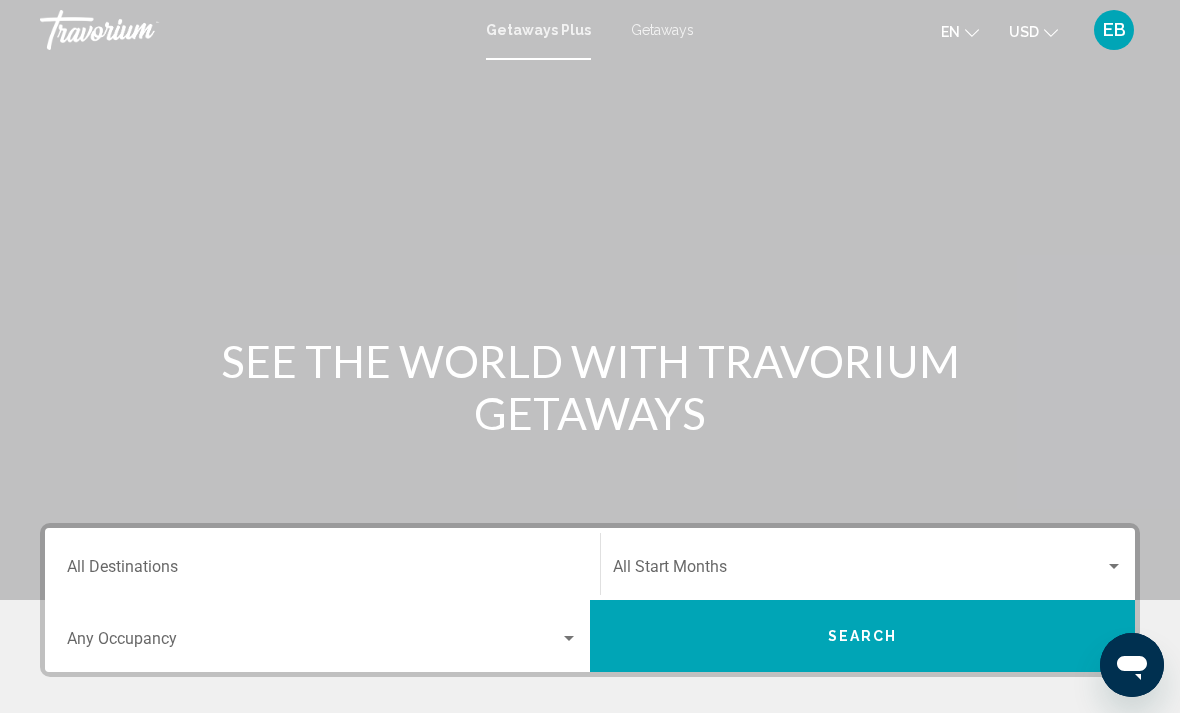click on "Destination All Destinations" at bounding box center (322, 564) 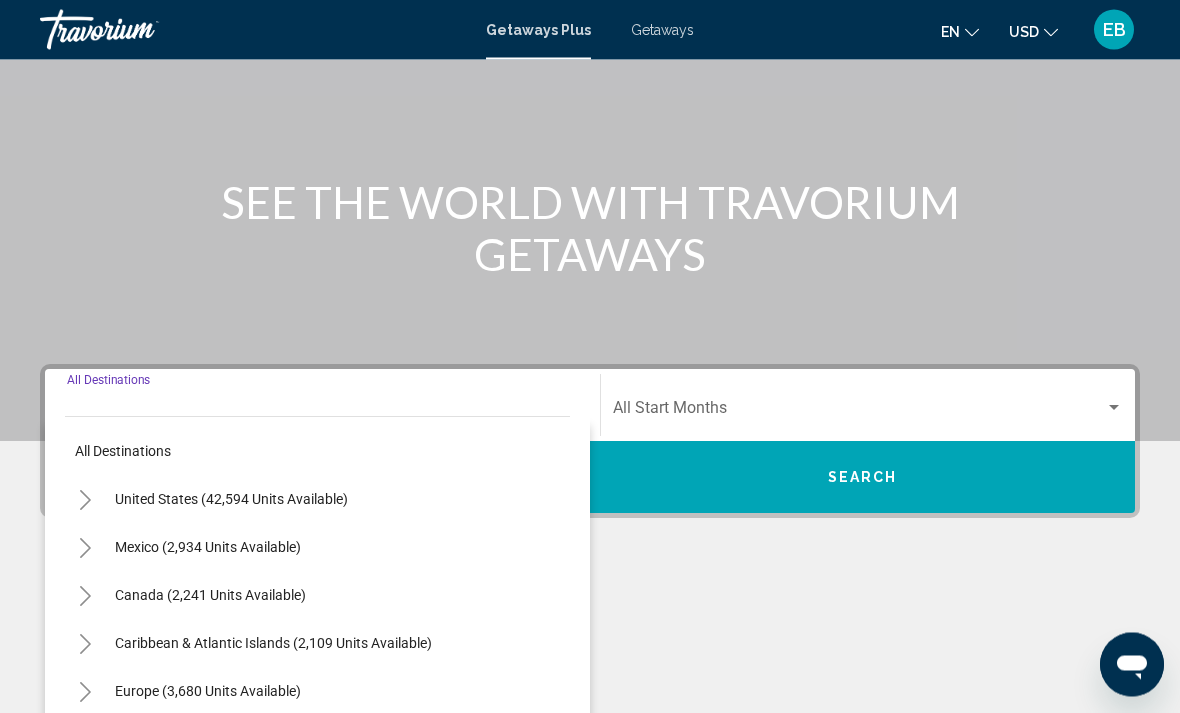 scroll, scrollTop: 409, scrollLeft: 0, axis: vertical 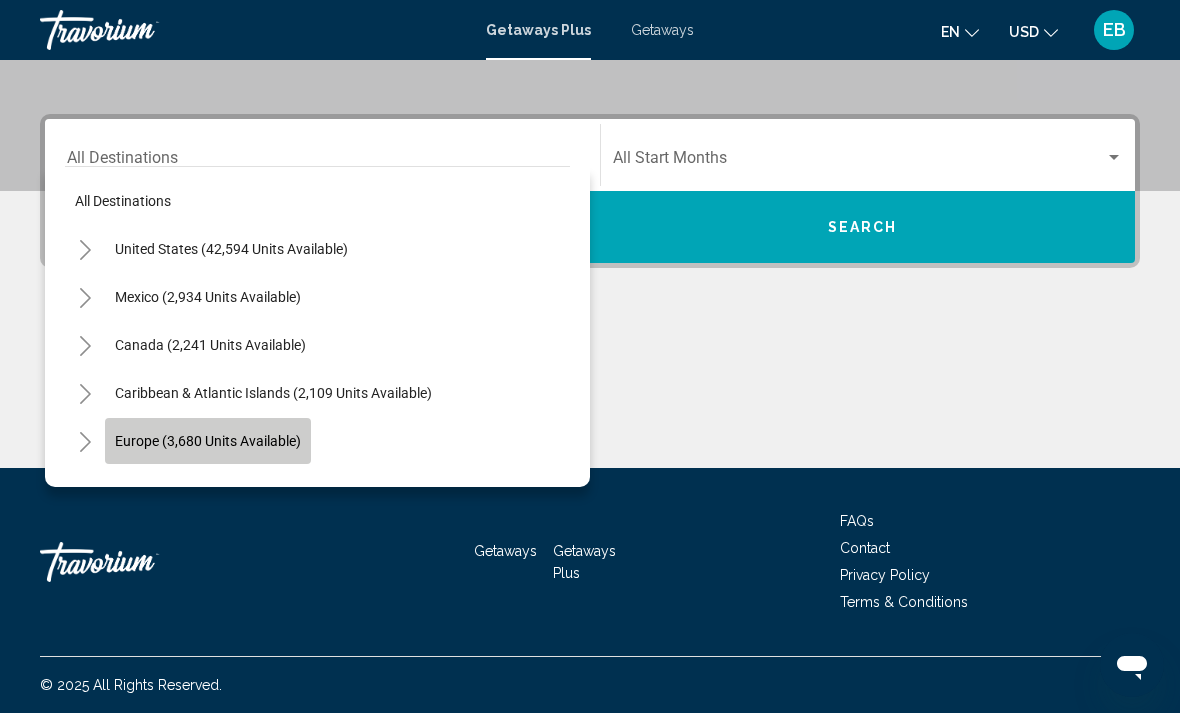click on "Europe (3,680 units available)" at bounding box center (208, 489) 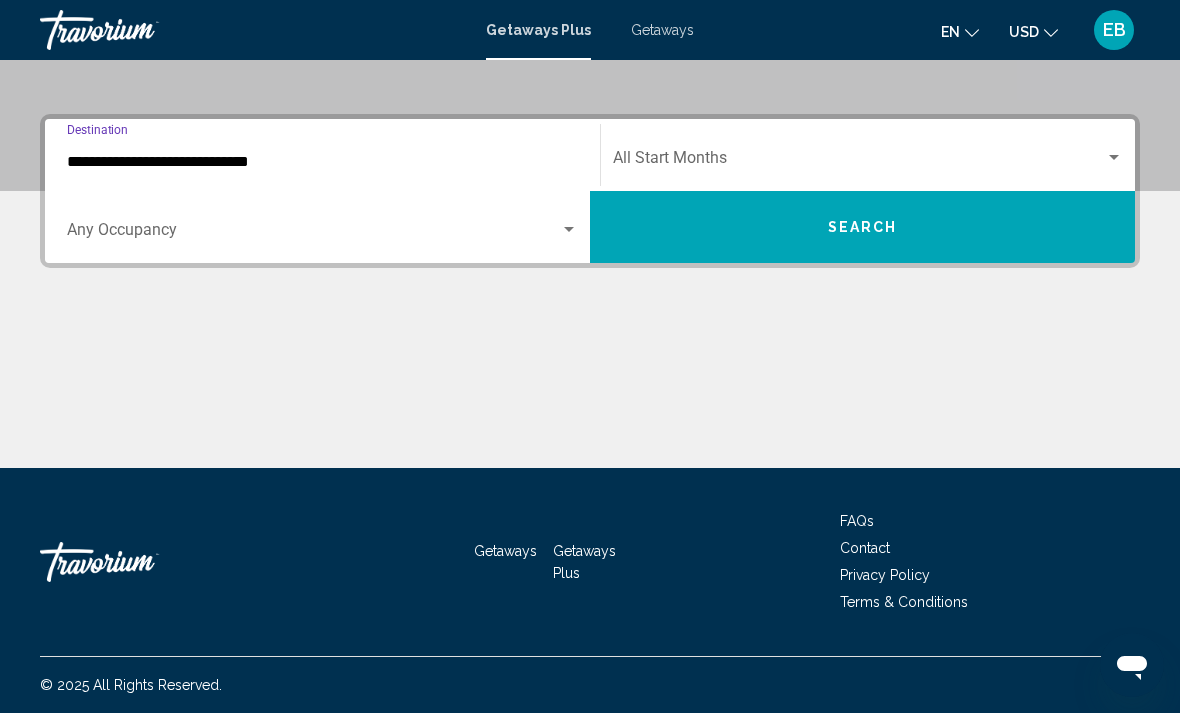 click at bounding box center [313, 234] 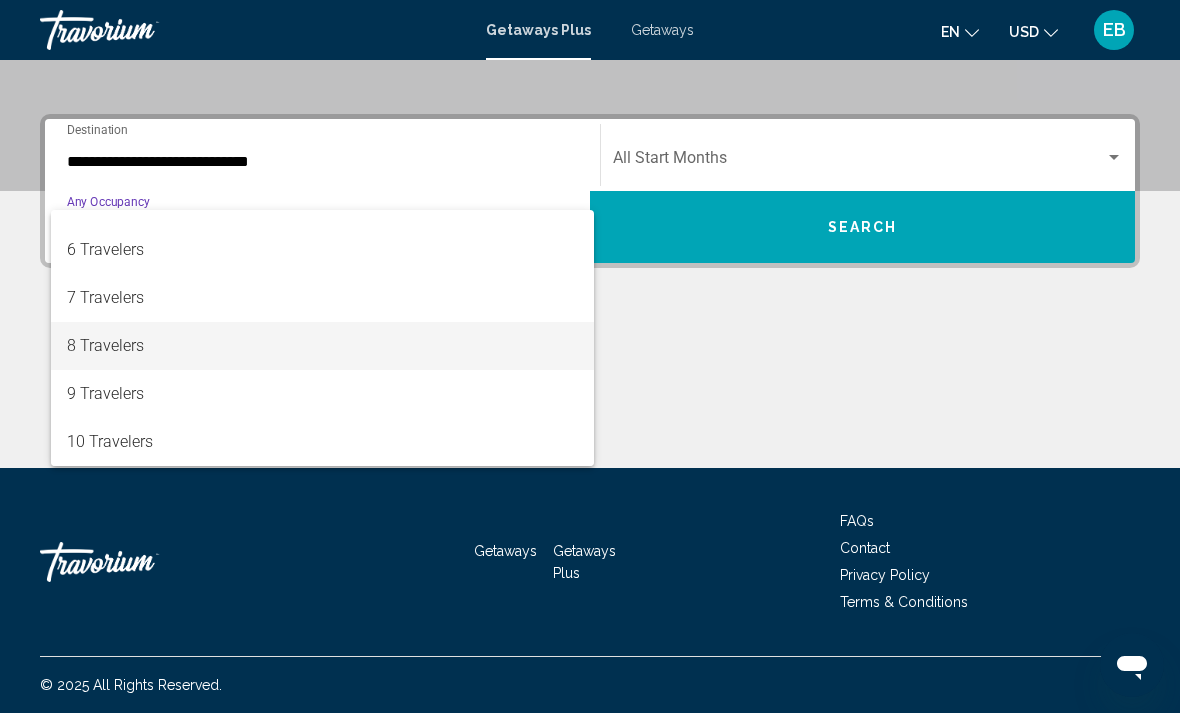 scroll, scrollTop: 224, scrollLeft: 0, axis: vertical 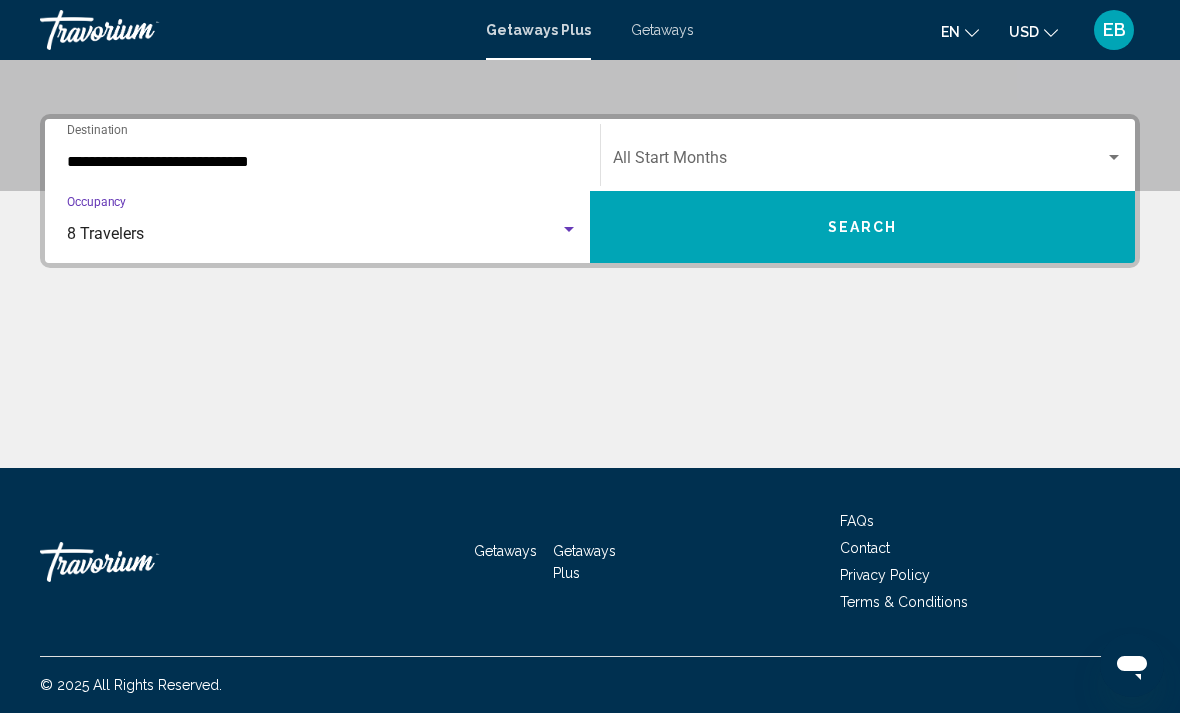 click on "Search" at bounding box center (862, 227) 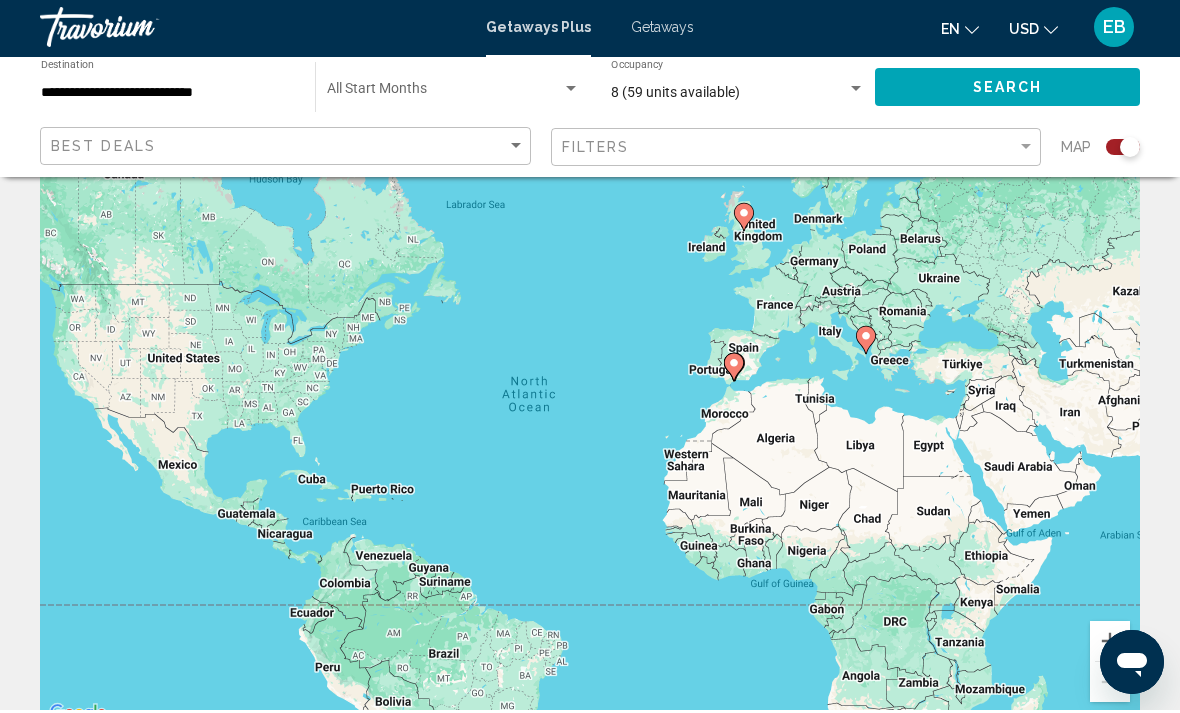scroll, scrollTop: 74, scrollLeft: 0, axis: vertical 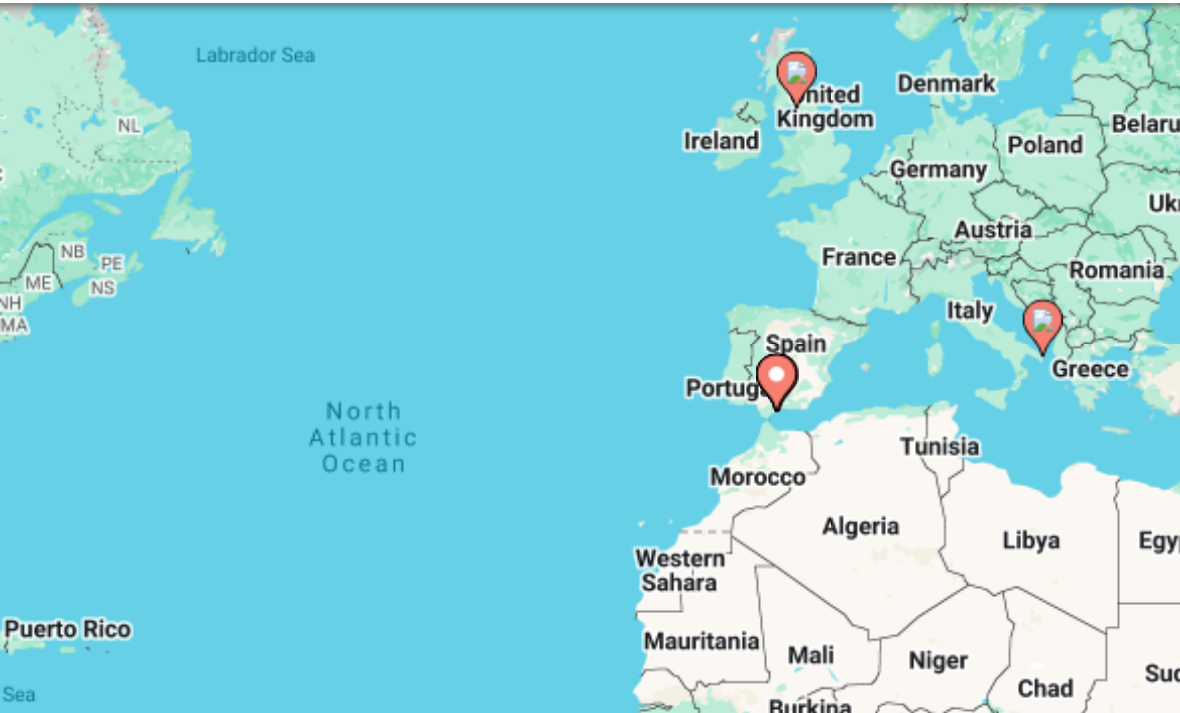 click 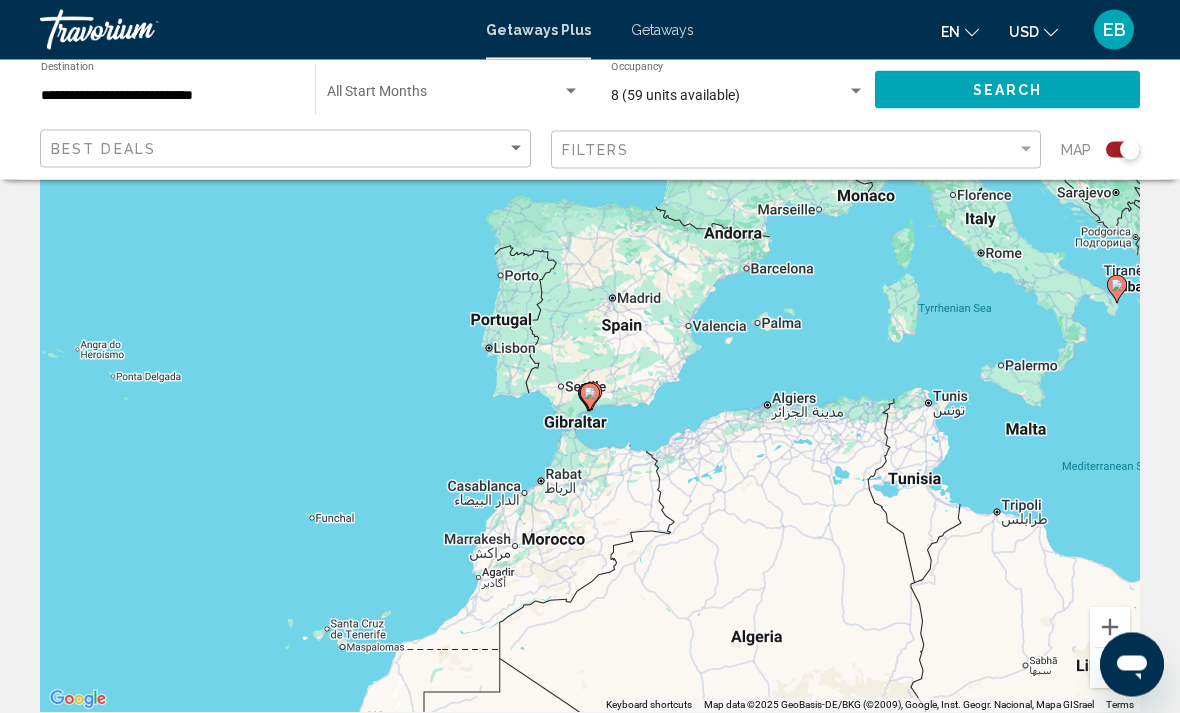 scroll, scrollTop: 0, scrollLeft: 0, axis: both 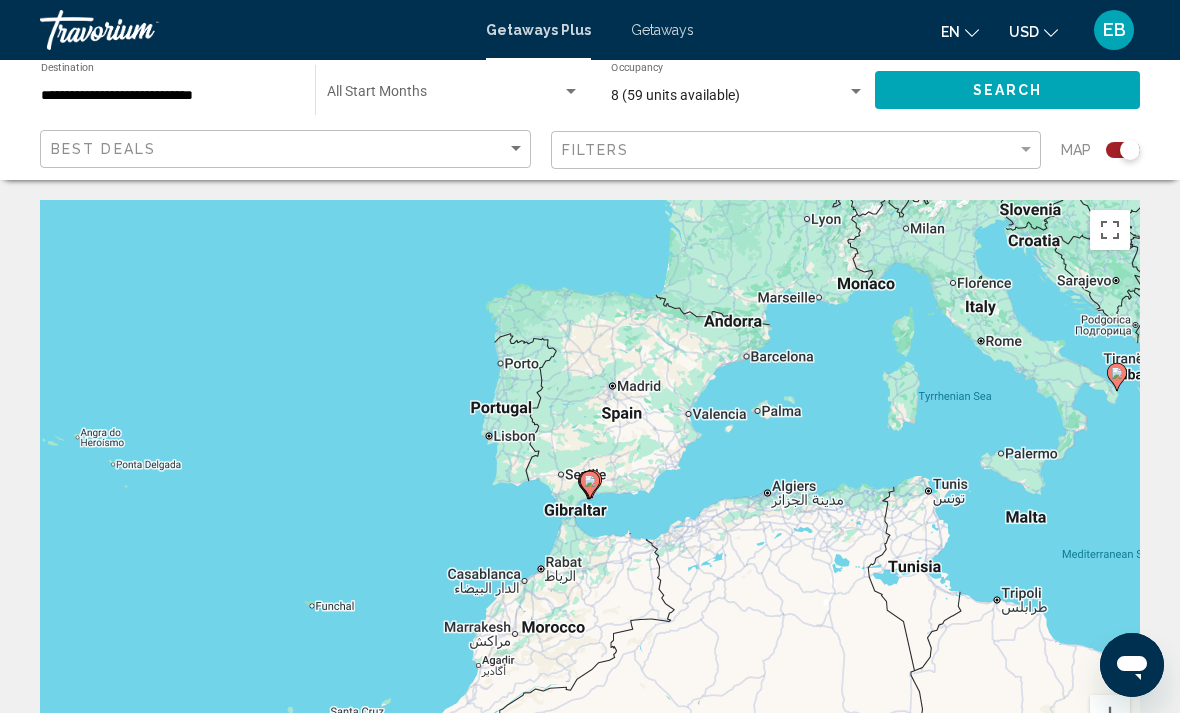 click on "8 (59 units available) Occupancy Any Occupancy" 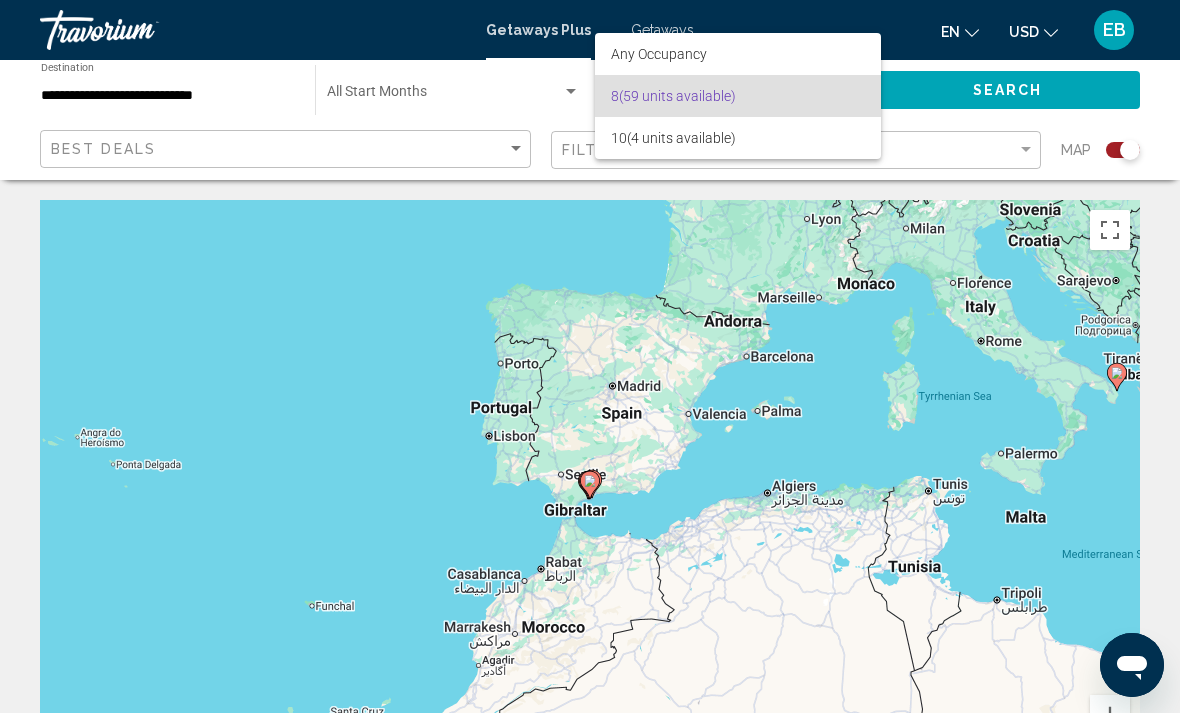 click on "8  (59 units available)" at bounding box center [738, 96] 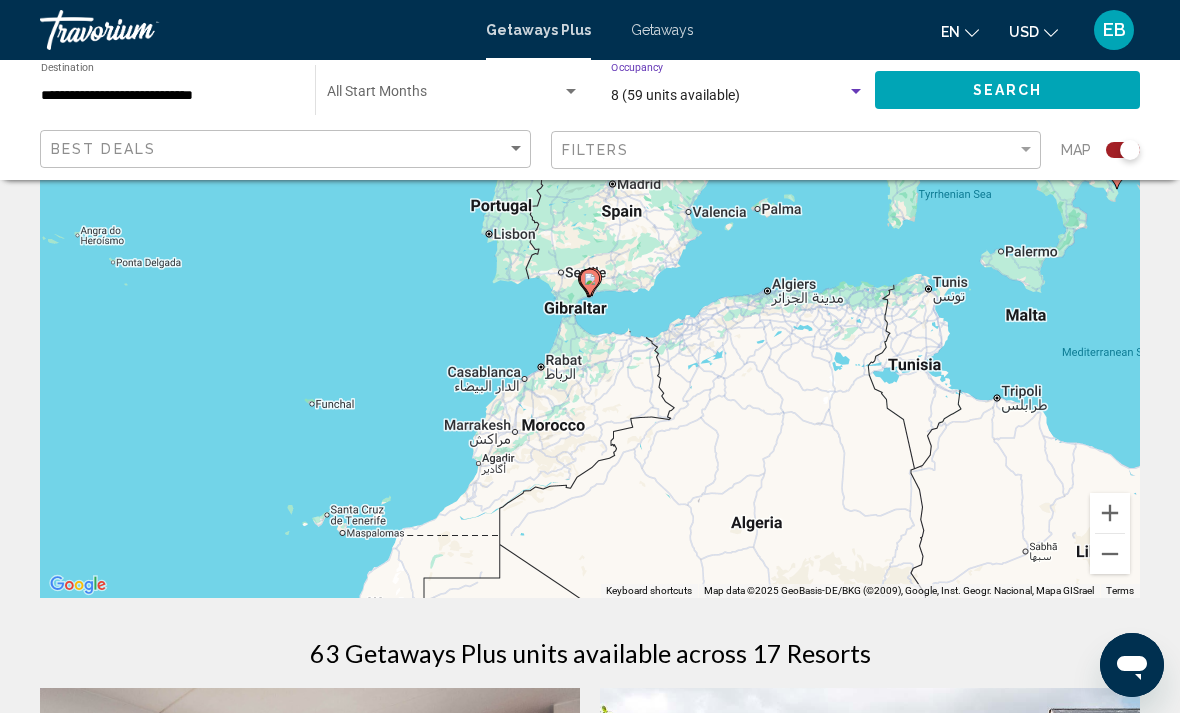 scroll, scrollTop: 0, scrollLeft: 0, axis: both 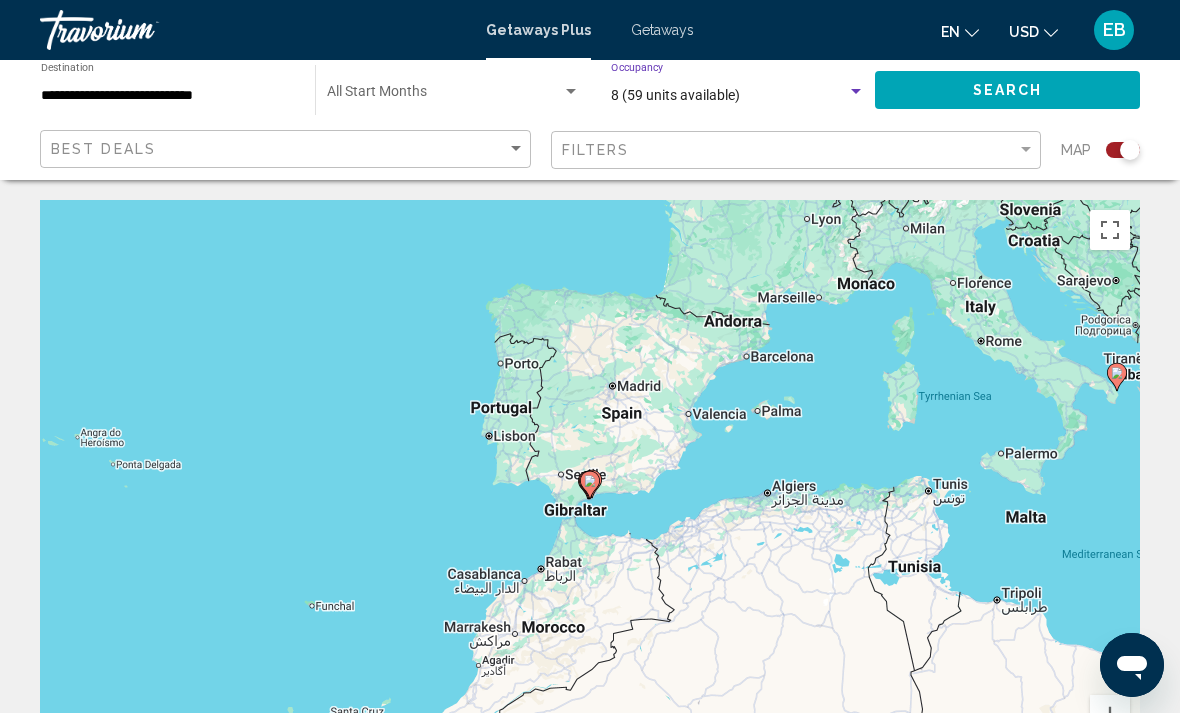 click on "Search" 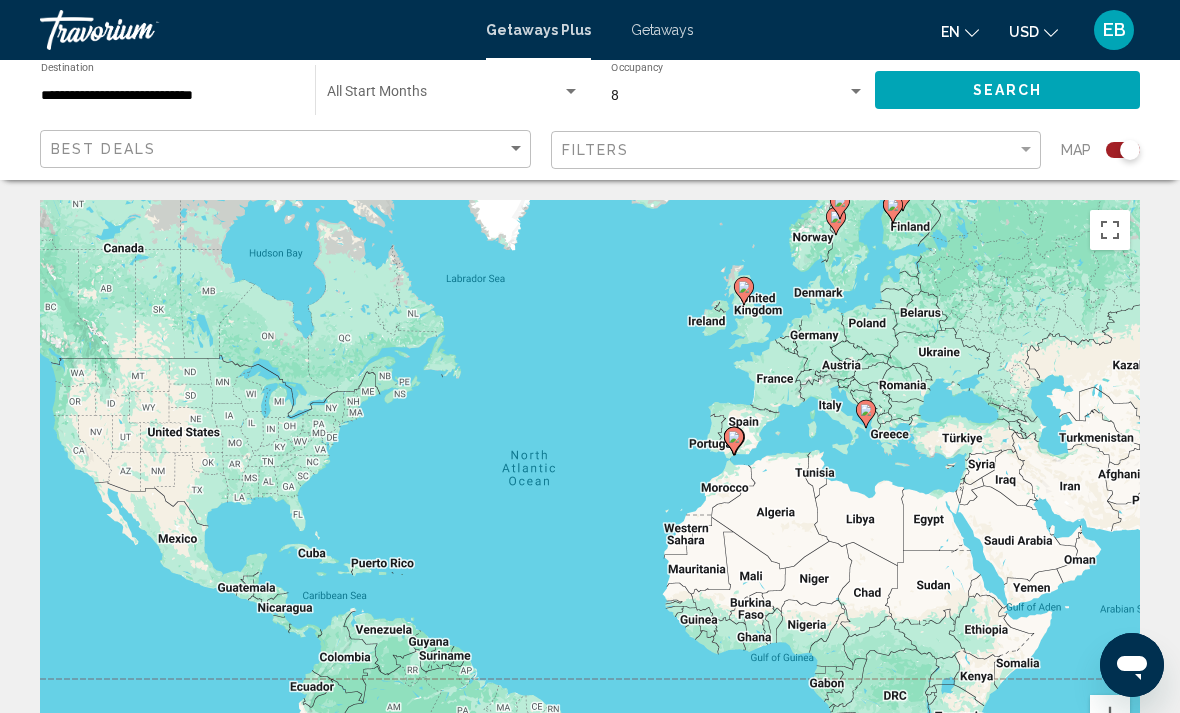 click on "8" at bounding box center [729, 96] 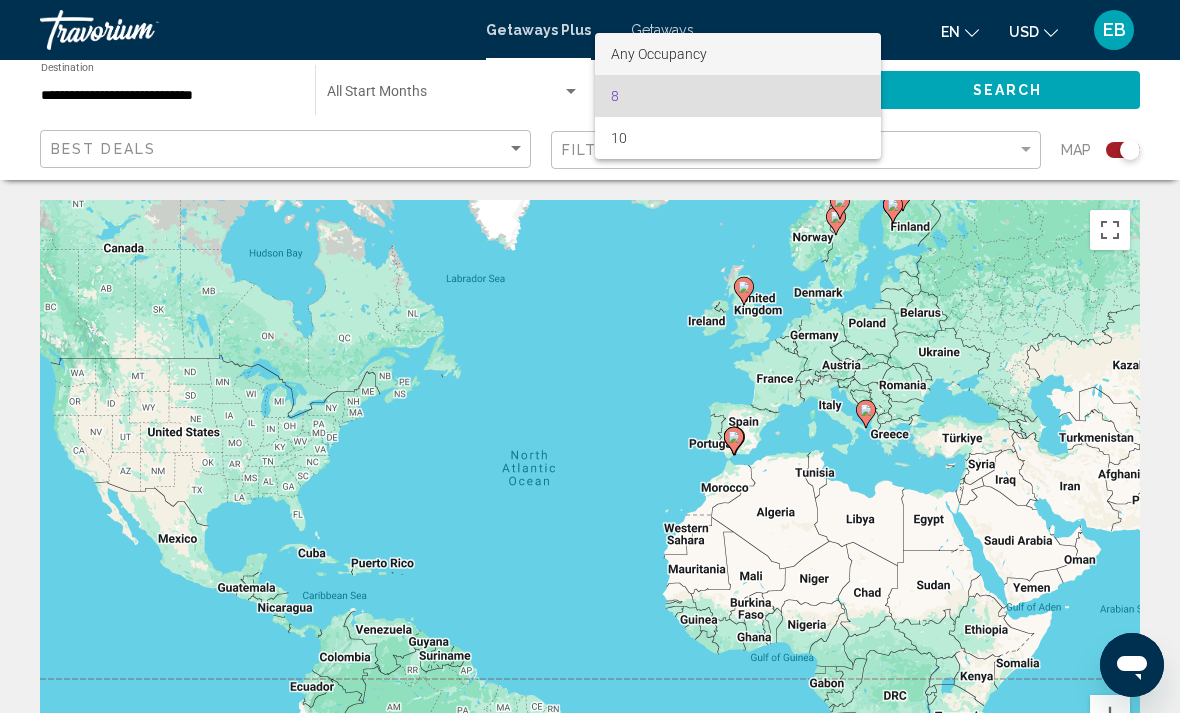 click on "Any Occupancy" at bounding box center [738, 54] 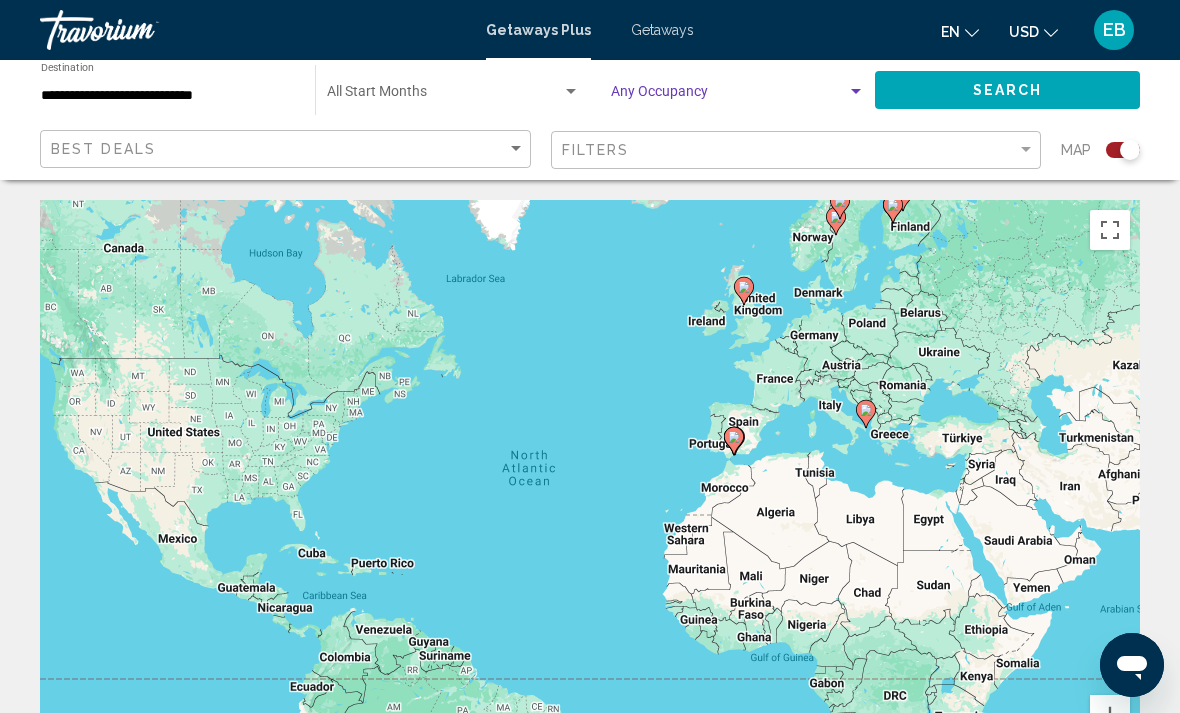 click at bounding box center (729, 96) 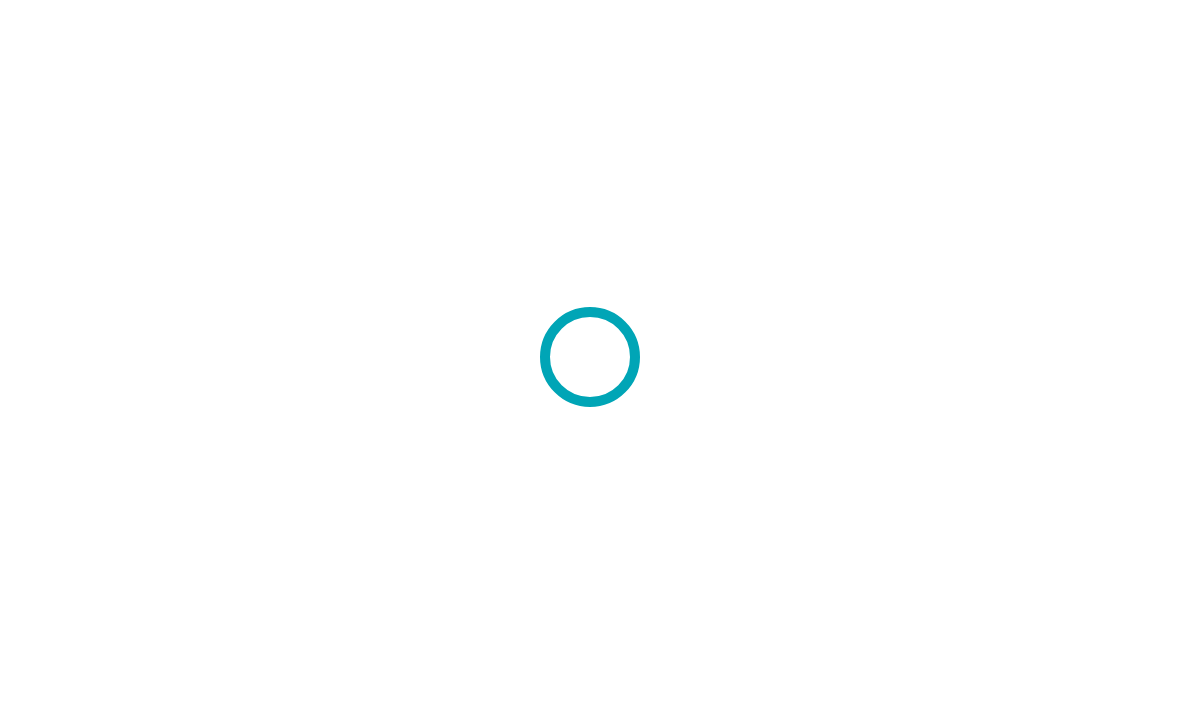 scroll, scrollTop: 0, scrollLeft: 0, axis: both 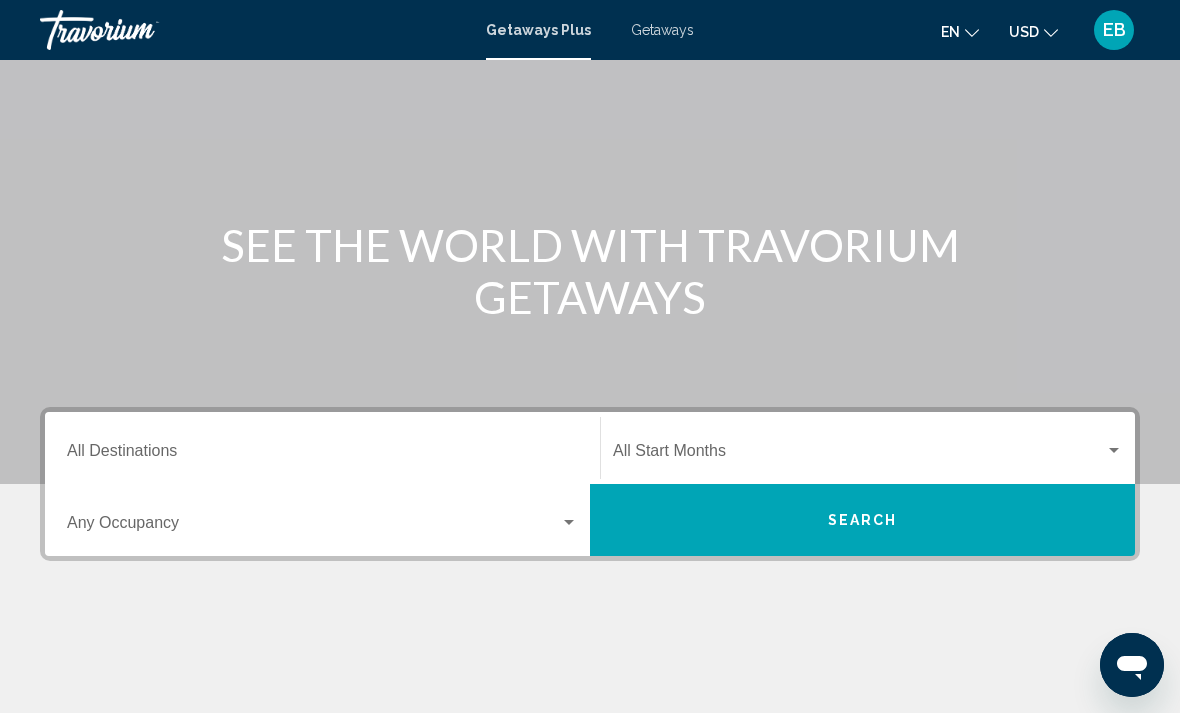 click on "Destination All Destinations" at bounding box center [322, 448] 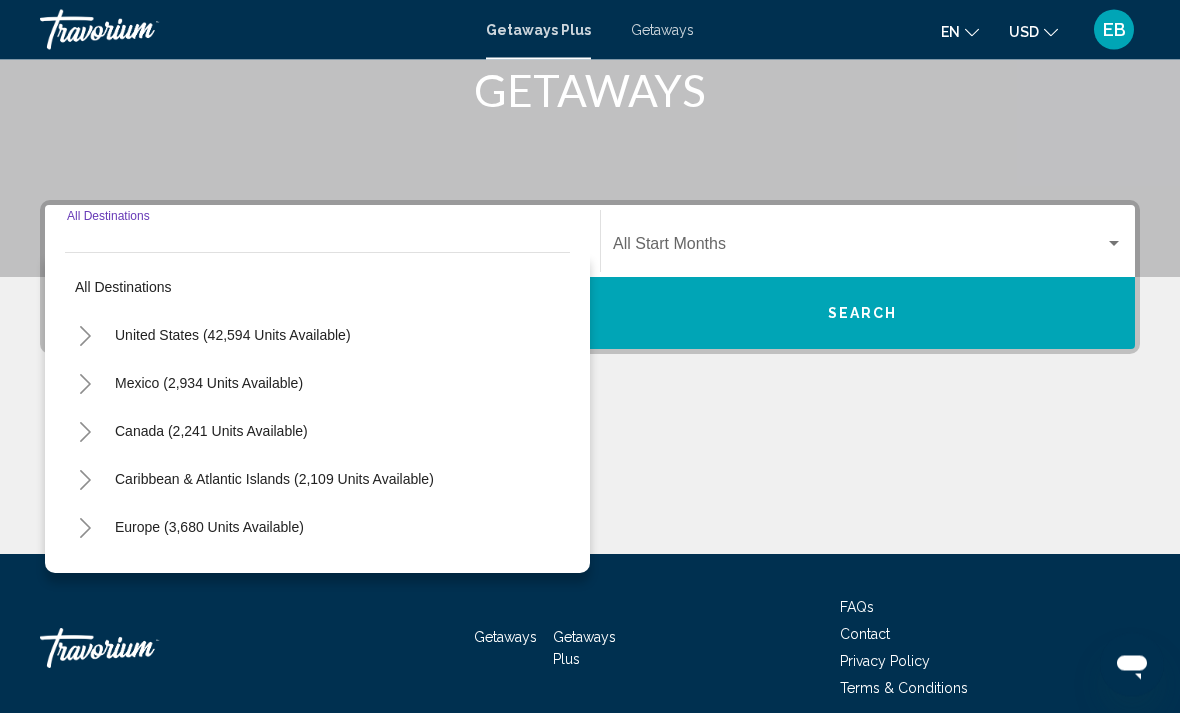 scroll, scrollTop: 345, scrollLeft: 0, axis: vertical 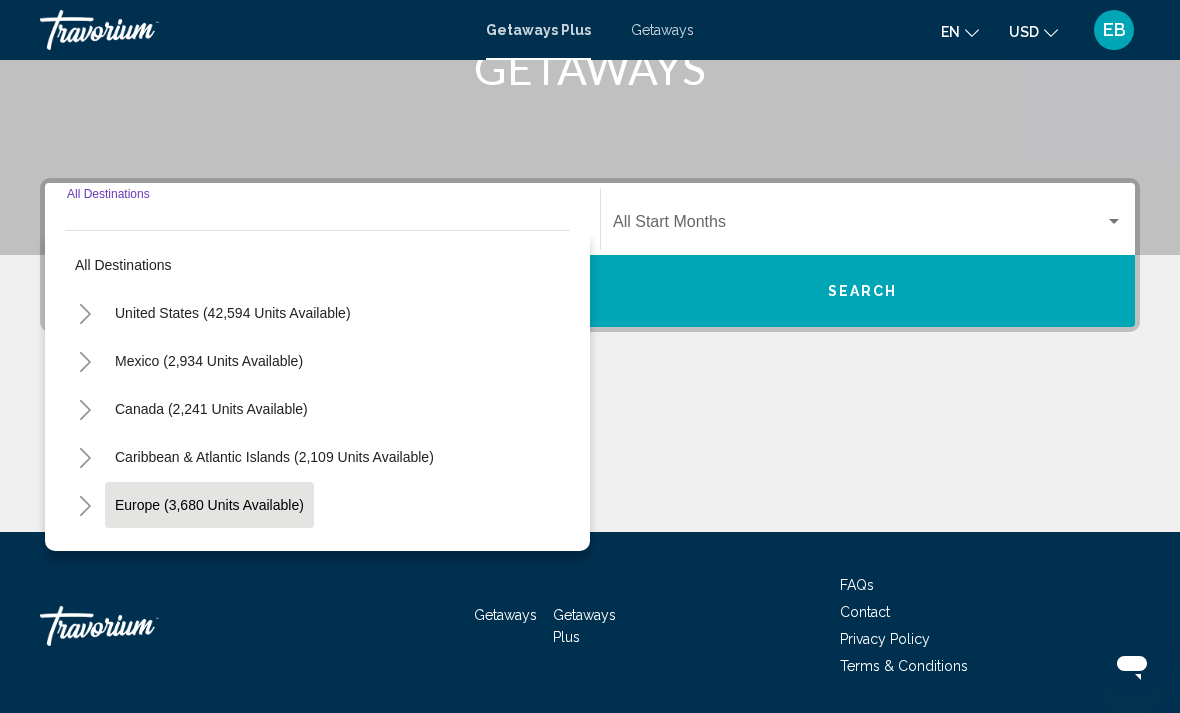 click on "Europe (3,680 units available)" at bounding box center [208, 553] 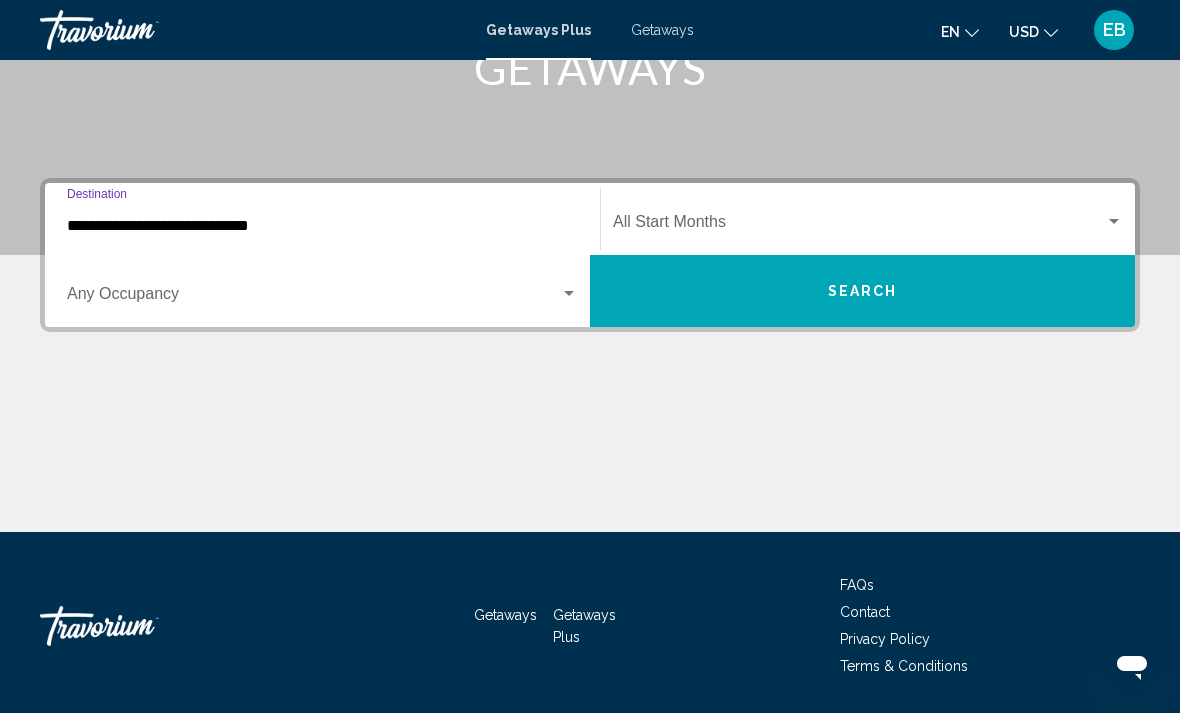 click at bounding box center [313, 298] 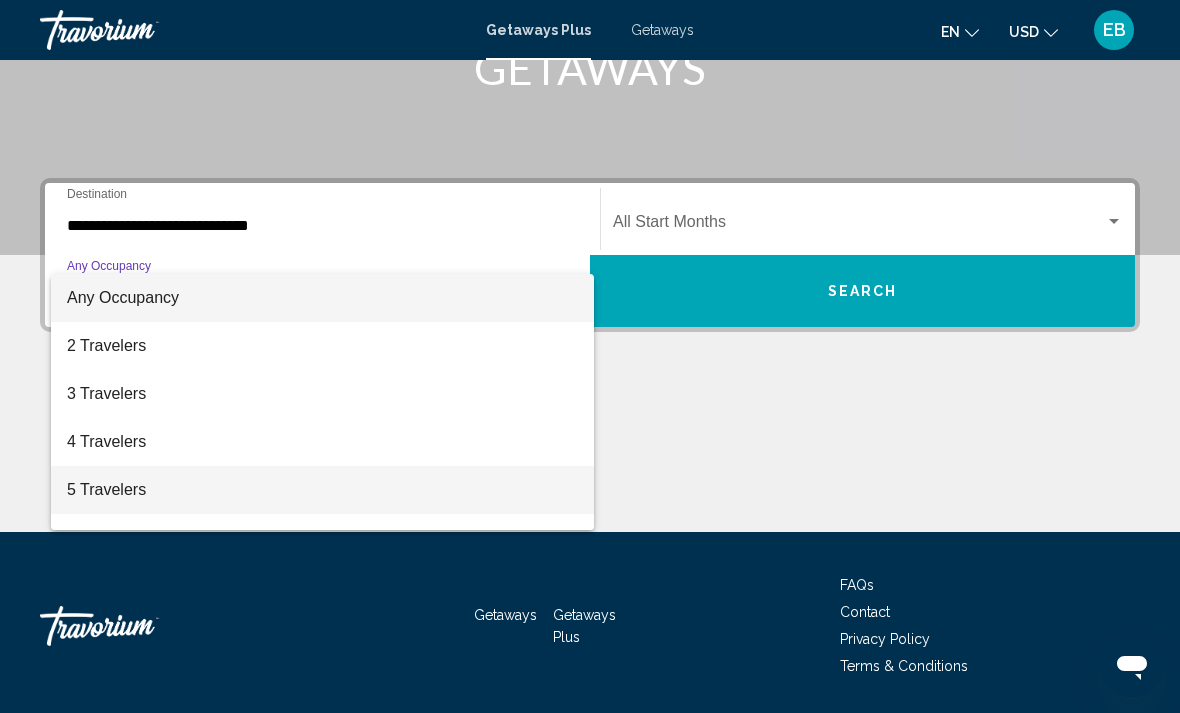 click on "5 Travelers" at bounding box center [322, 490] 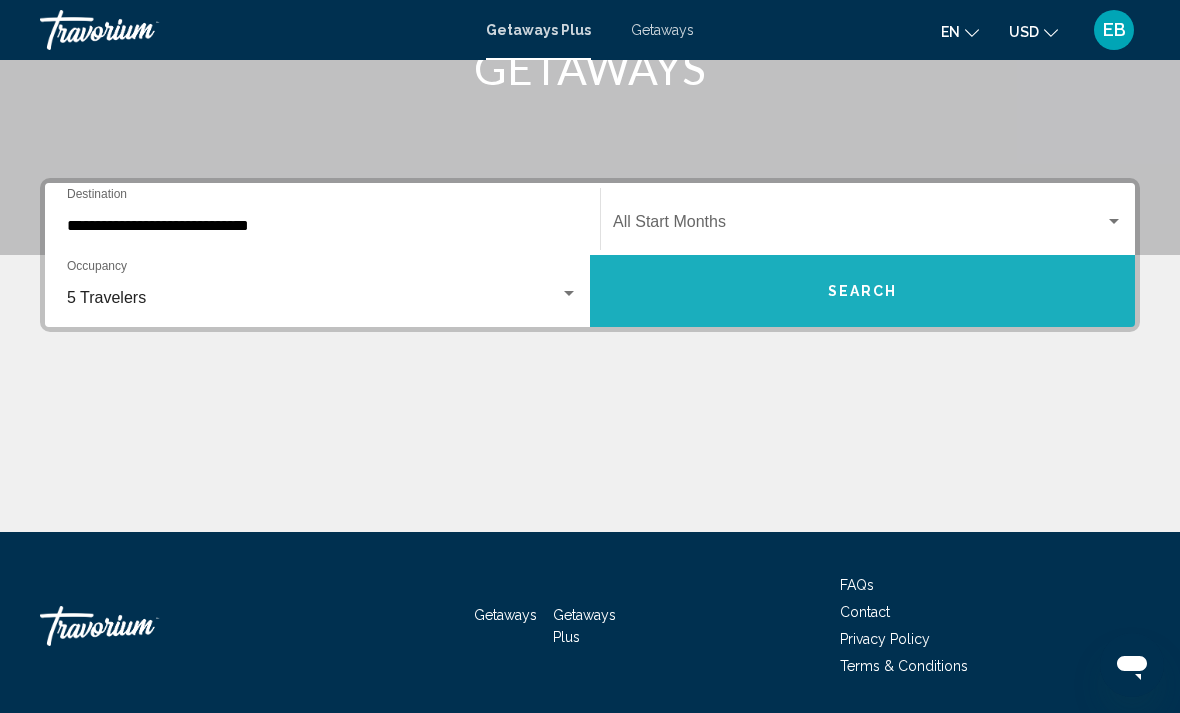 click on "Search" at bounding box center (863, 292) 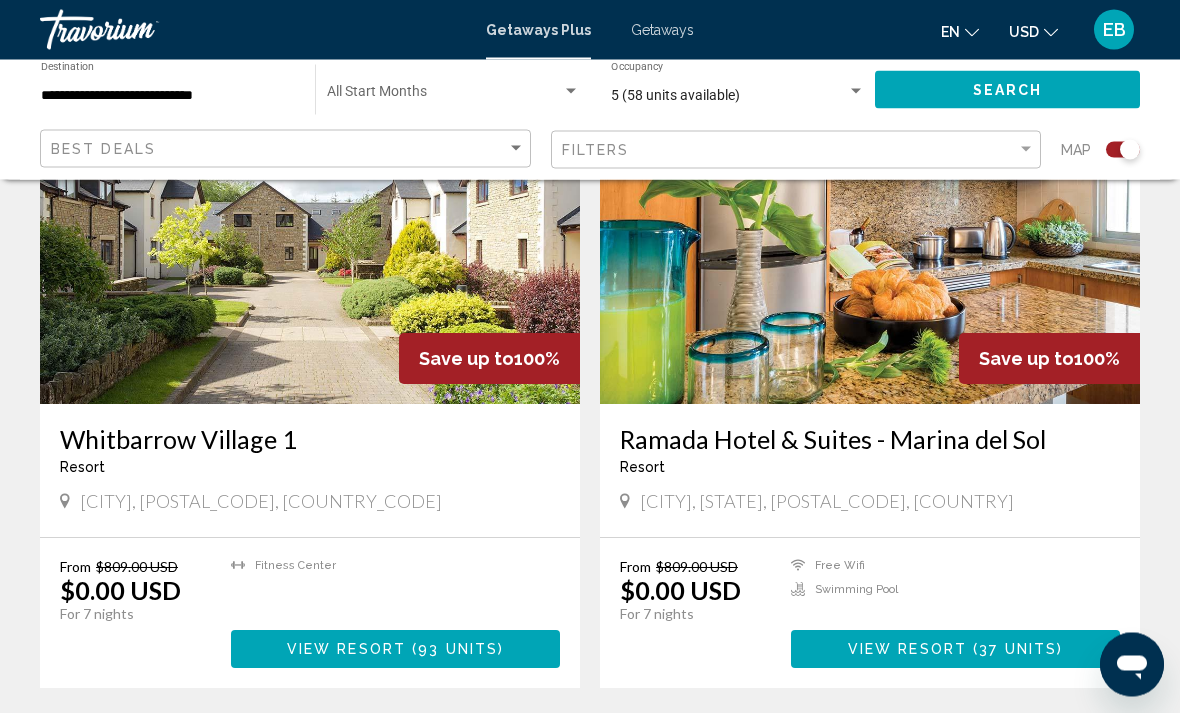scroll, scrollTop: 3369, scrollLeft: 0, axis: vertical 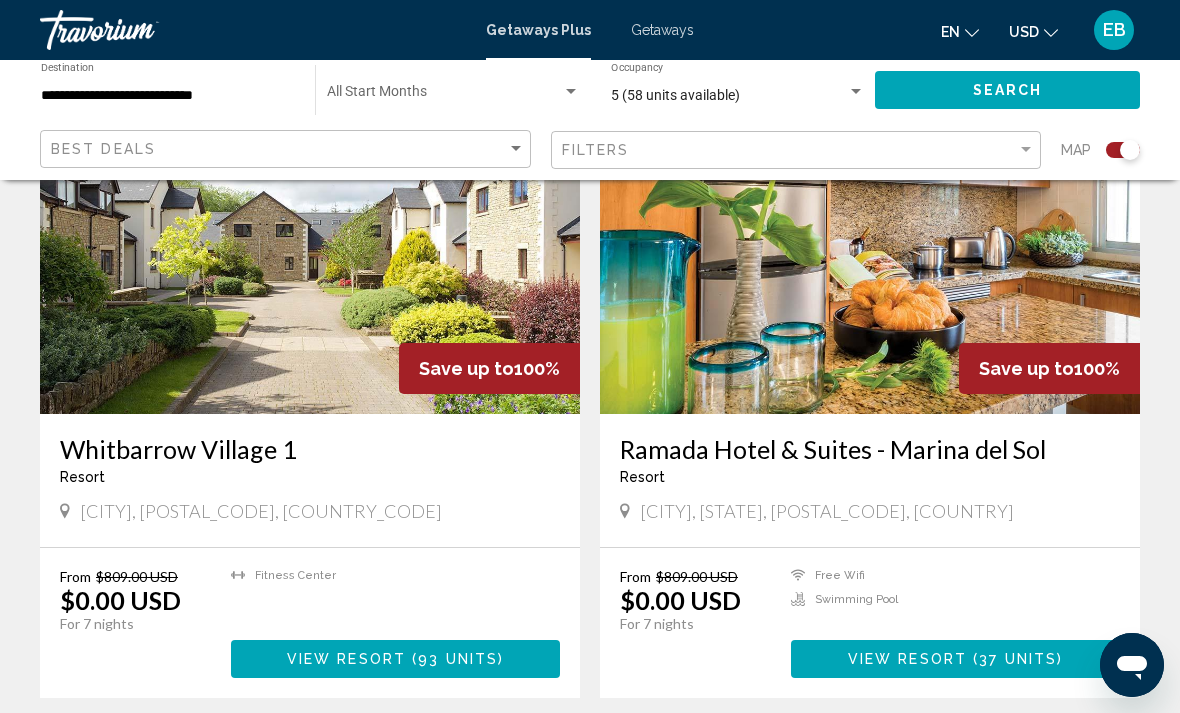click at bounding box center [870, 254] 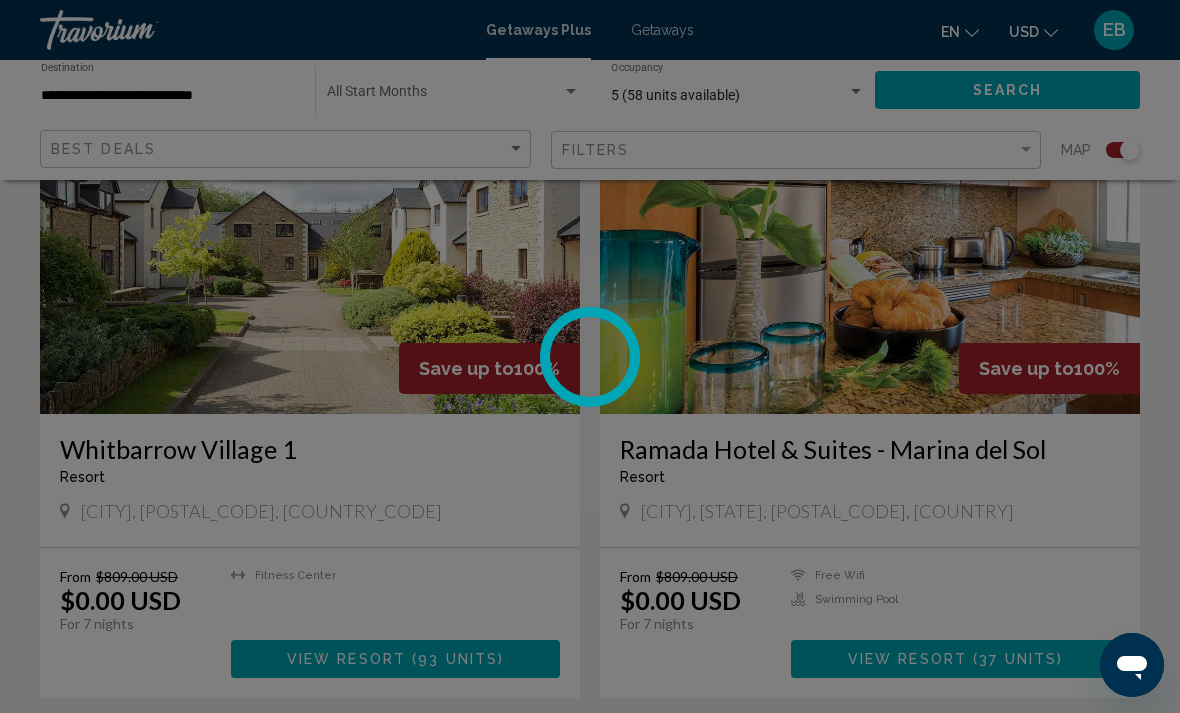 click at bounding box center (590, 356) 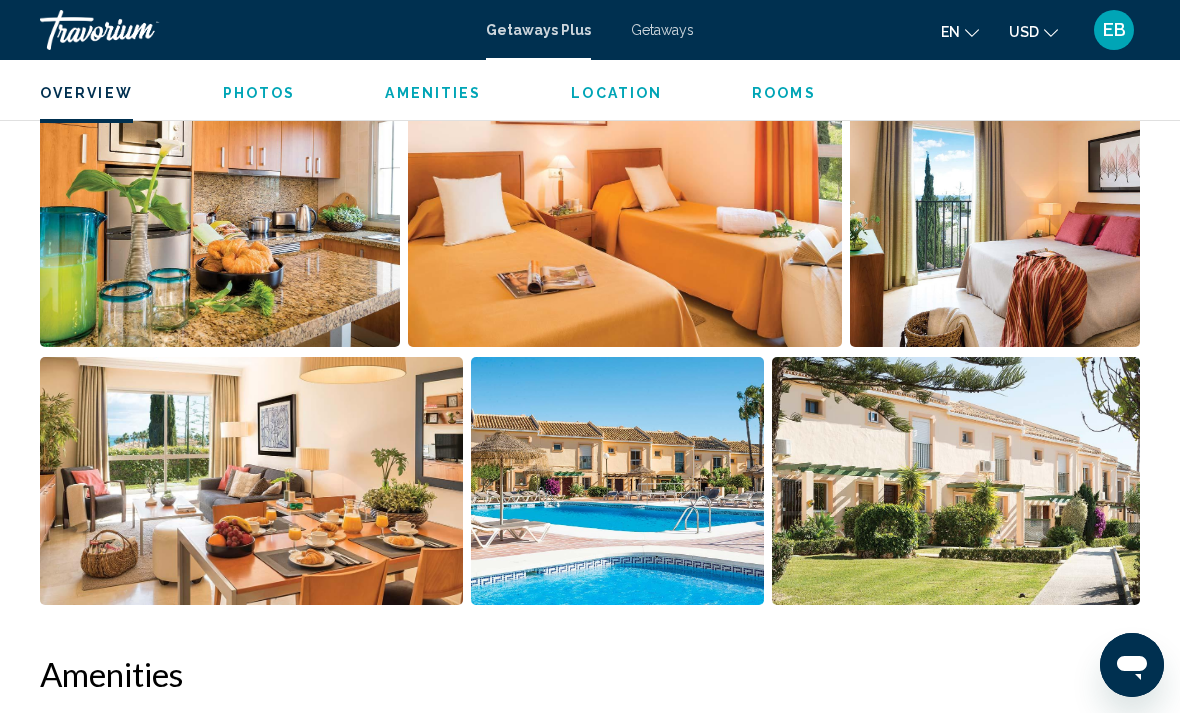 scroll, scrollTop: 1090, scrollLeft: 0, axis: vertical 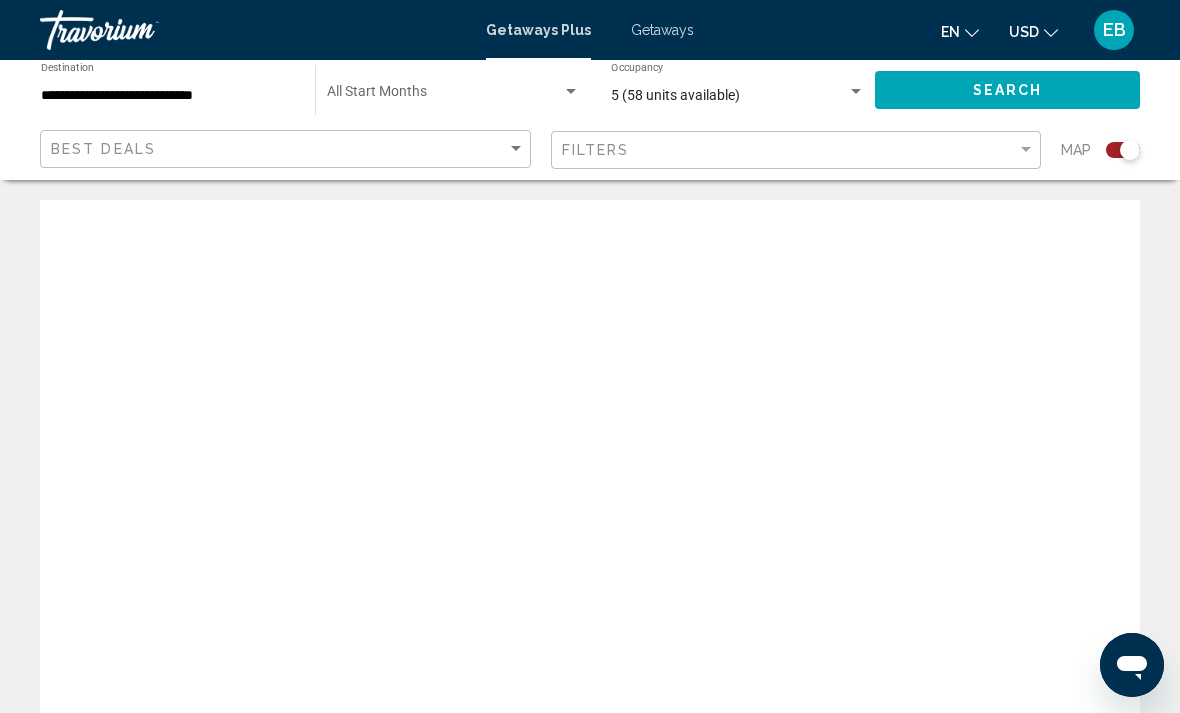 click at bounding box center (571, 92) 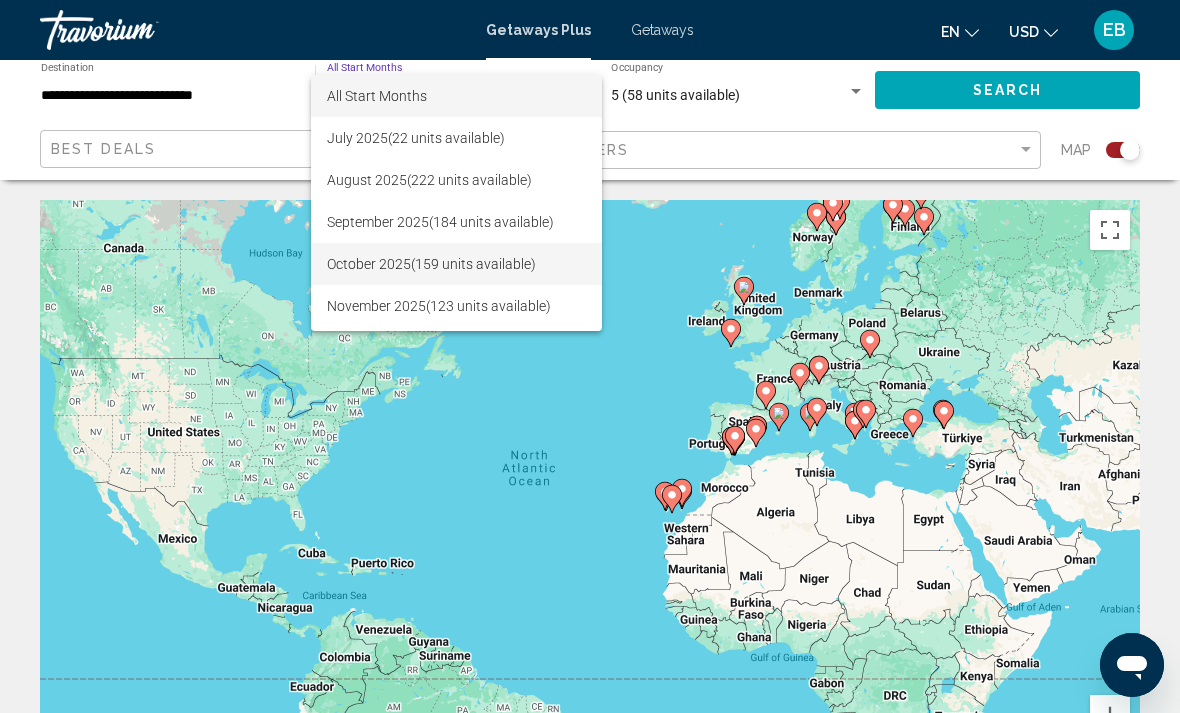 click on "[MONTH] [YEAR]  ([NUMBER] units available)" at bounding box center (456, 264) 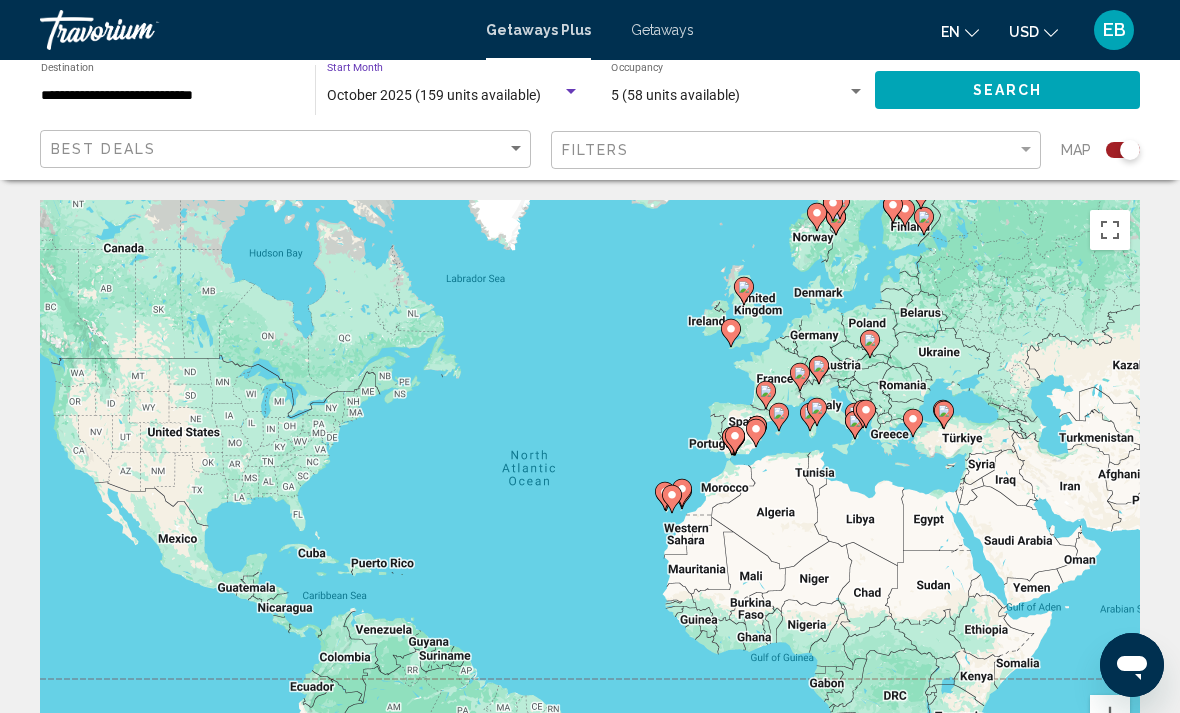 click on "Search" 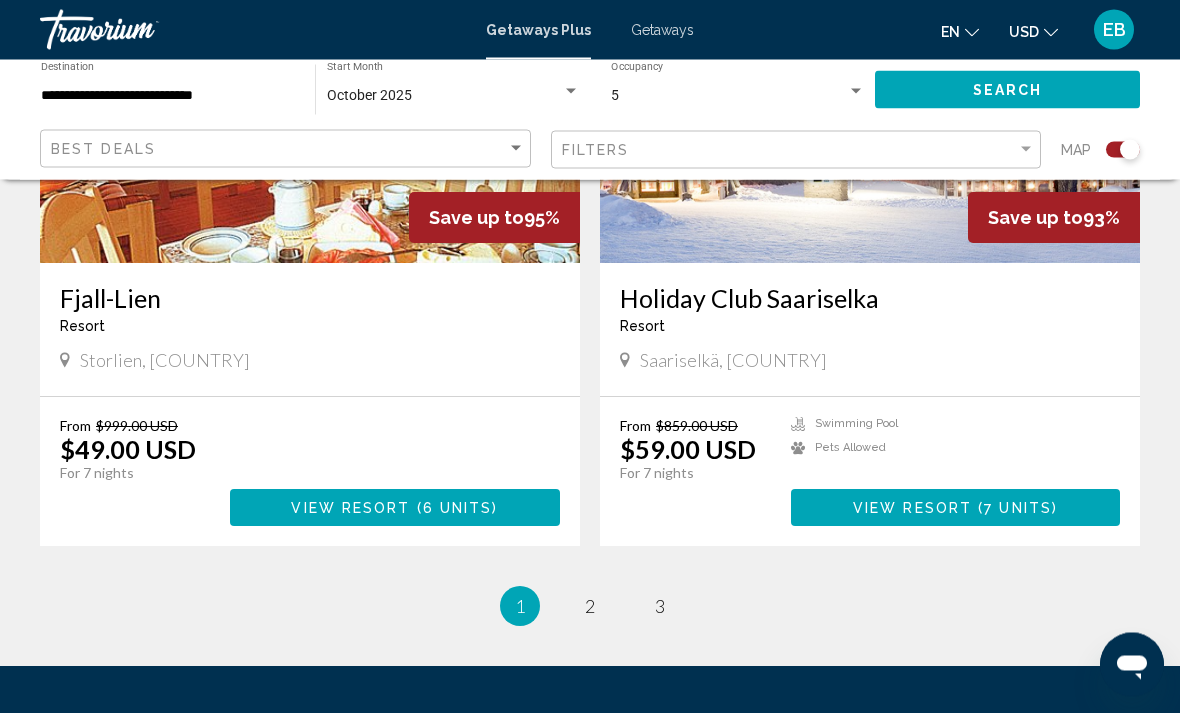 scroll, scrollTop: 4299, scrollLeft: 0, axis: vertical 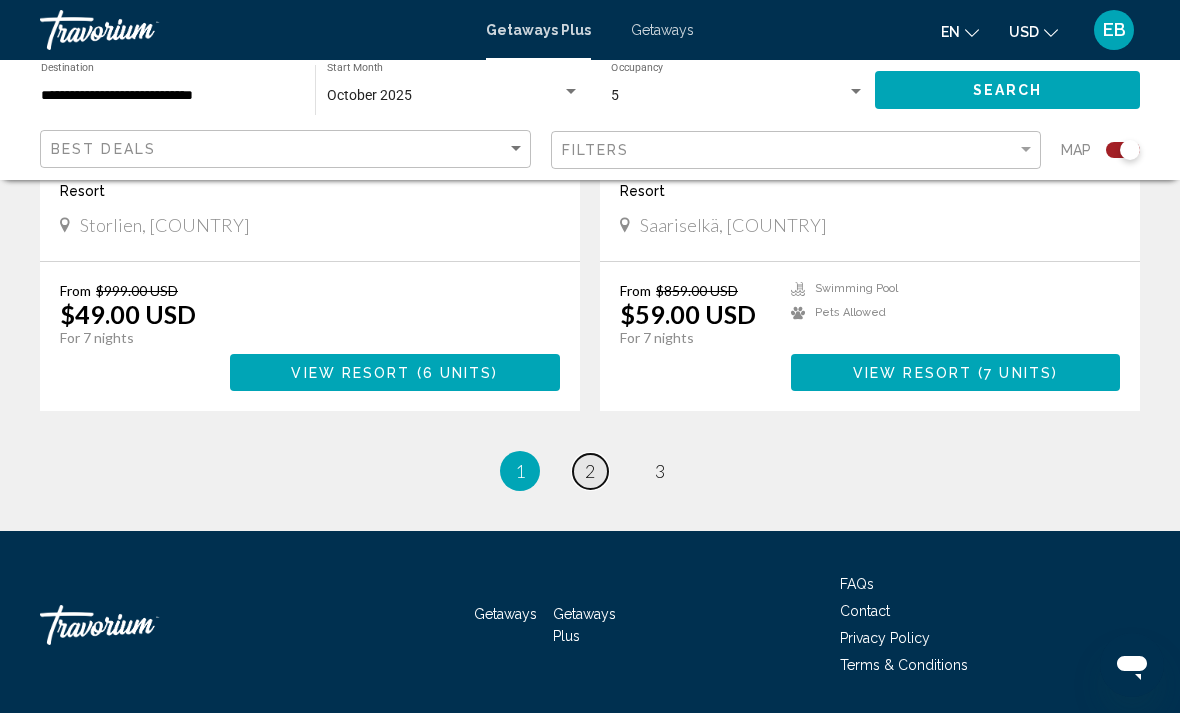 click on "2" at bounding box center (590, 471) 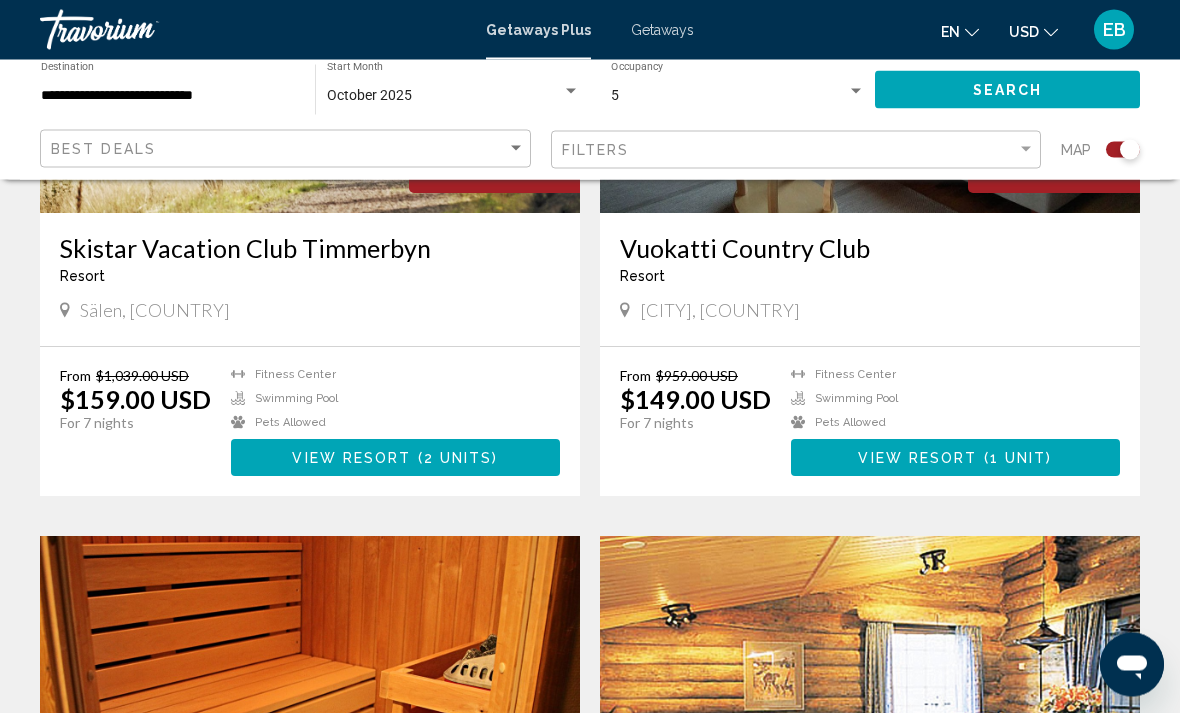 scroll, scrollTop: 2927, scrollLeft: 0, axis: vertical 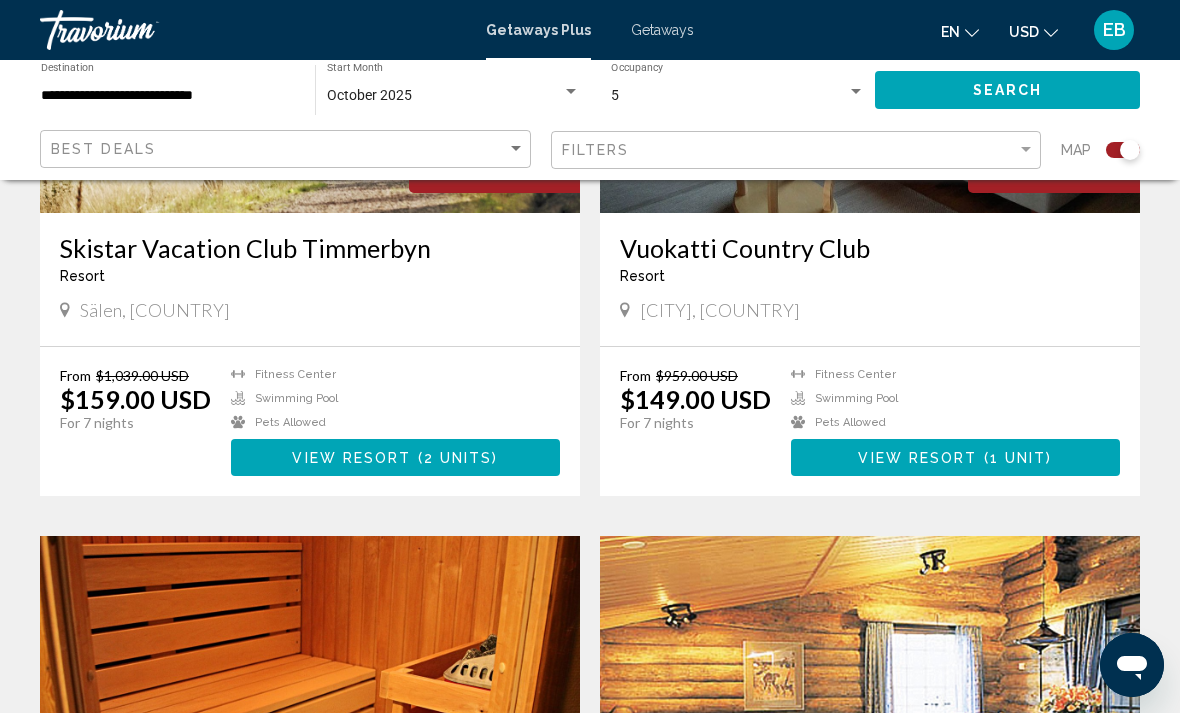 click at bounding box center [856, 92] 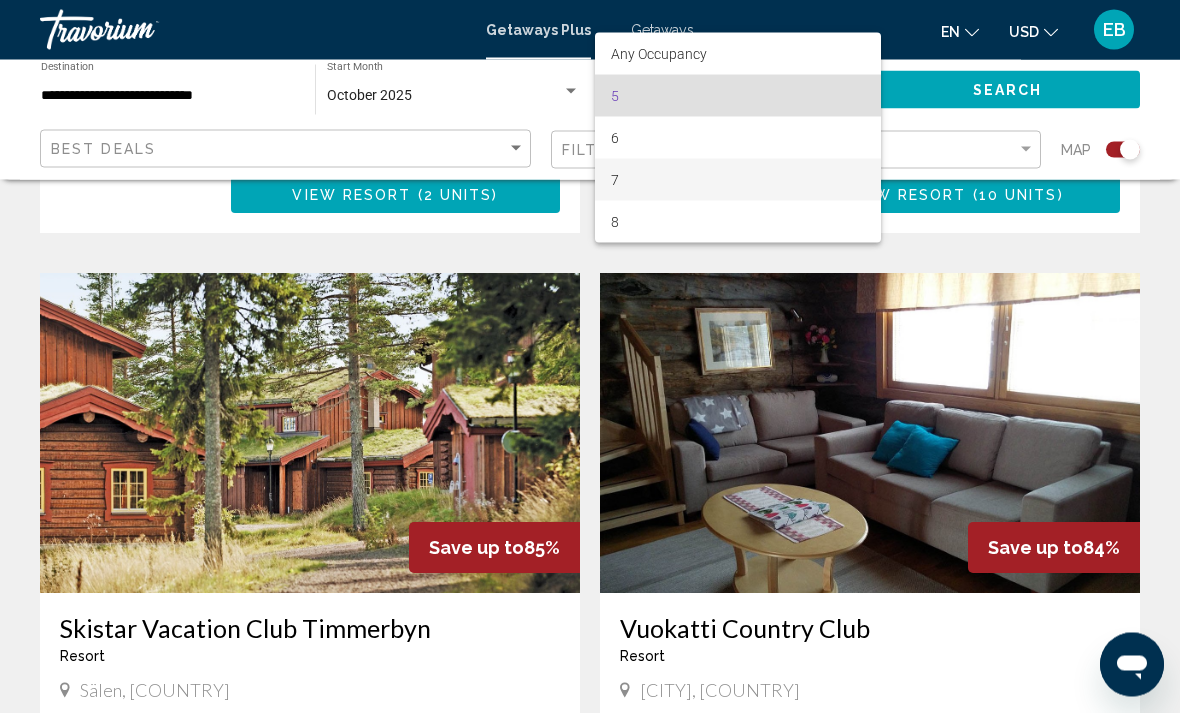 scroll, scrollTop: 2546, scrollLeft: 0, axis: vertical 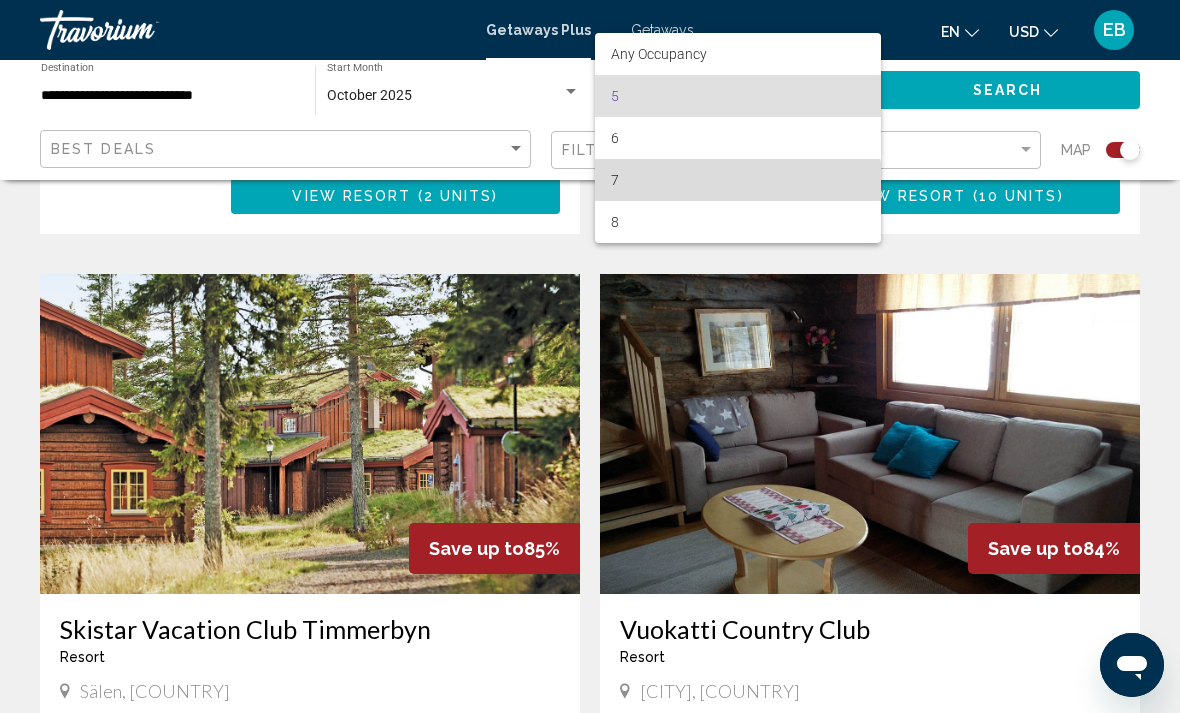click on "7" at bounding box center [738, 180] 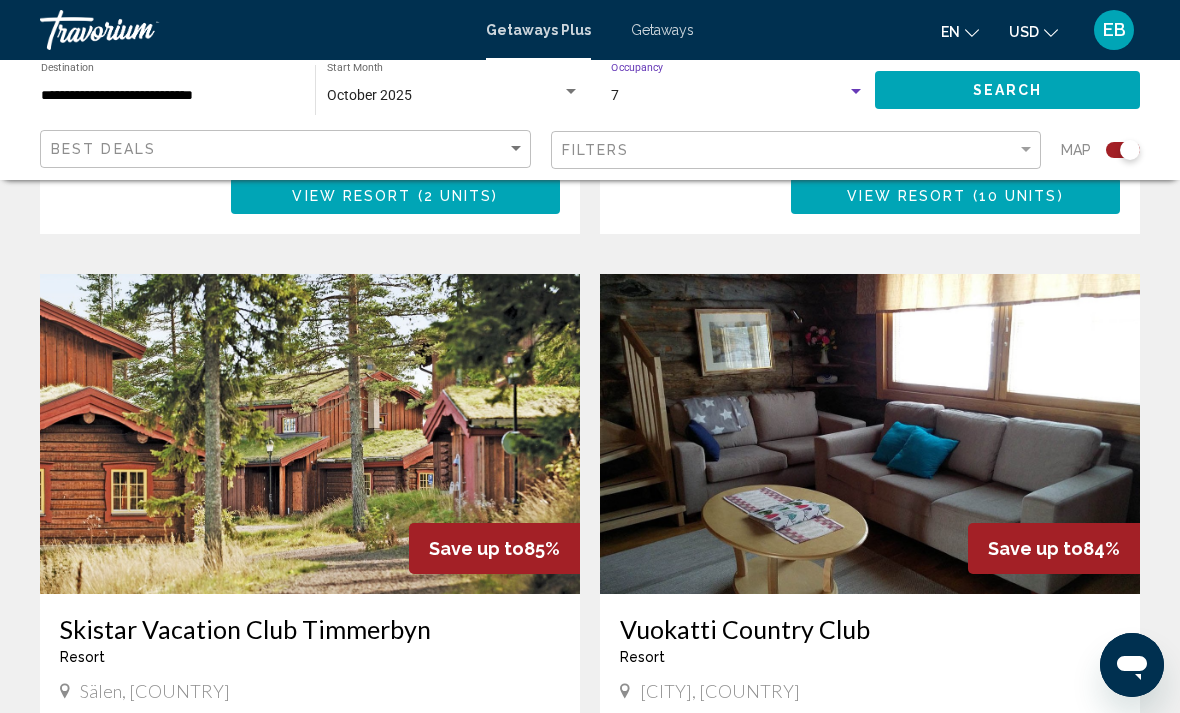 click at bounding box center [856, 92] 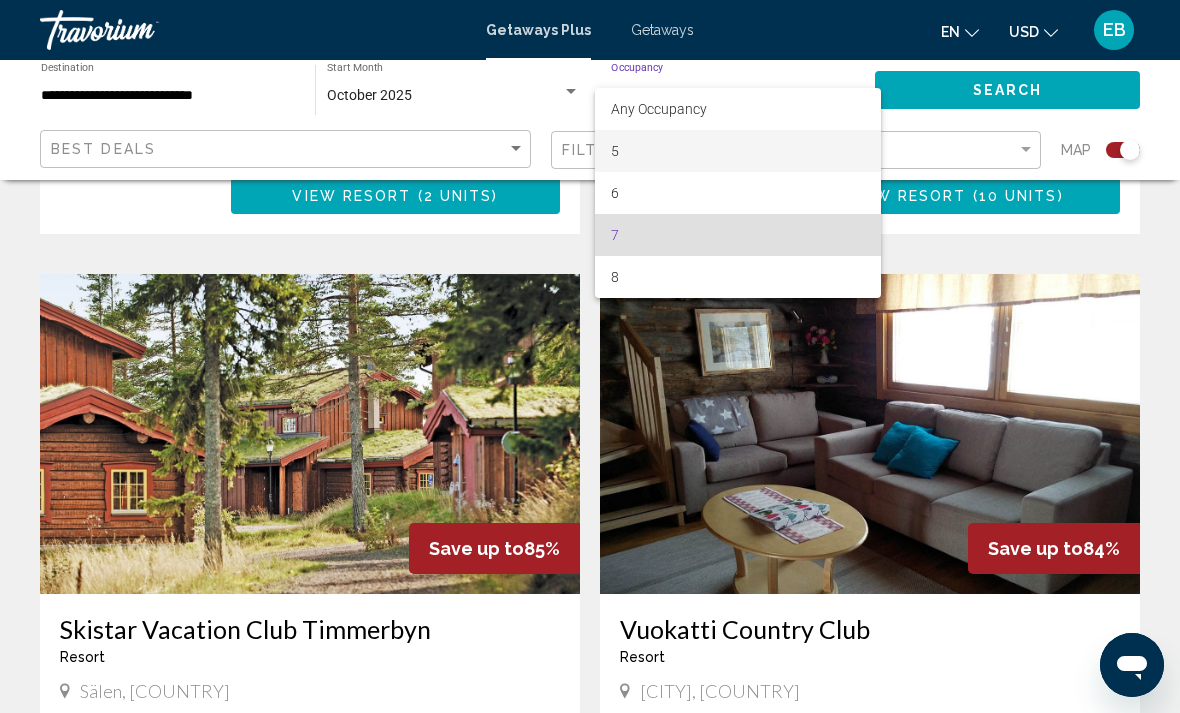 click on "5" at bounding box center [738, 151] 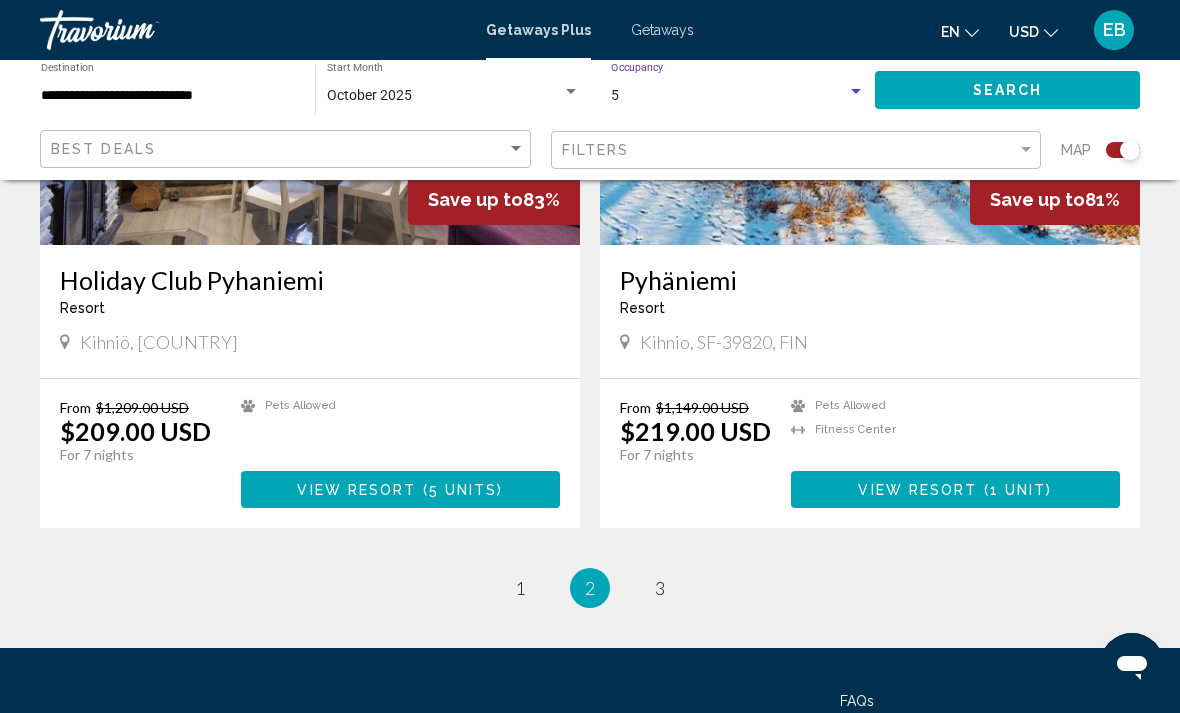 scroll, scrollTop: 4211, scrollLeft: 0, axis: vertical 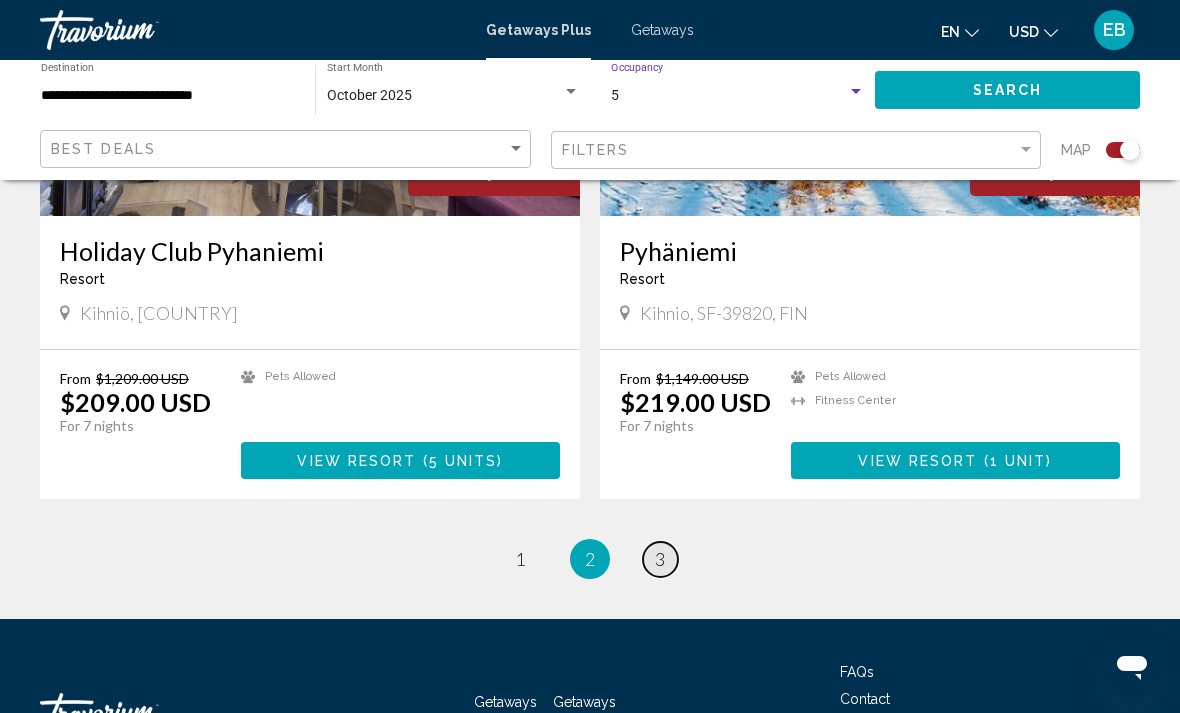 click on "3" at bounding box center [660, 559] 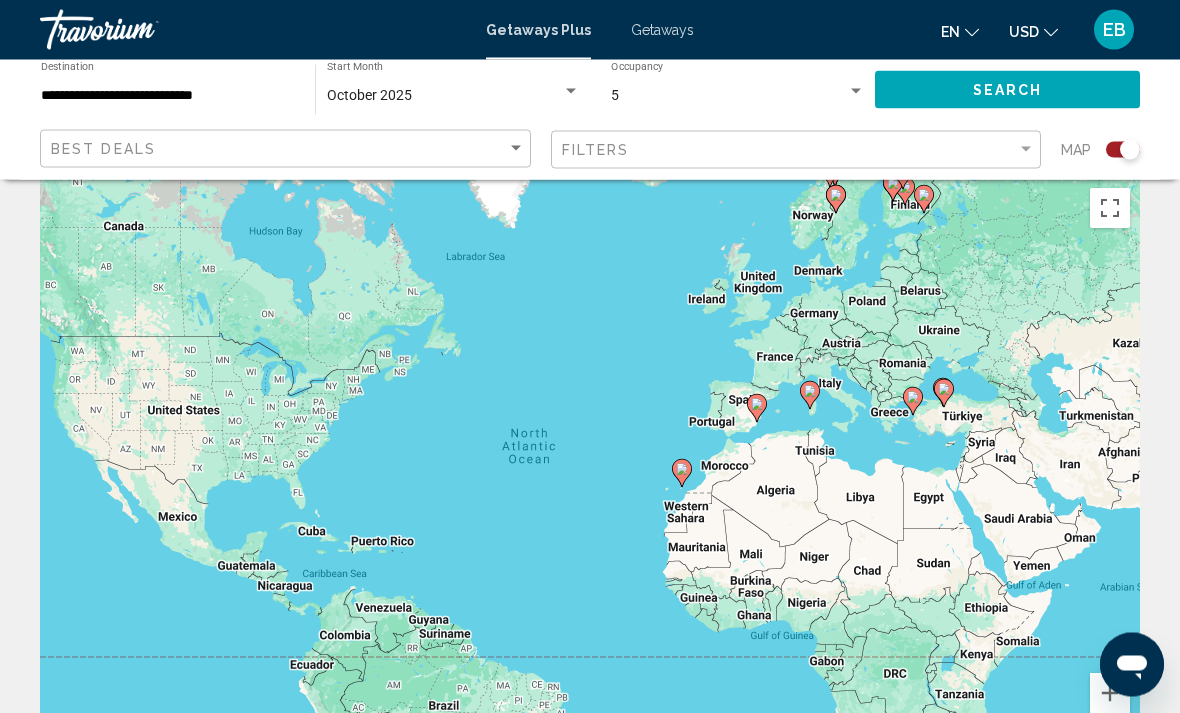 scroll, scrollTop: 0, scrollLeft: 0, axis: both 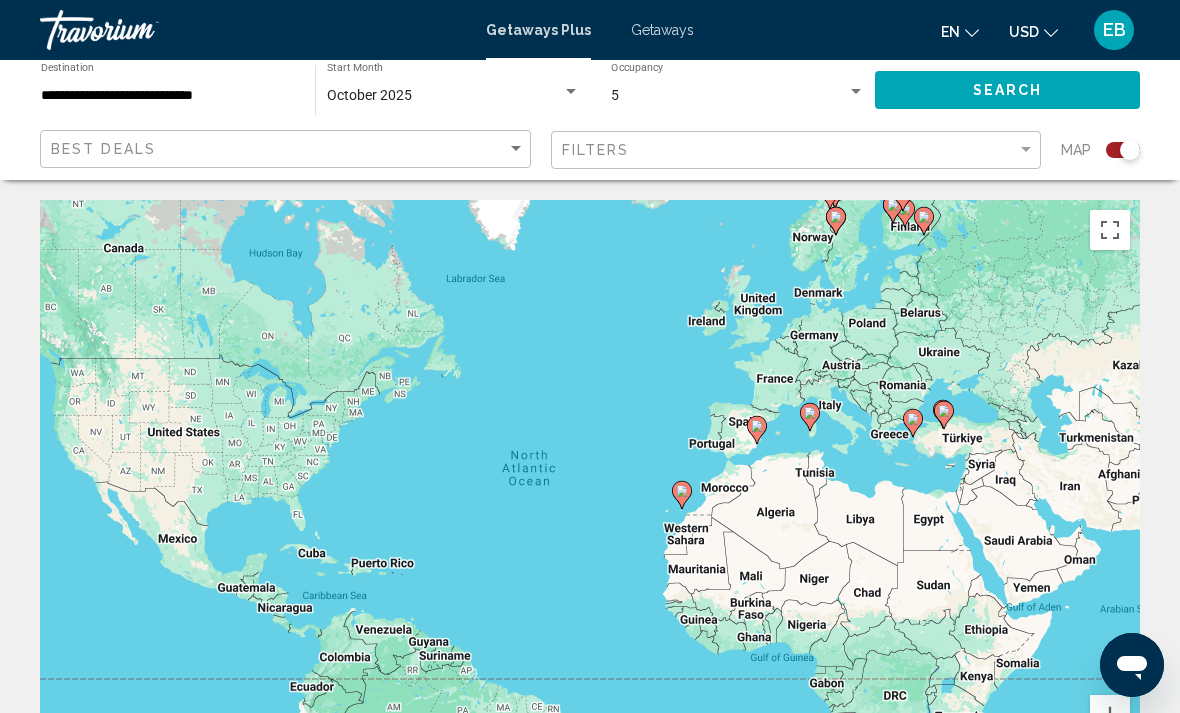 click on "Getaways" at bounding box center [662, 30] 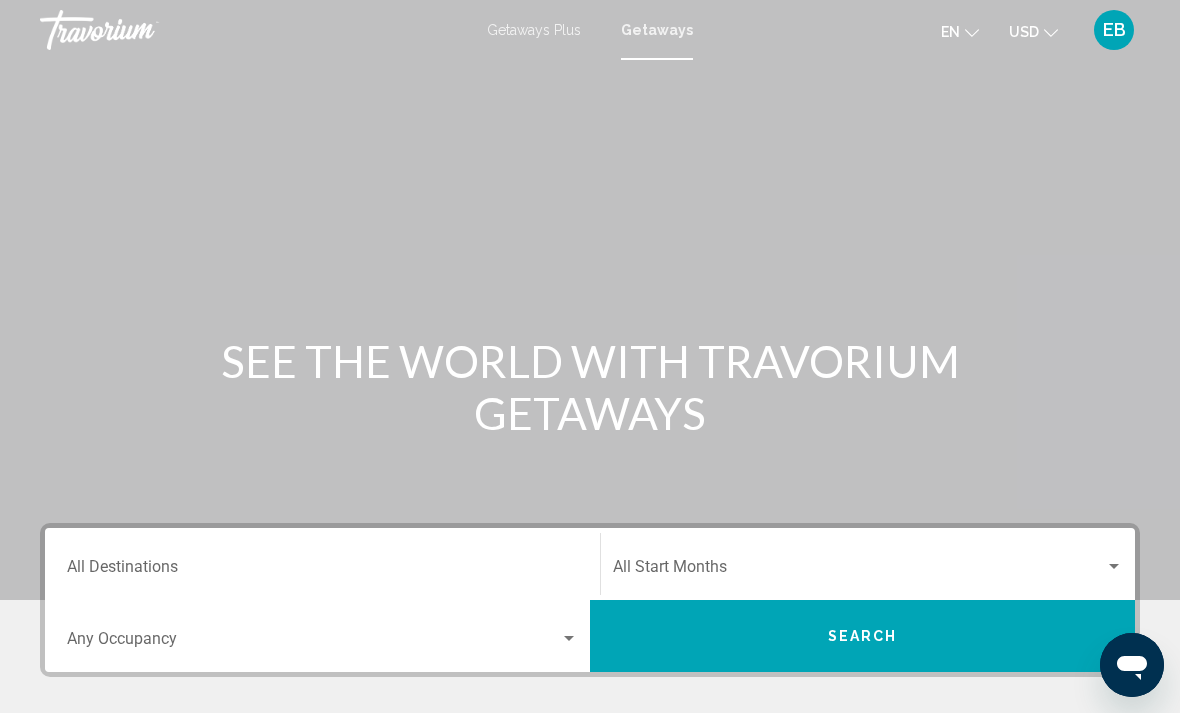 click on "Destination All Destinations" at bounding box center (322, 564) 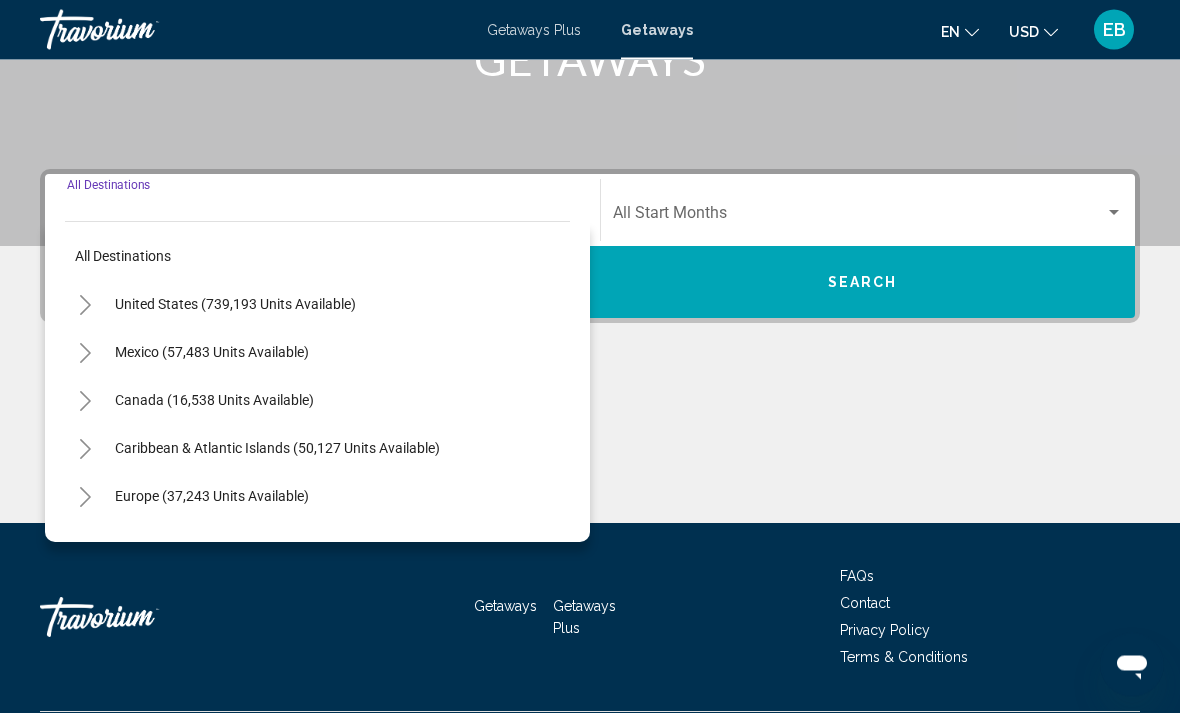 scroll, scrollTop: 409, scrollLeft: 0, axis: vertical 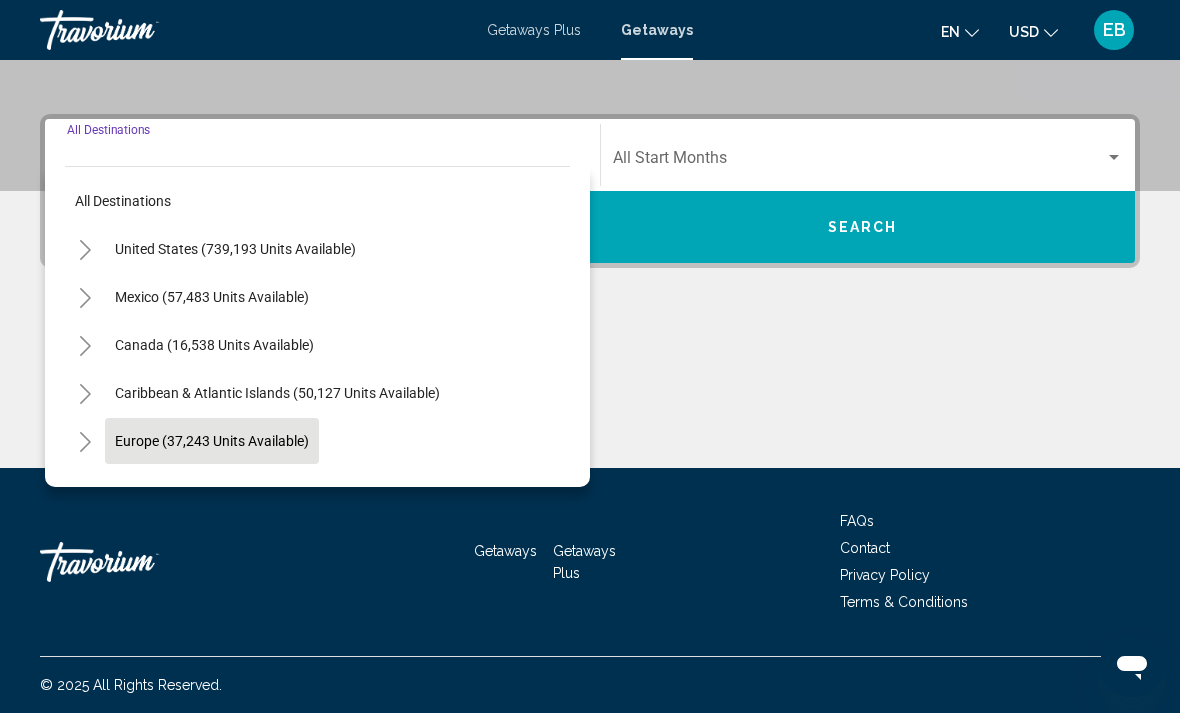 click on "Europe (37,243 units available)" at bounding box center [214, 489] 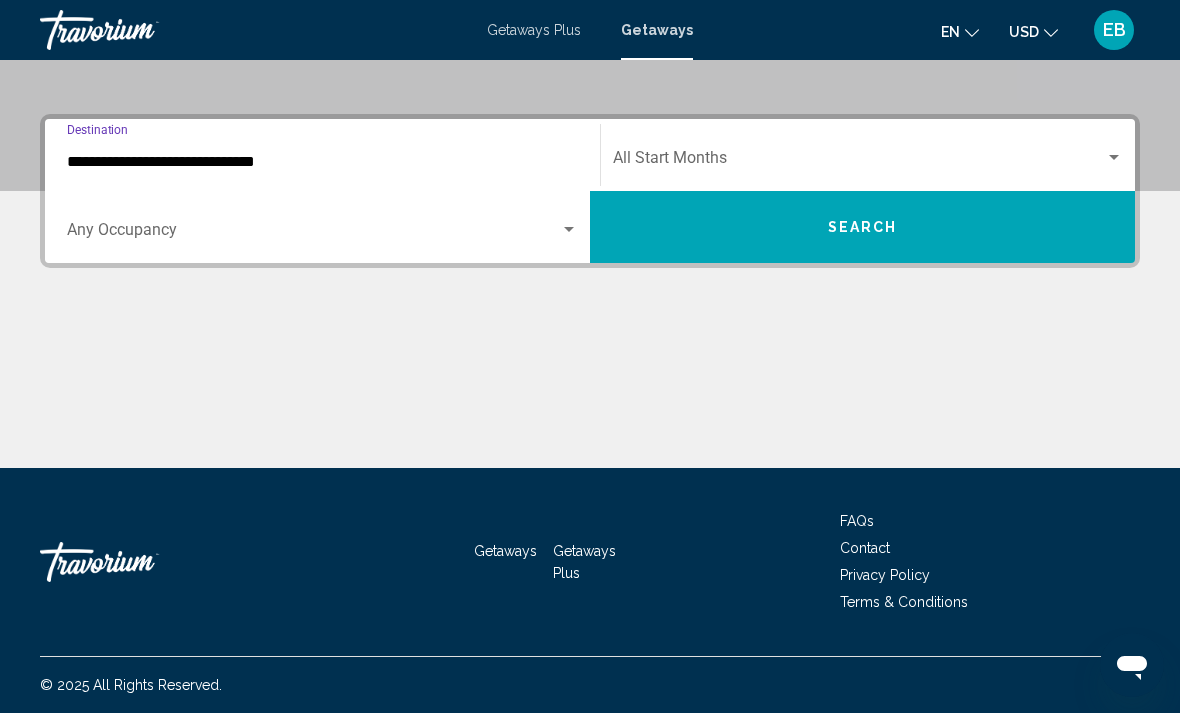 click on "Occupancy Any Occupancy" at bounding box center (322, 227) 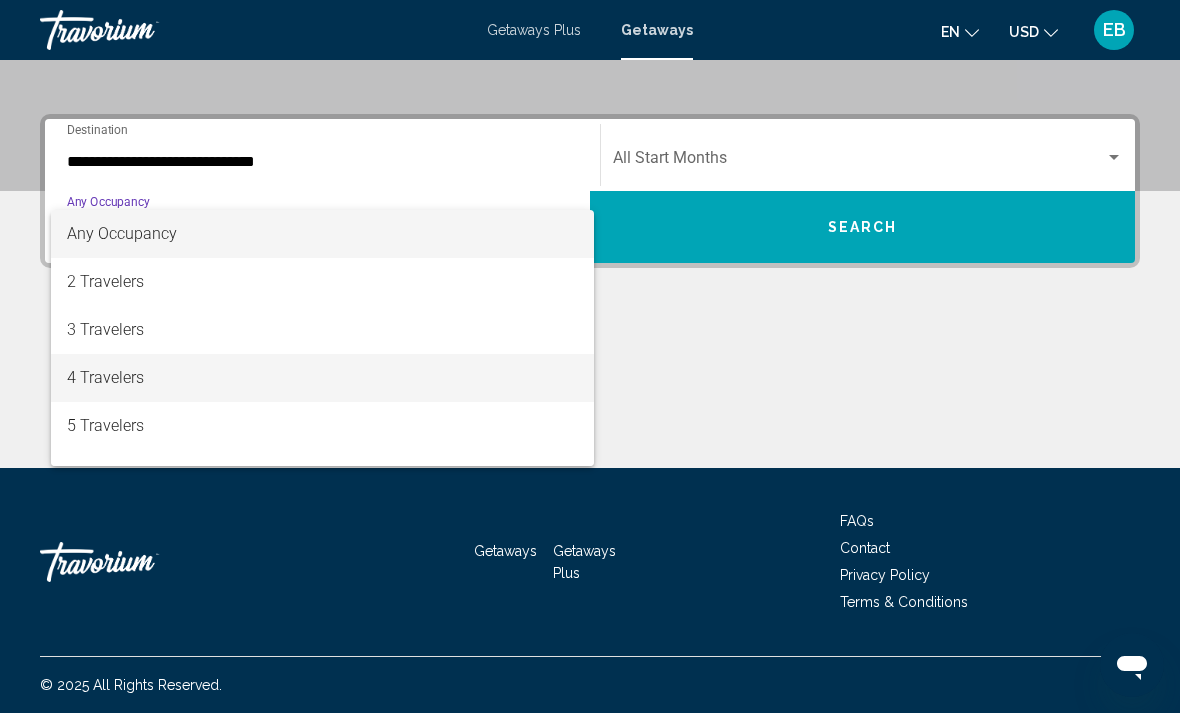 click on "4 Travelers" at bounding box center [322, 378] 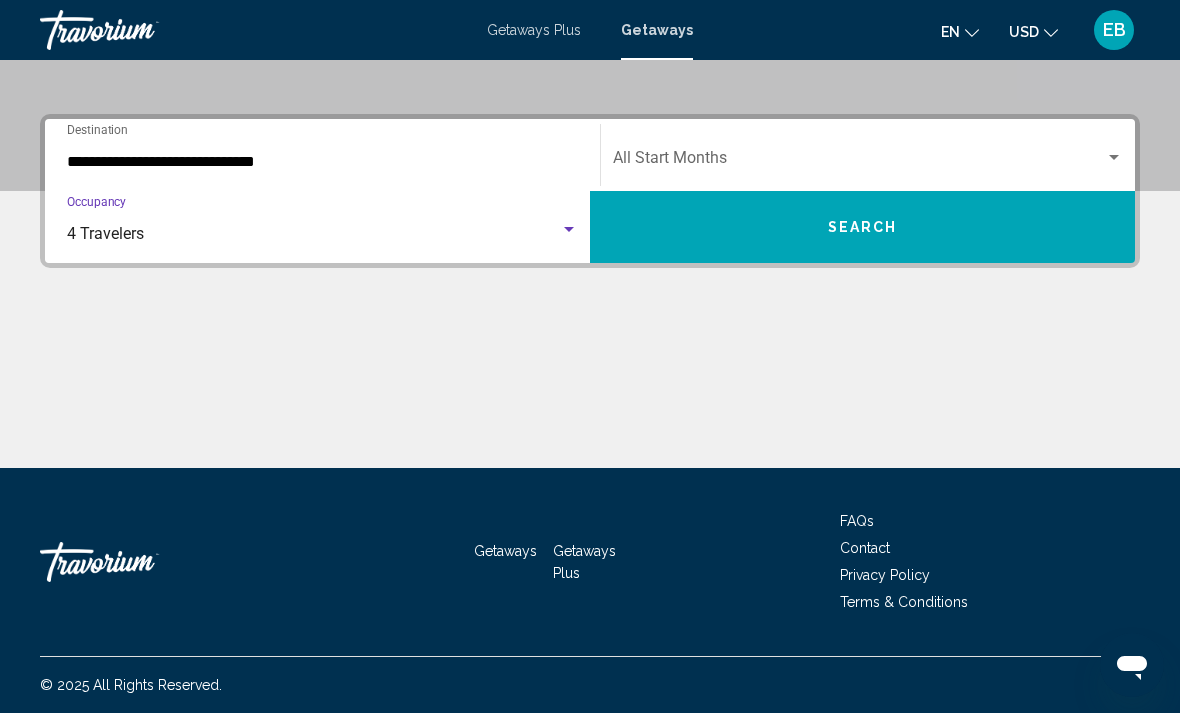 click at bounding box center (859, 162) 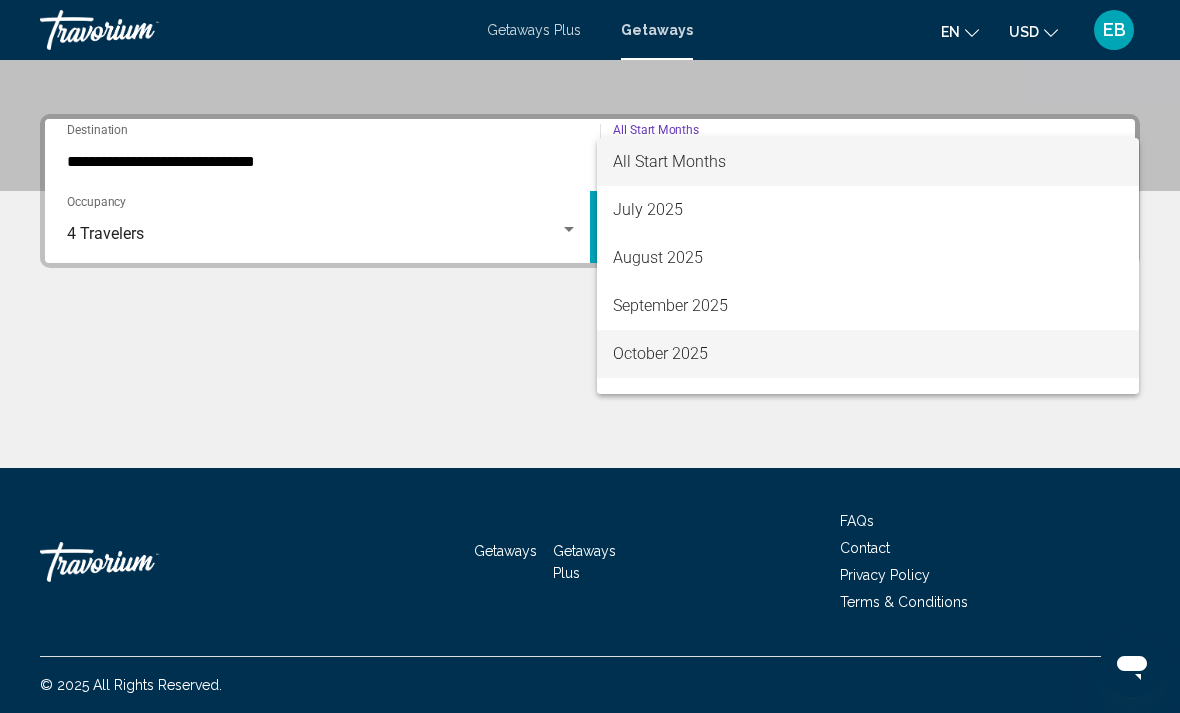 click on "October 2025" at bounding box center [868, 354] 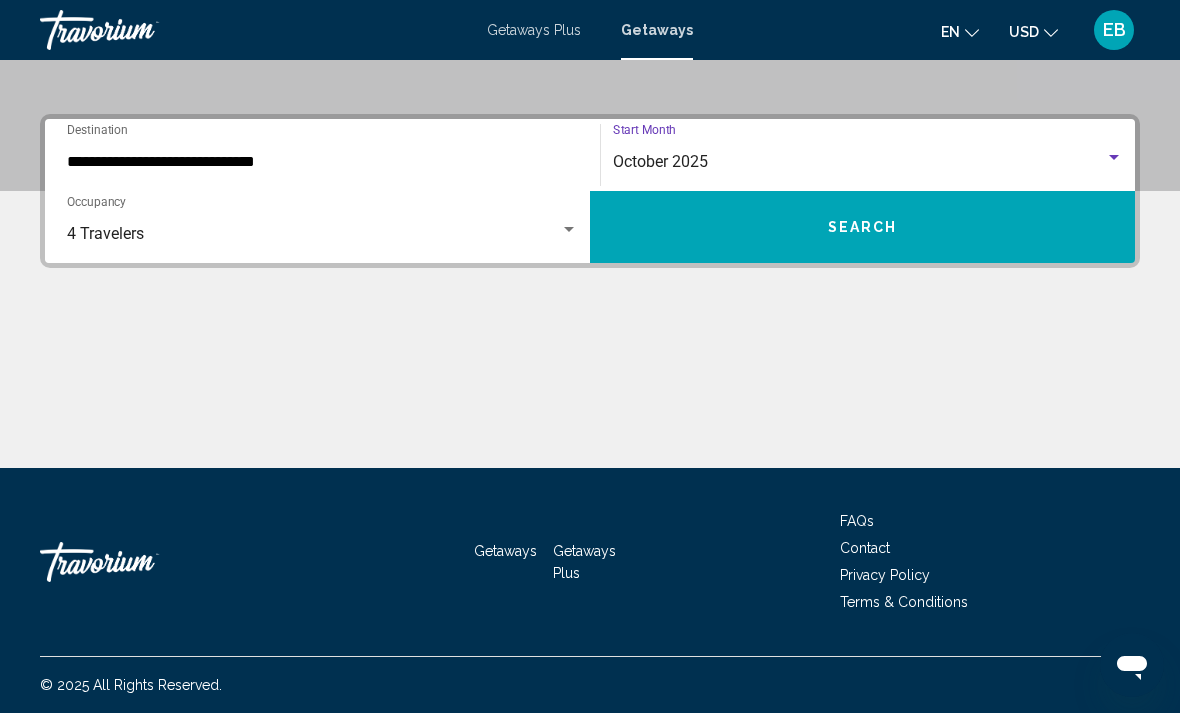 click on "Search" at bounding box center [862, 227] 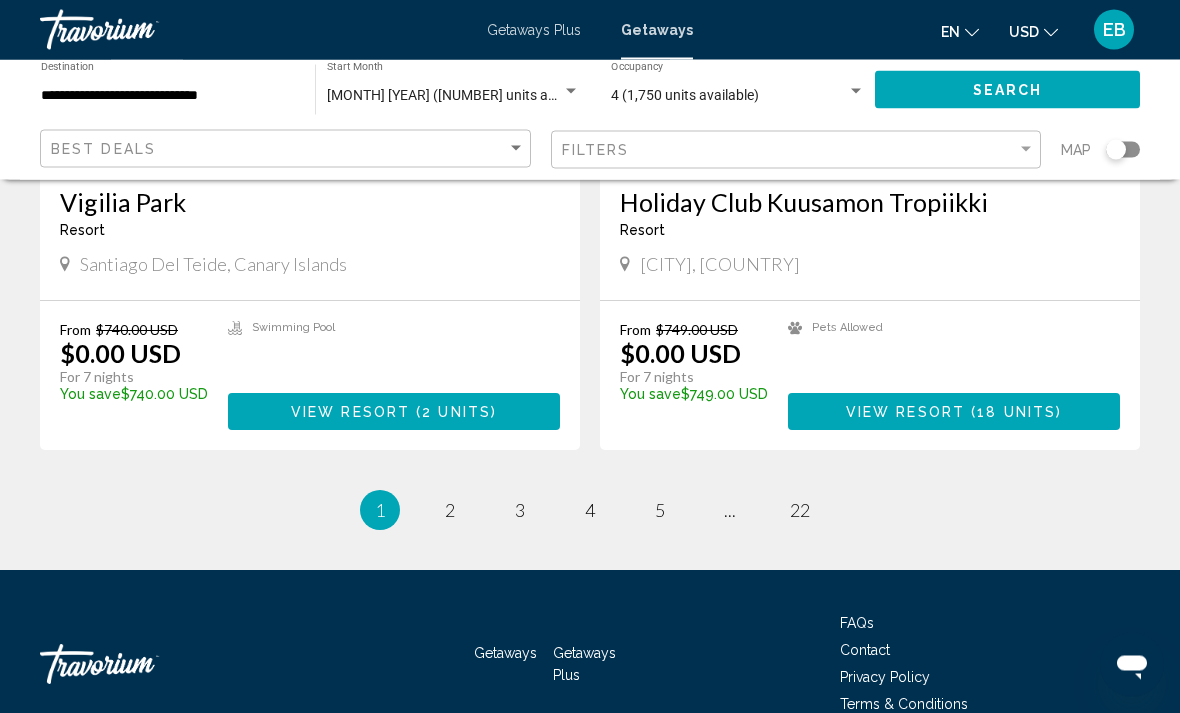 scroll, scrollTop: 3642, scrollLeft: 0, axis: vertical 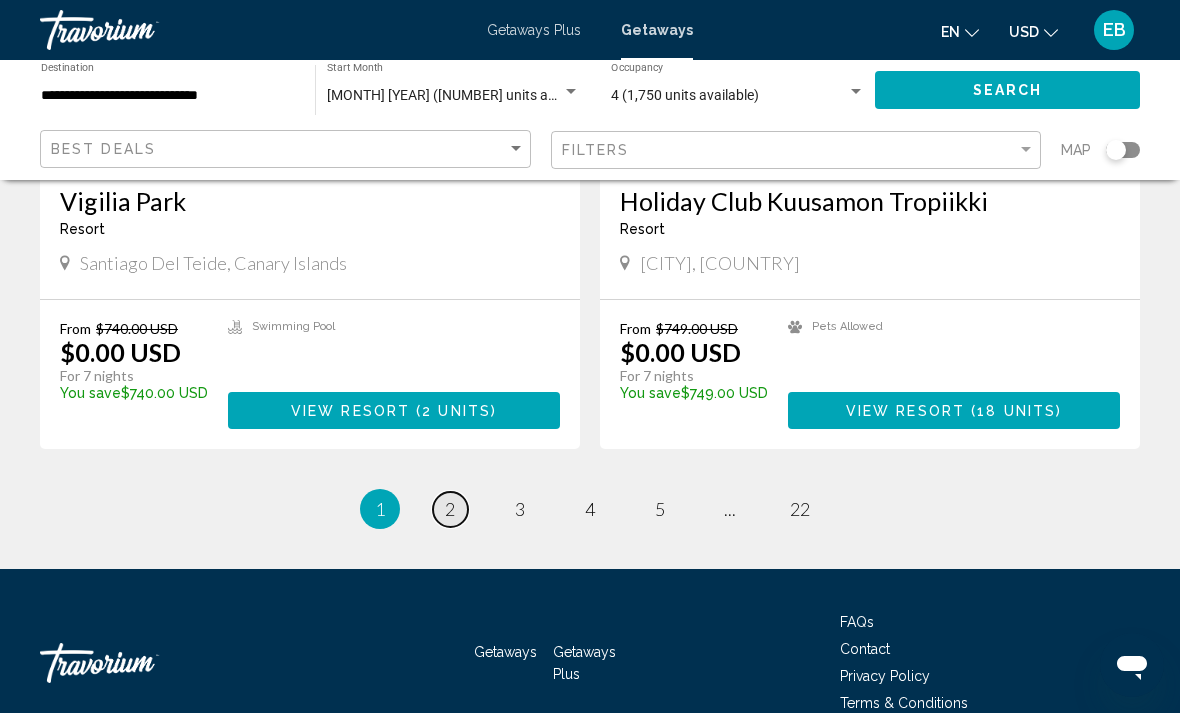click on "2" at bounding box center [450, 509] 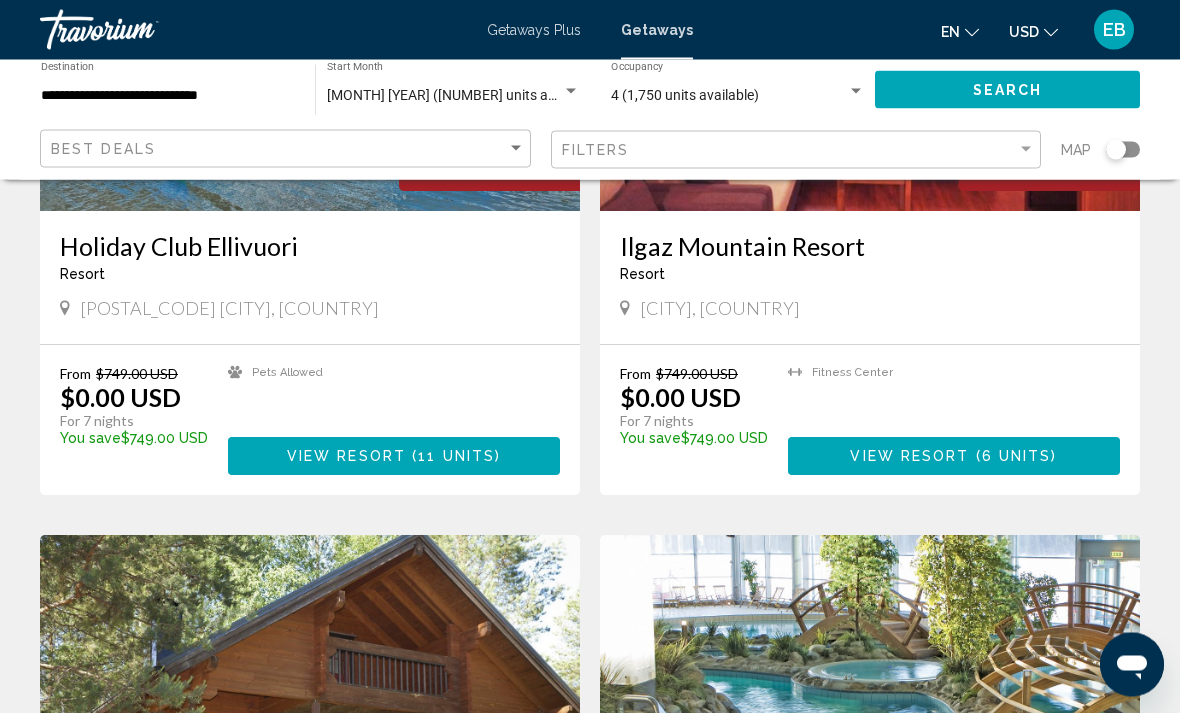 scroll, scrollTop: 1037, scrollLeft: 0, axis: vertical 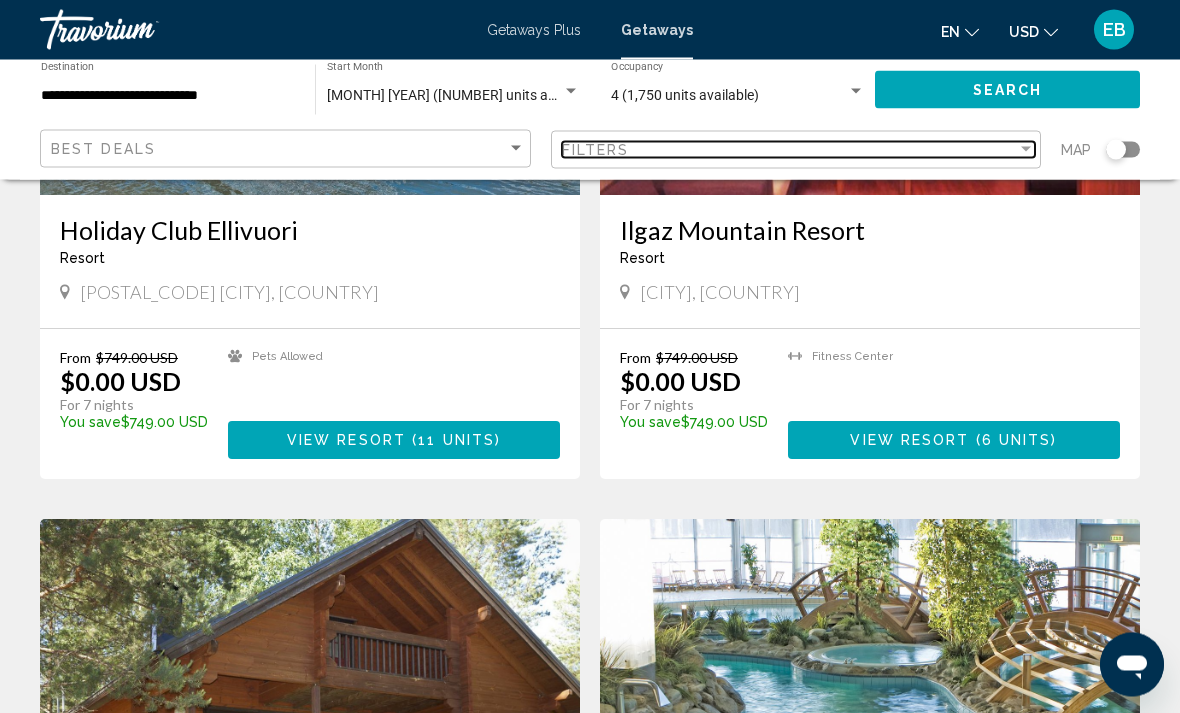 click on "Filters" at bounding box center [790, 150] 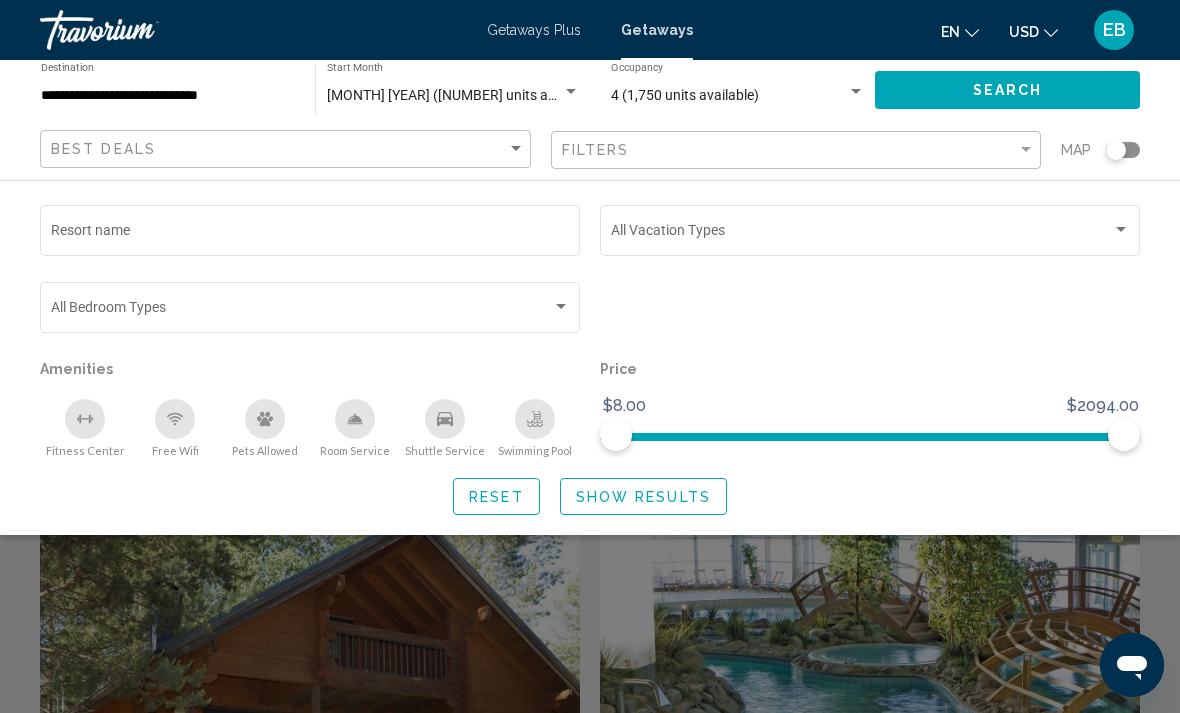 click 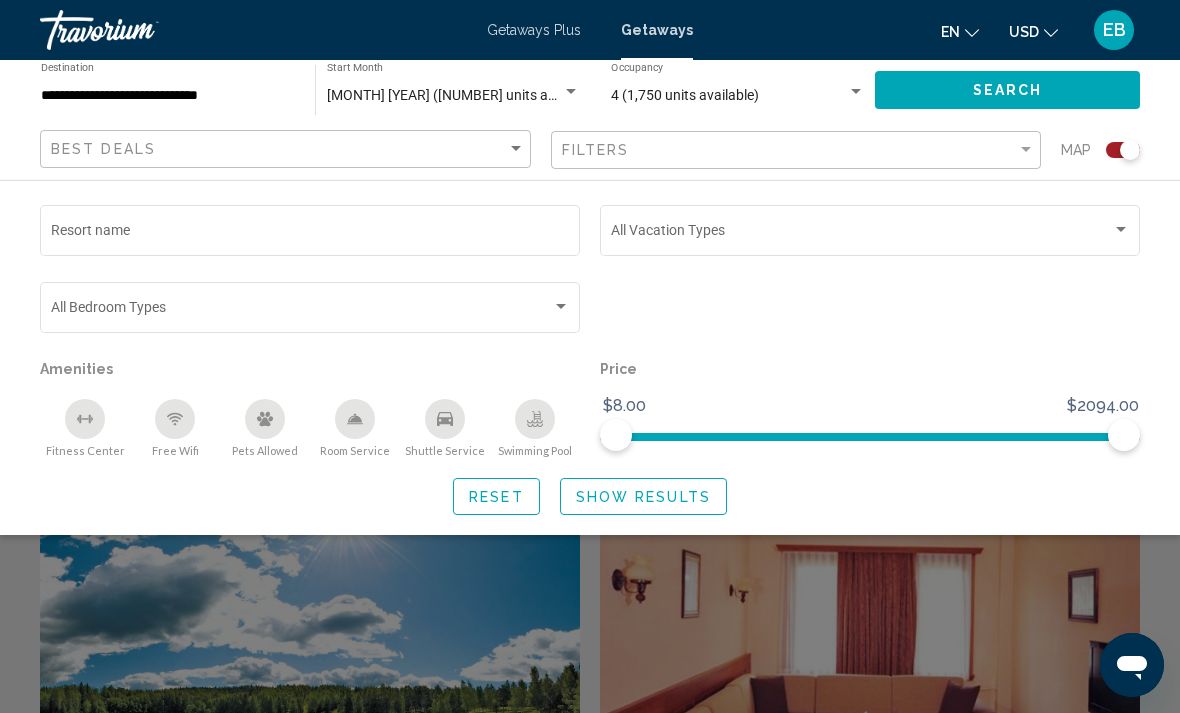 click on "Show Results" 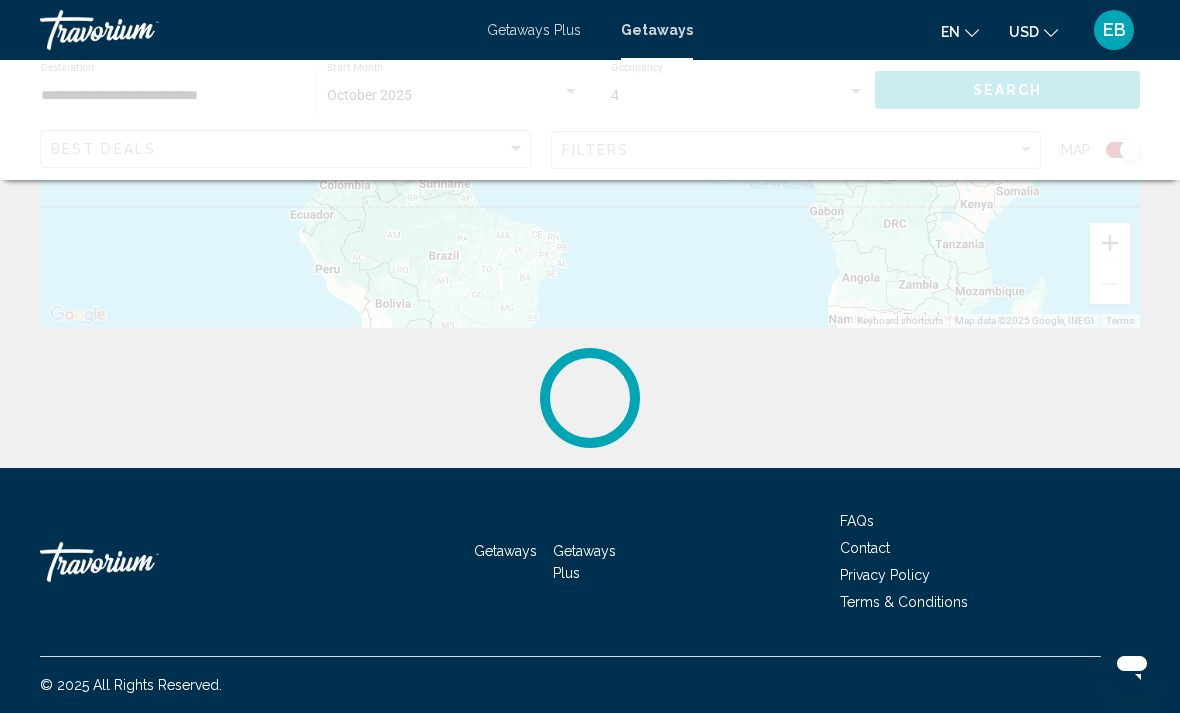 scroll, scrollTop: 0, scrollLeft: 0, axis: both 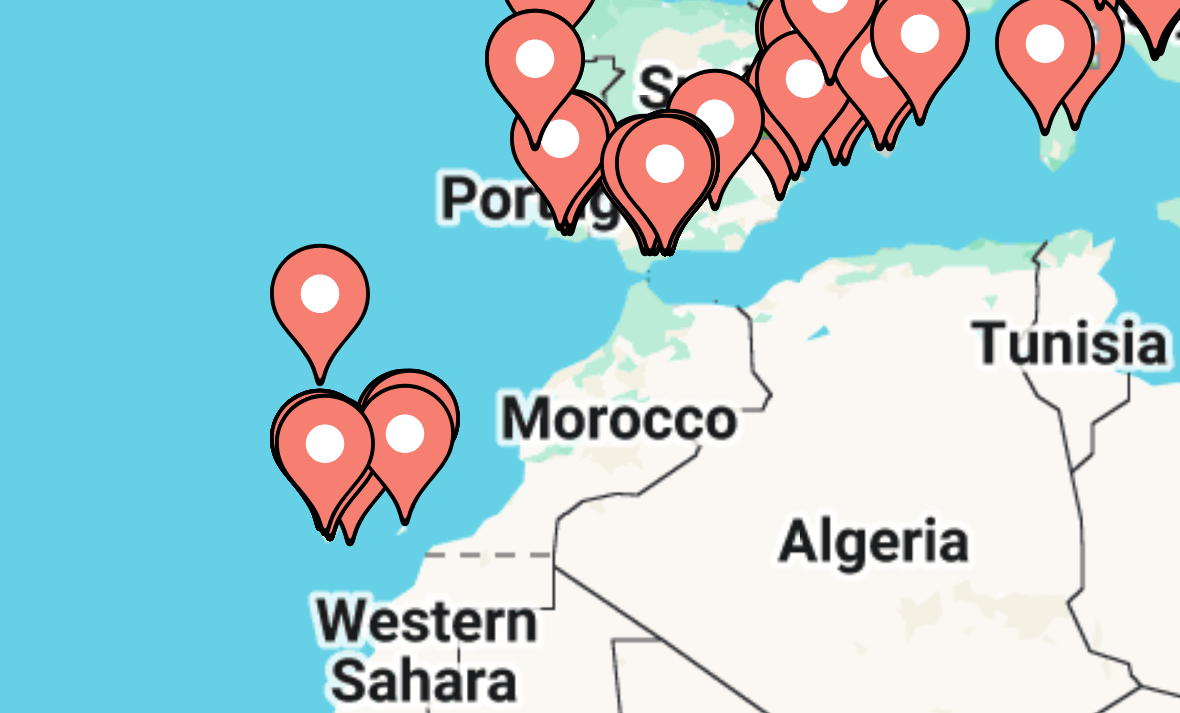 click 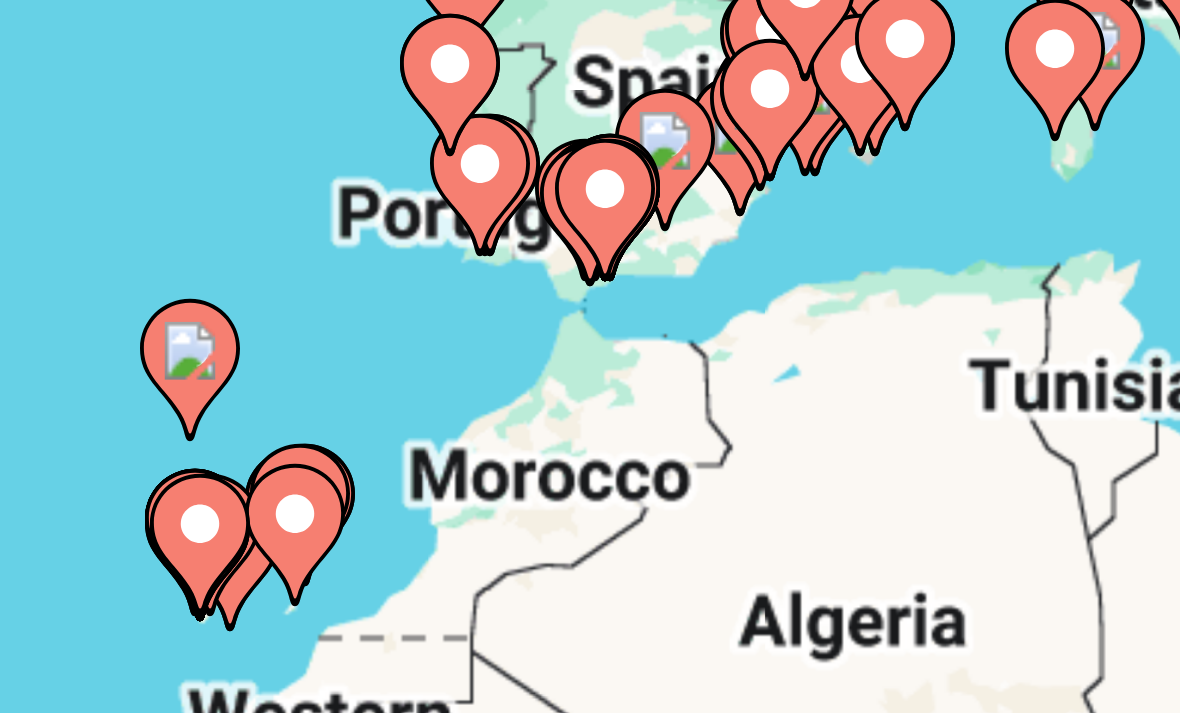 click 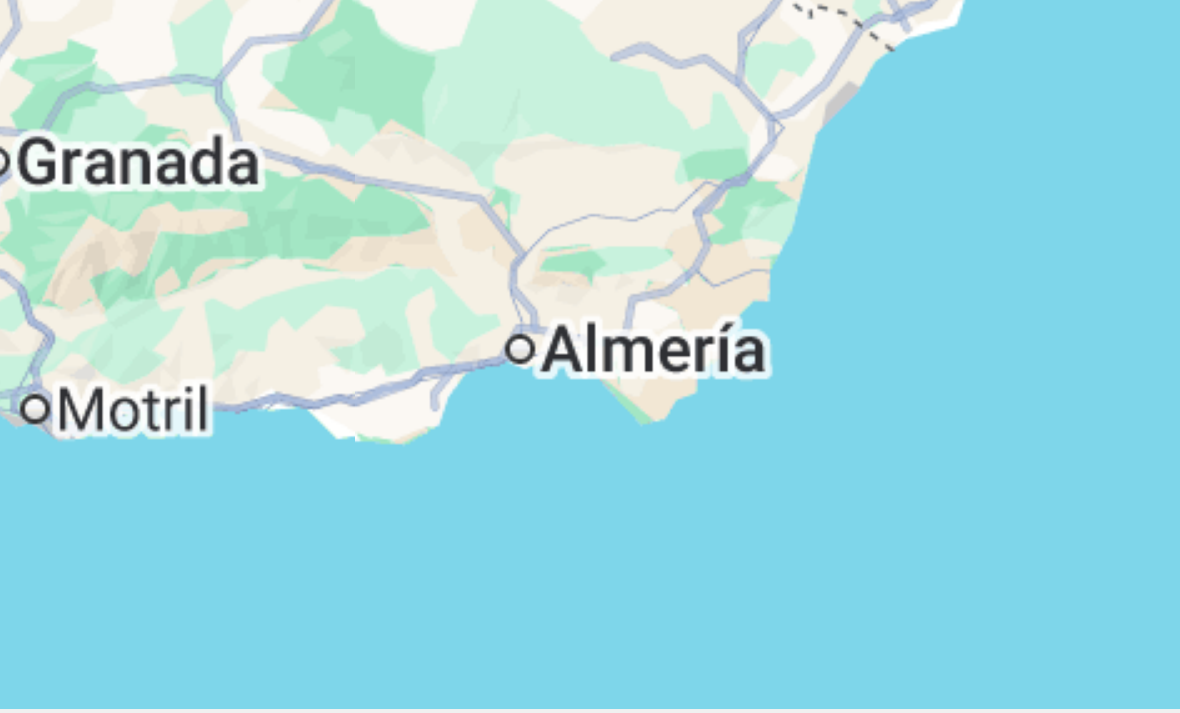 scroll, scrollTop: 102, scrollLeft: 0, axis: vertical 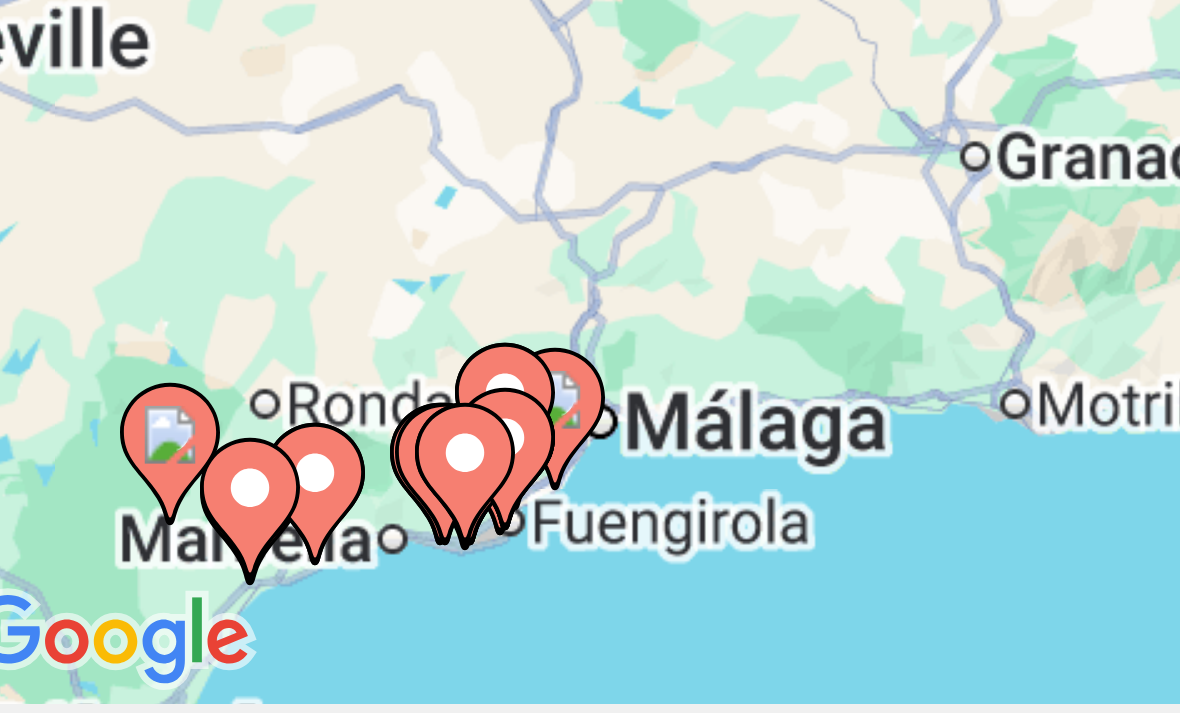 click 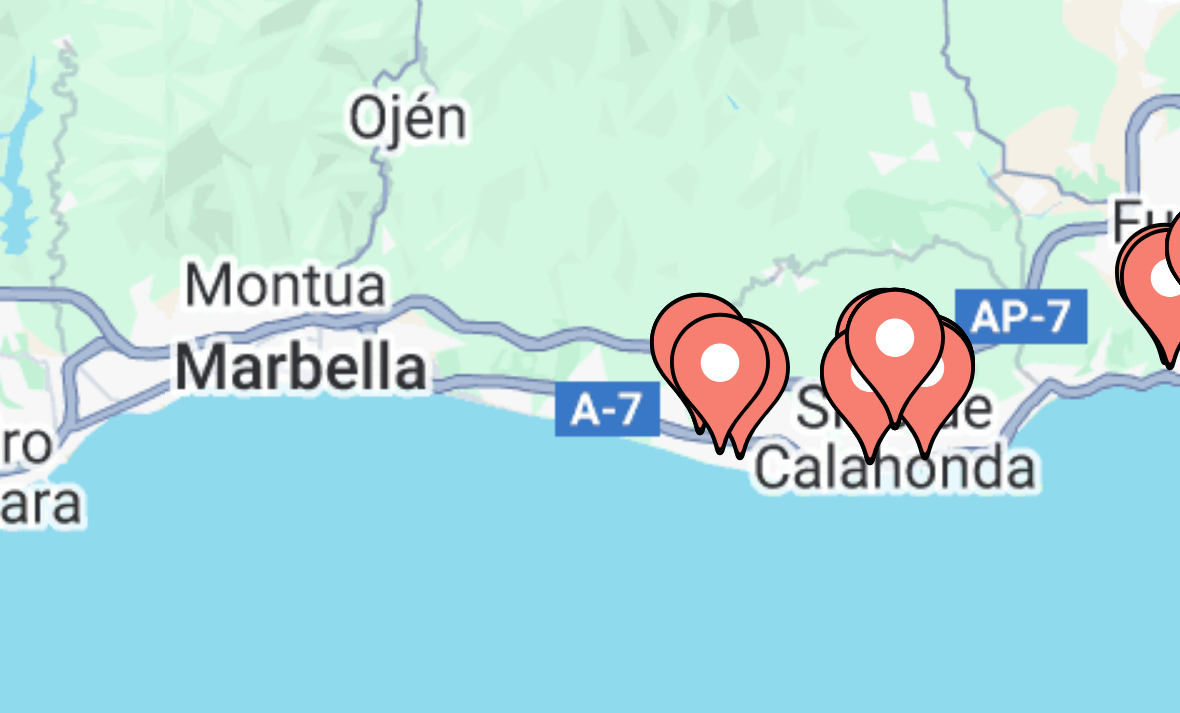 click 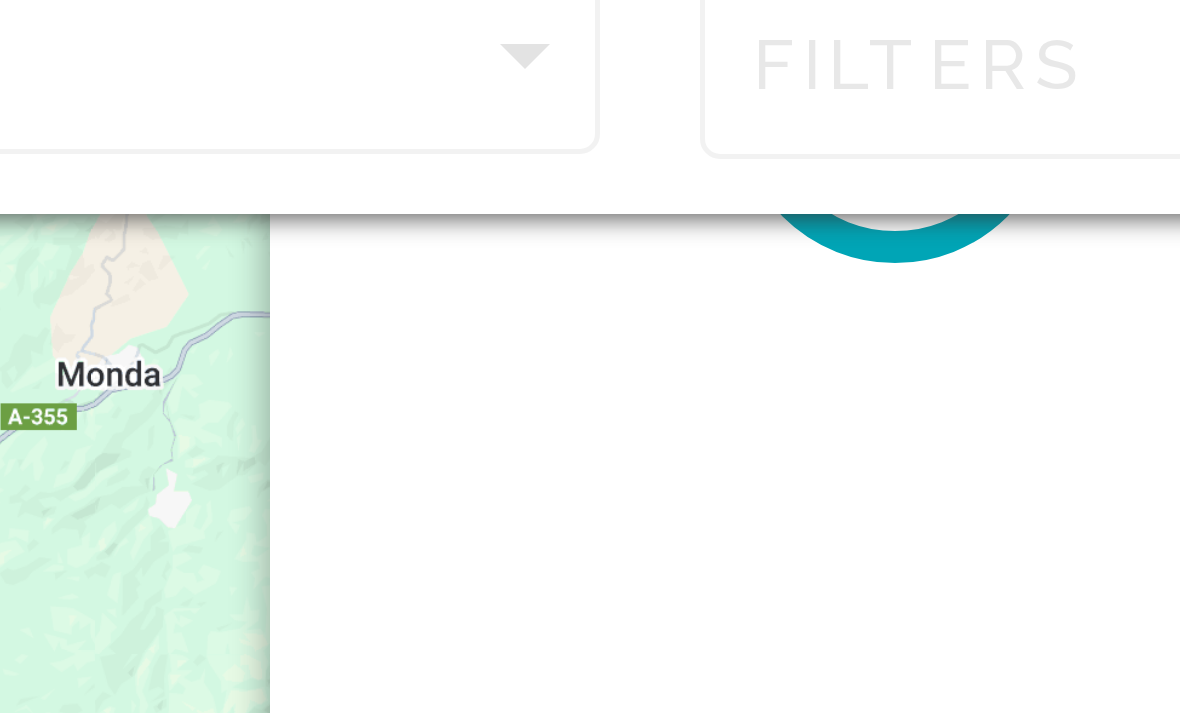 scroll, scrollTop: 26, scrollLeft: 0, axis: vertical 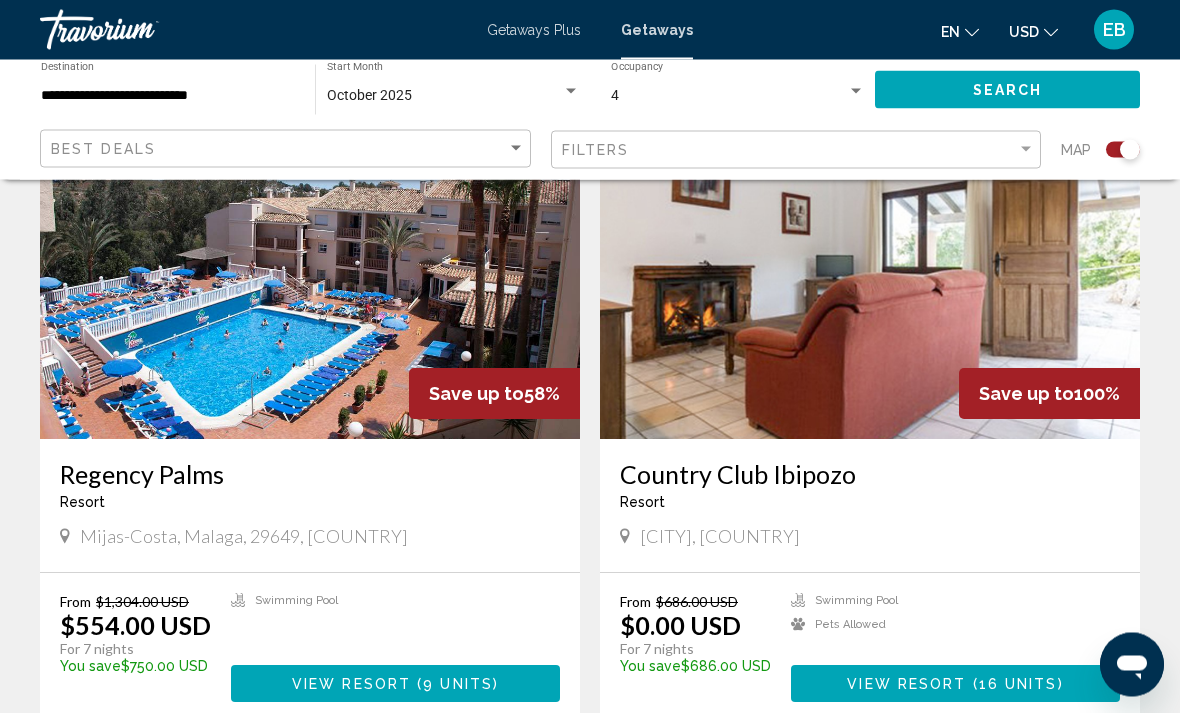 click at bounding box center [870, 280] 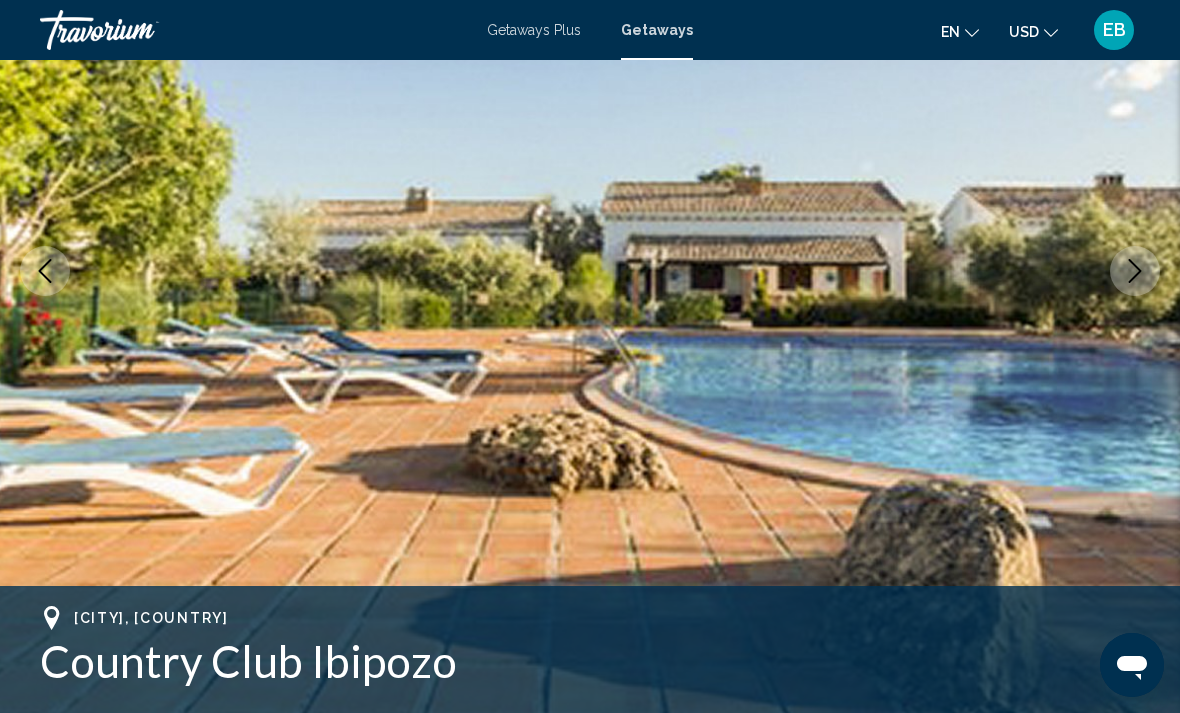 scroll, scrollTop: 228, scrollLeft: 0, axis: vertical 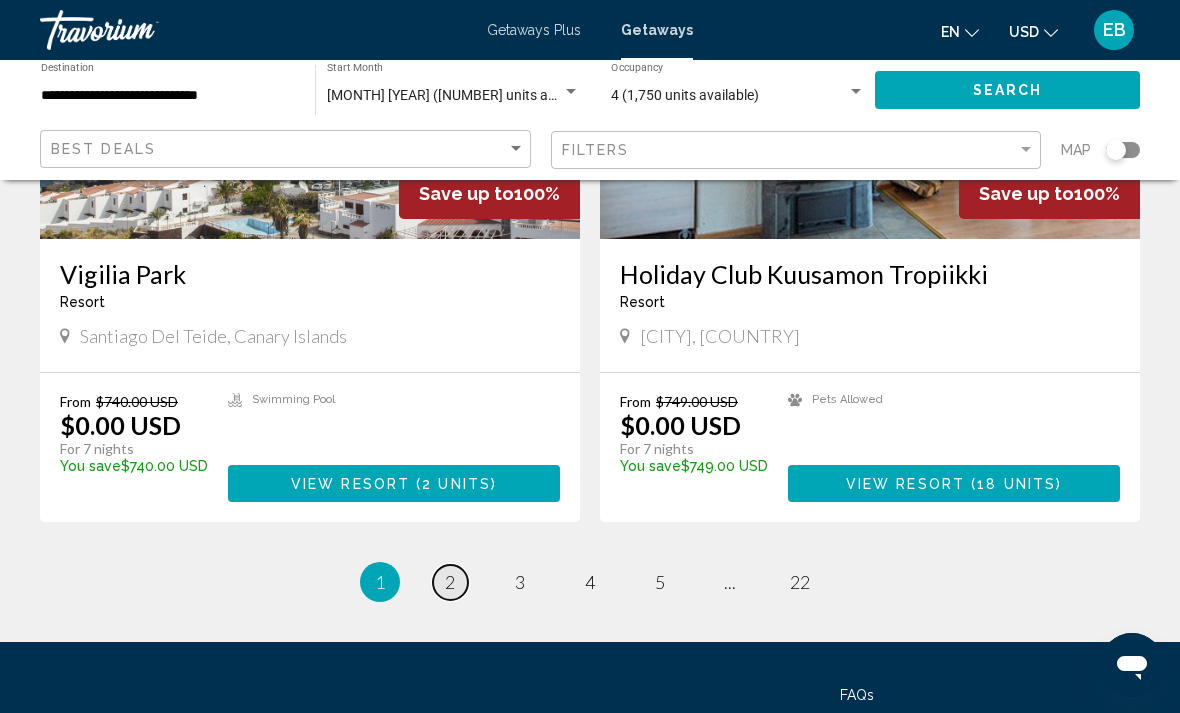 click on "page  2" at bounding box center [450, 582] 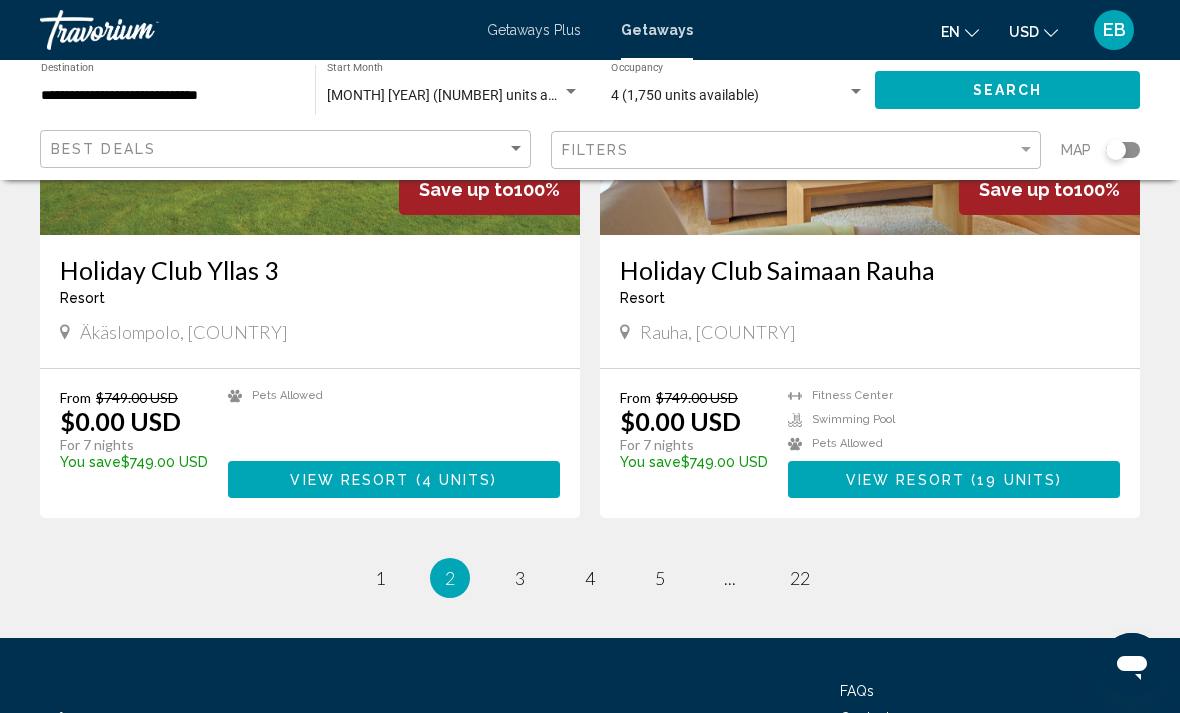 scroll, scrollTop: 3589, scrollLeft: 0, axis: vertical 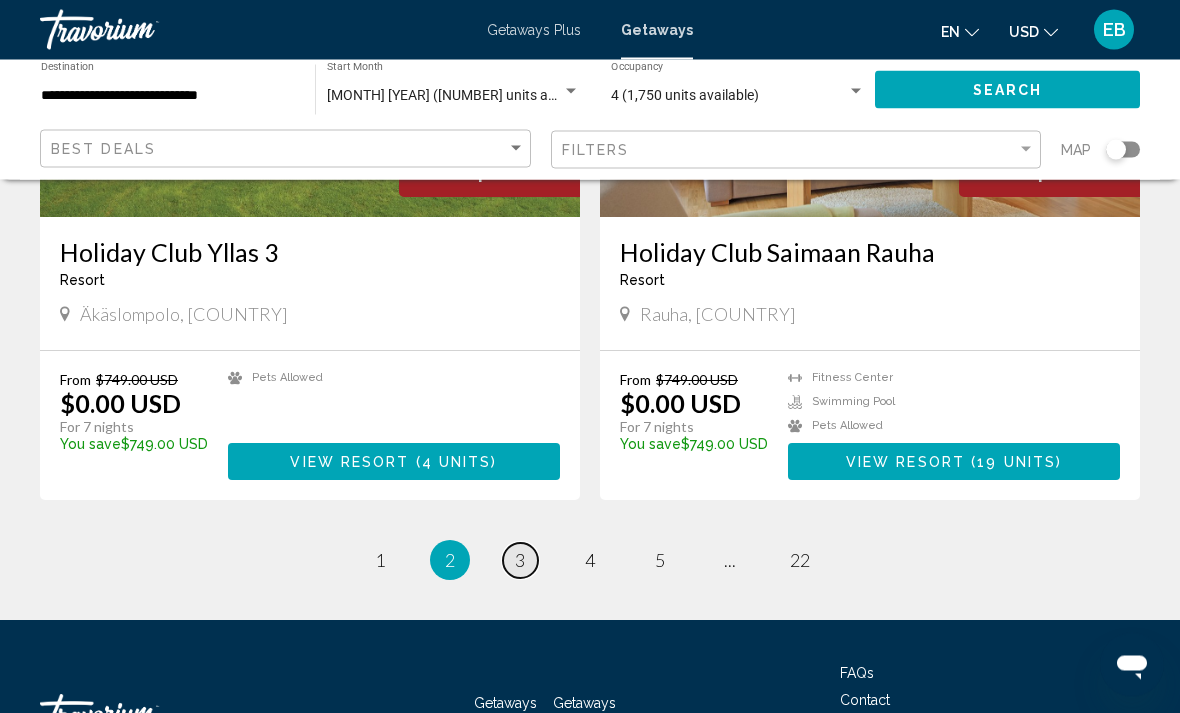 click on "3" at bounding box center (520, 561) 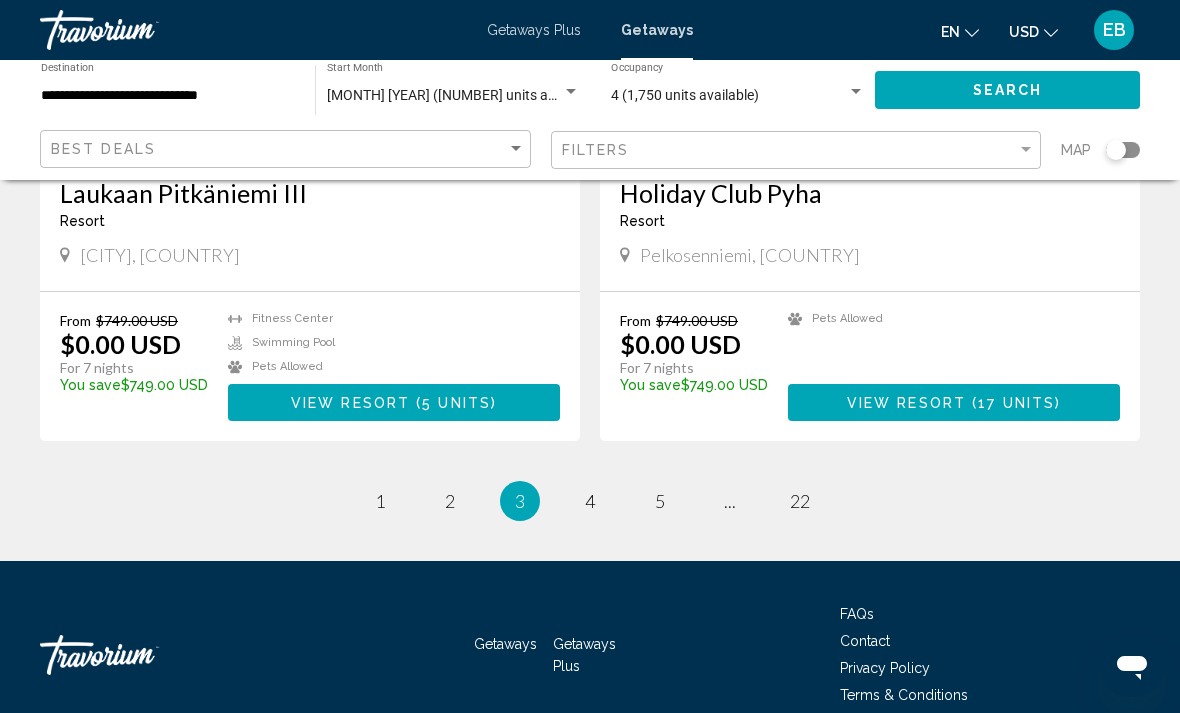 scroll, scrollTop: 3660, scrollLeft: 0, axis: vertical 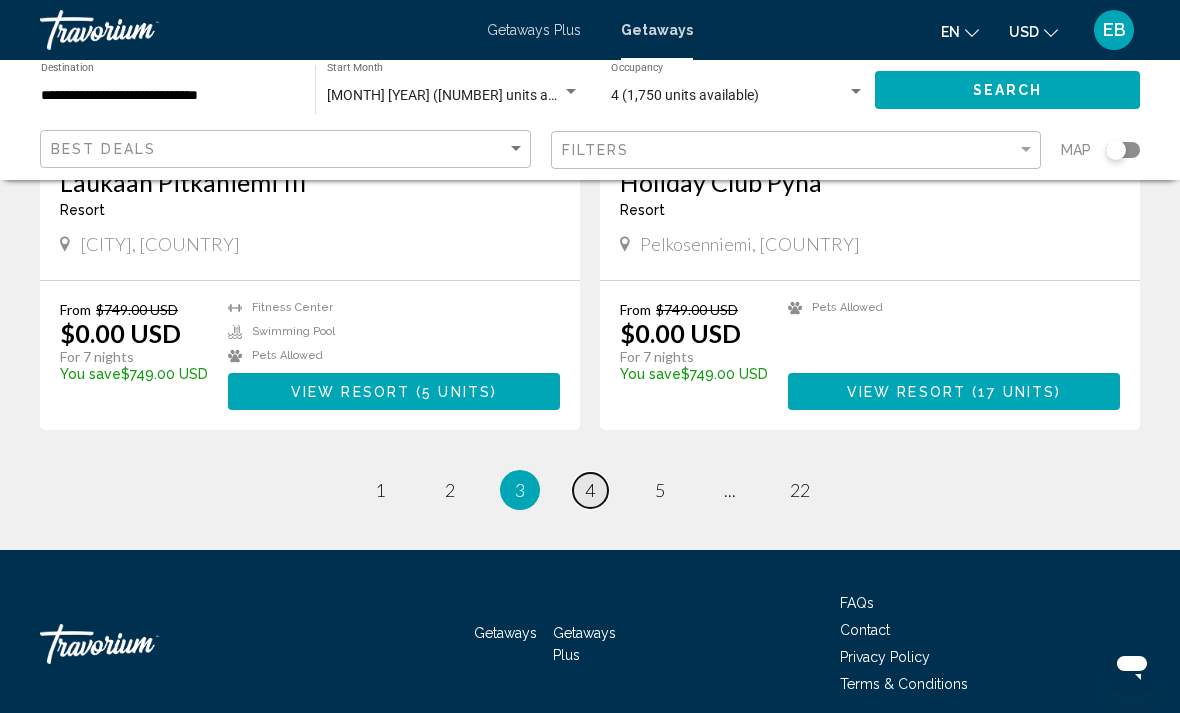 click on "page  4" at bounding box center (590, 490) 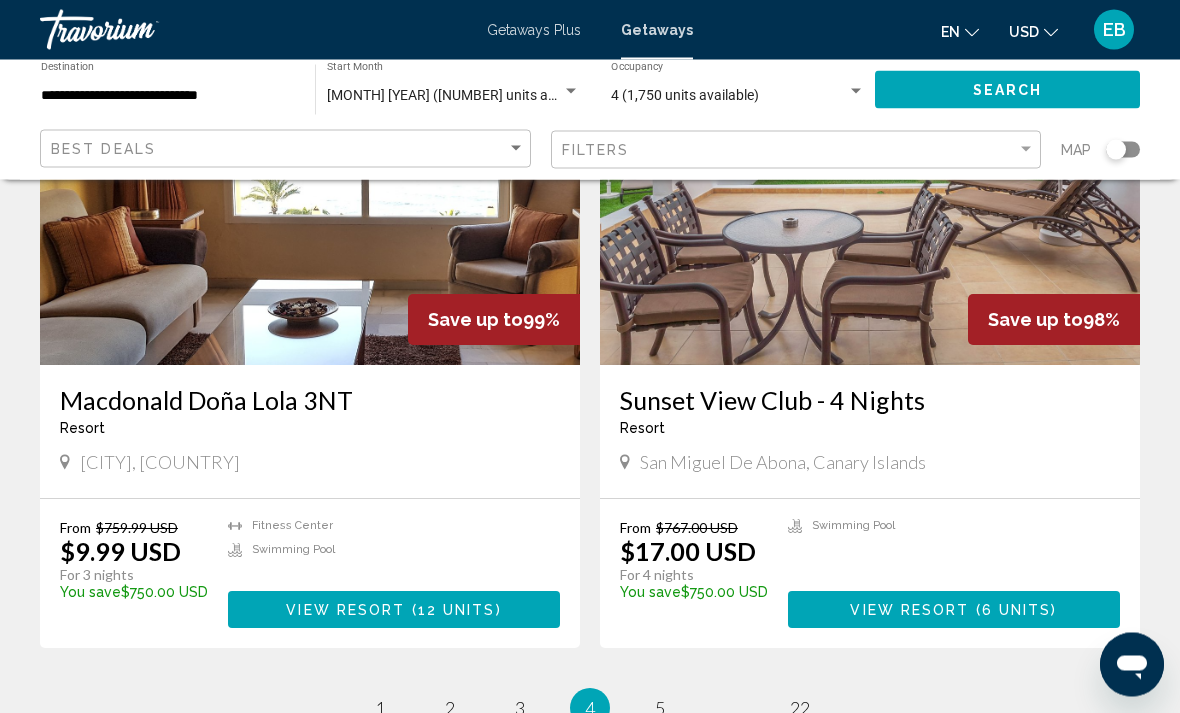 scroll, scrollTop: 3456, scrollLeft: 0, axis: vertical 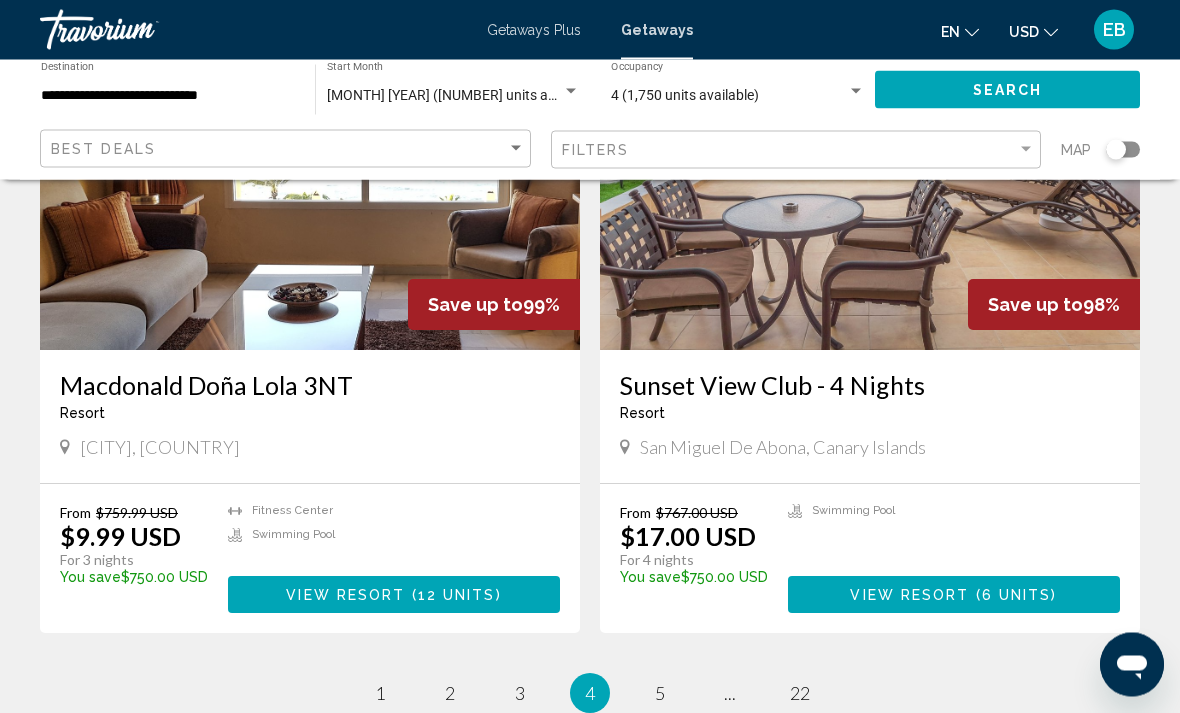 click on "Pelkosenniemi, [COUNTRY] From $749.00 USD $0.00 USD For 7 nights You save  $749.00 USD   temp  4.6
Pets Allowed View Resort    ( 17 units )  Save up to  99%   Ona Jardines Paraisol  Resort  -  This is an adults only resort
Salou, Tarragona, [COUNTRY] From $758.00 USD $8.00 USD For 7 nights You save  $750.00 USD   temp  3.6" at bounding box center [590, -3100] 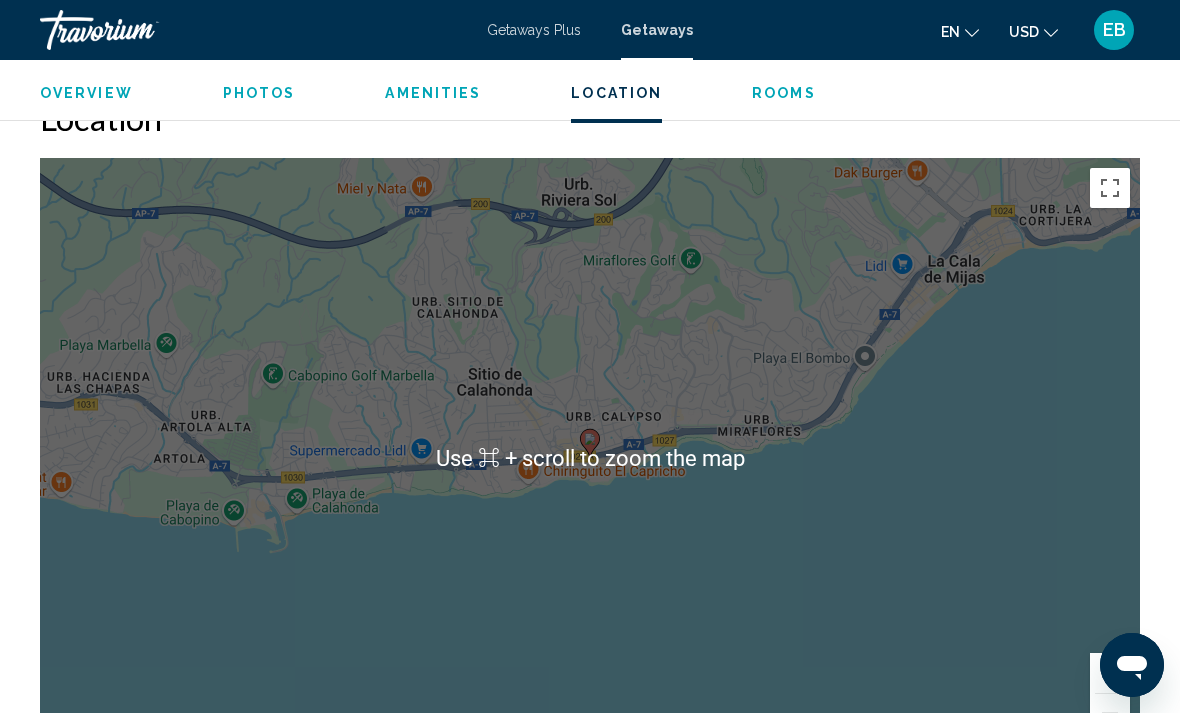 scroll, scrollTop: 2490, scrollLeft: 0, axis: vertical 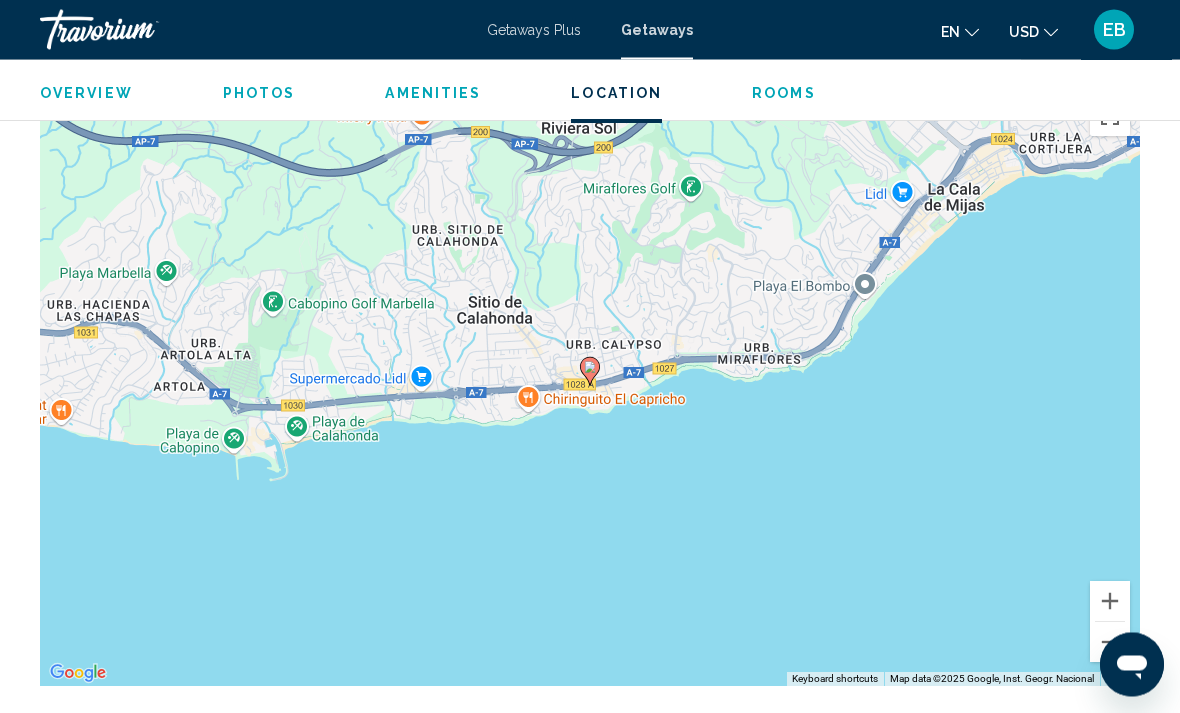 click on "To activate drag with keyboard, press Alt + Enter. Once in keyboard drag state, use the arrow keys to move the marker. To complete the drag, press the Enter key. To cancel, press Escape." at bounding box center [590, 387] 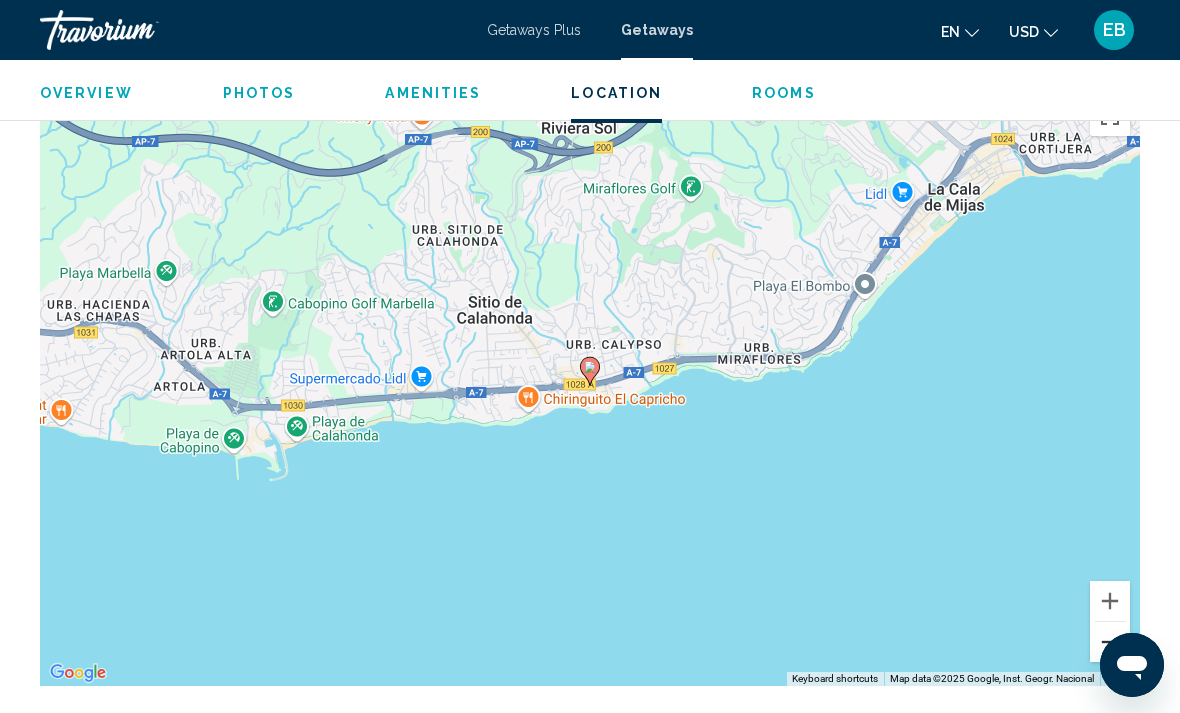 click at bounding box center (1110, 642) 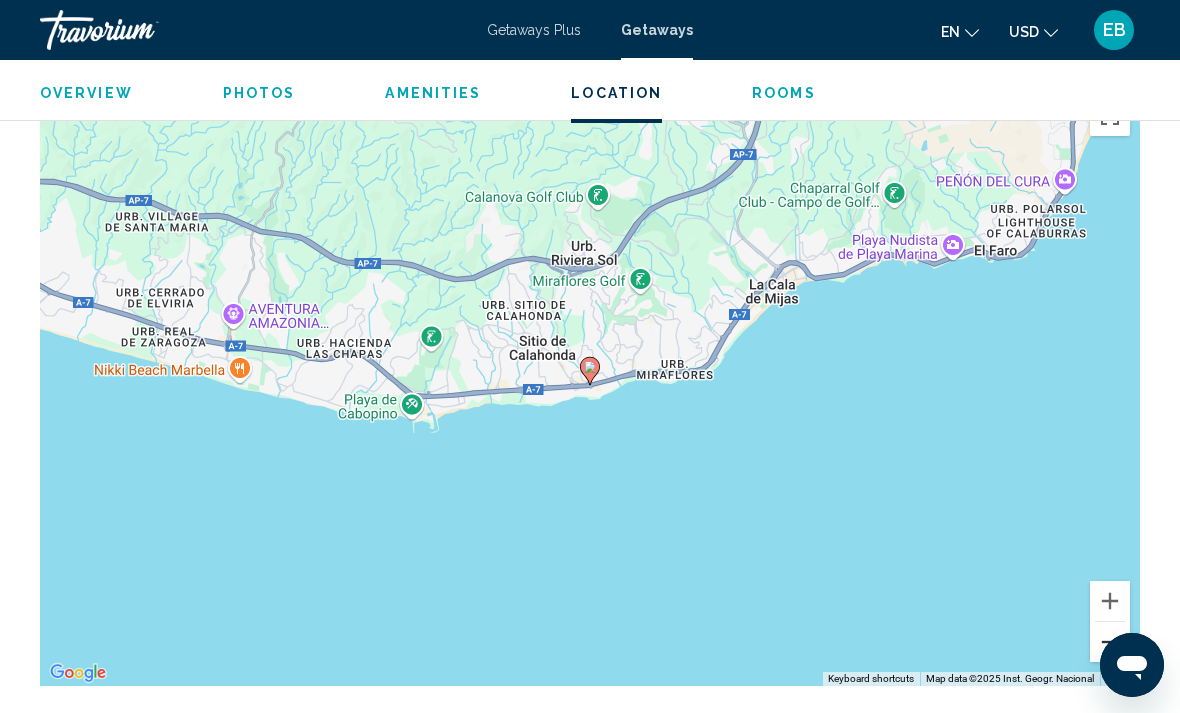 click at bounding box center (1110, 642) 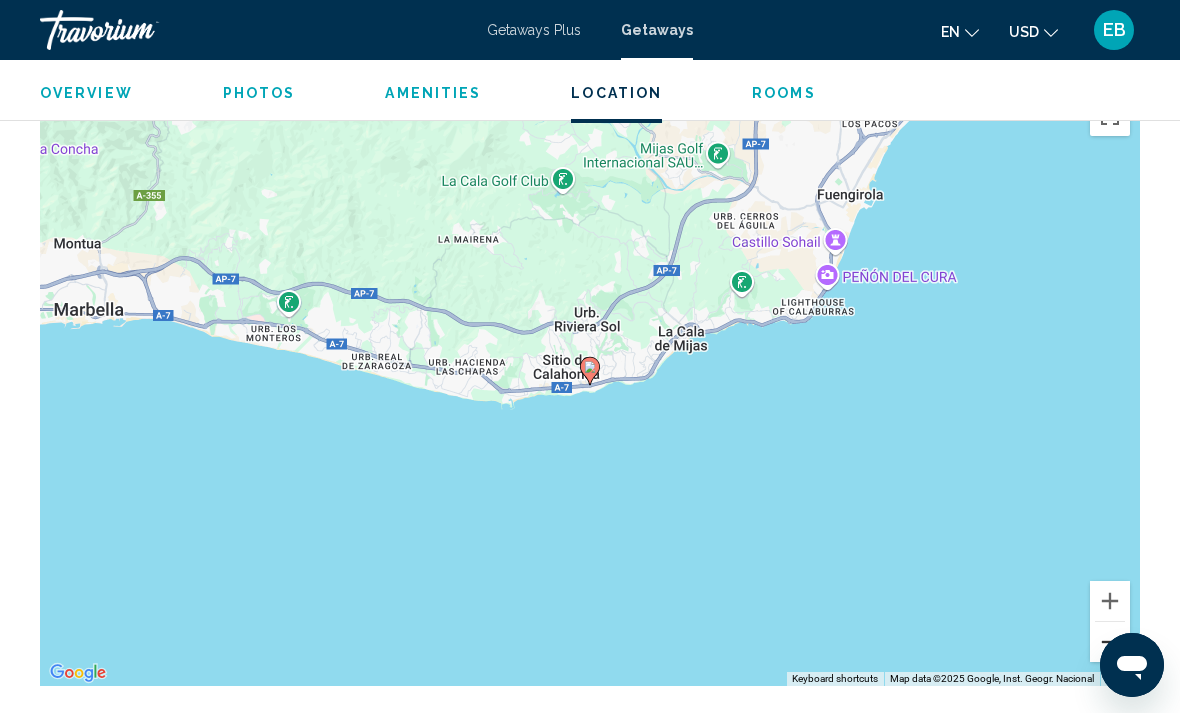 click at bounding box center [1110, 642] 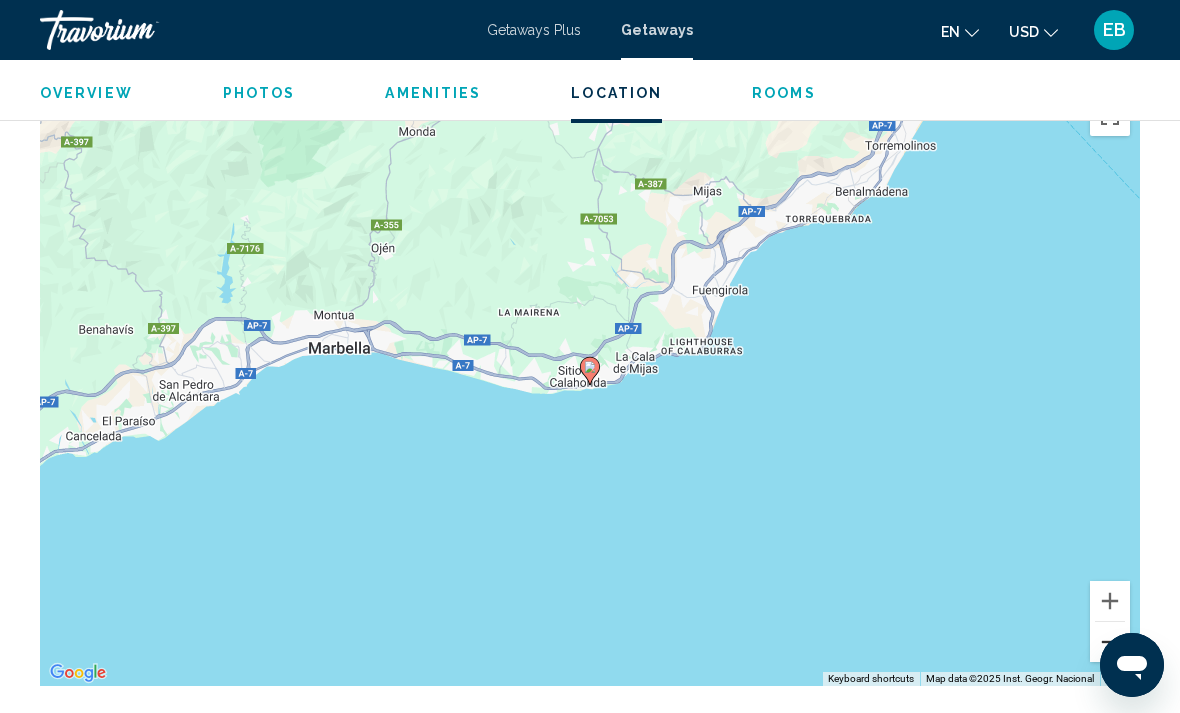 click at bounding box center [1110, 642] 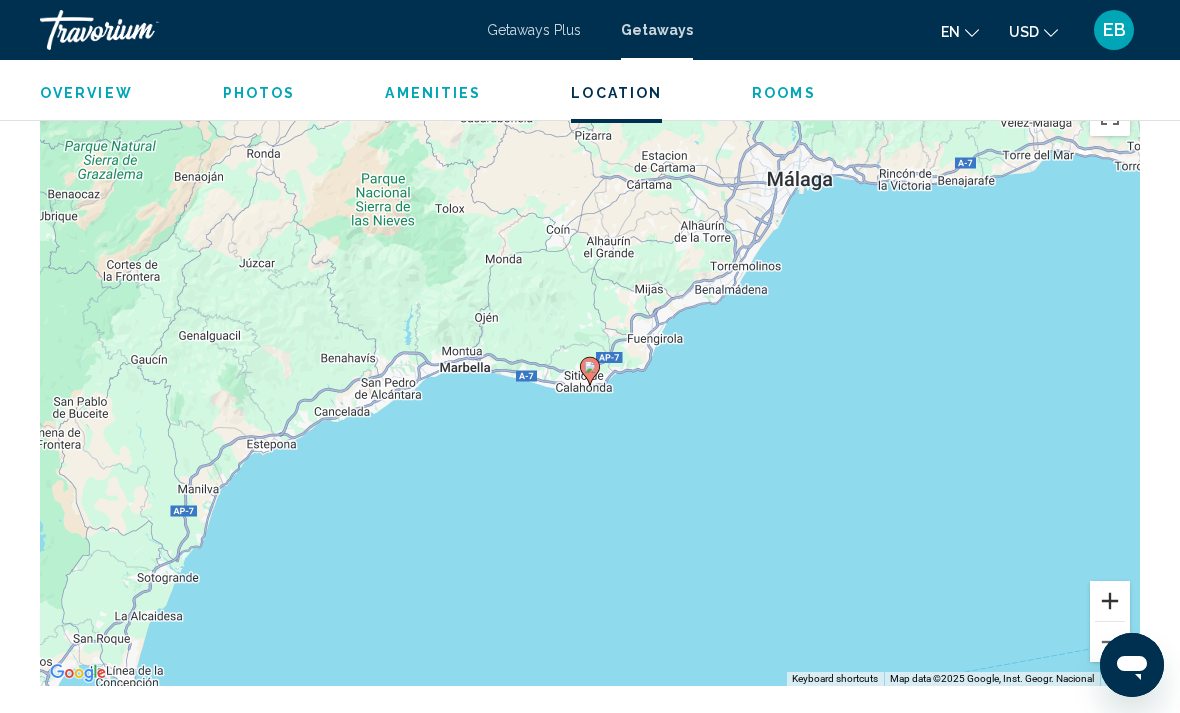 click at bounding box center [1110, 601] 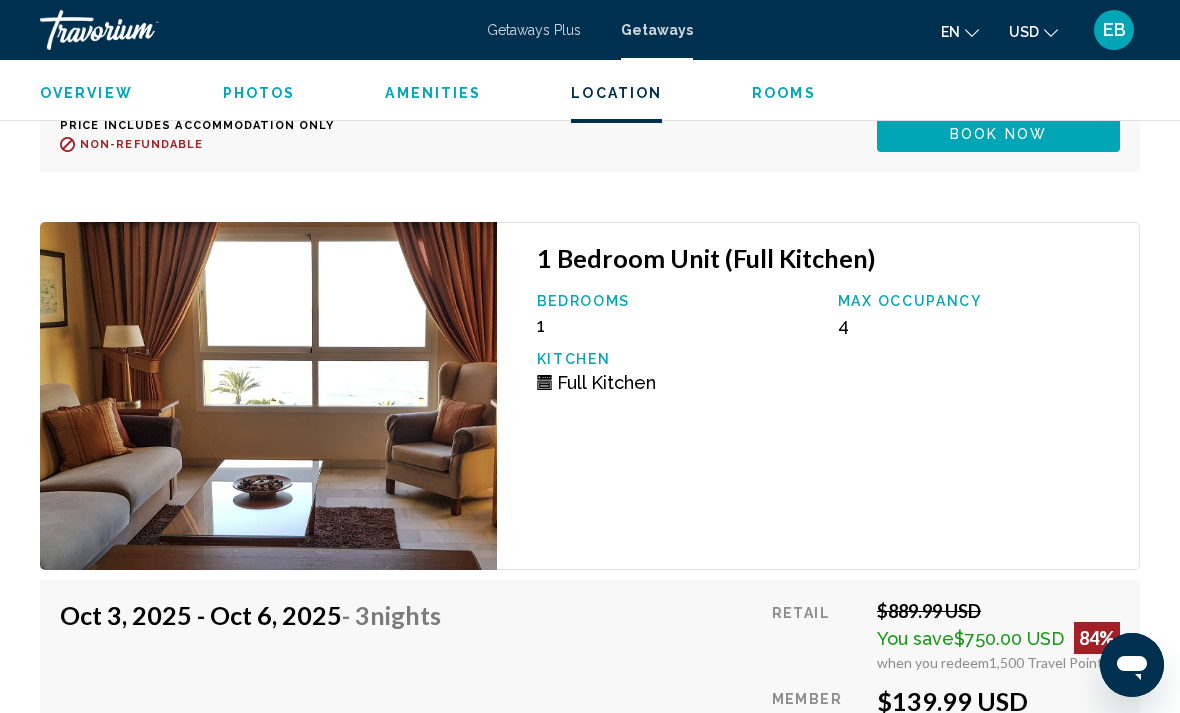 scroll, scrollTop: 4171, scrollLeft: 0, axis: vertical 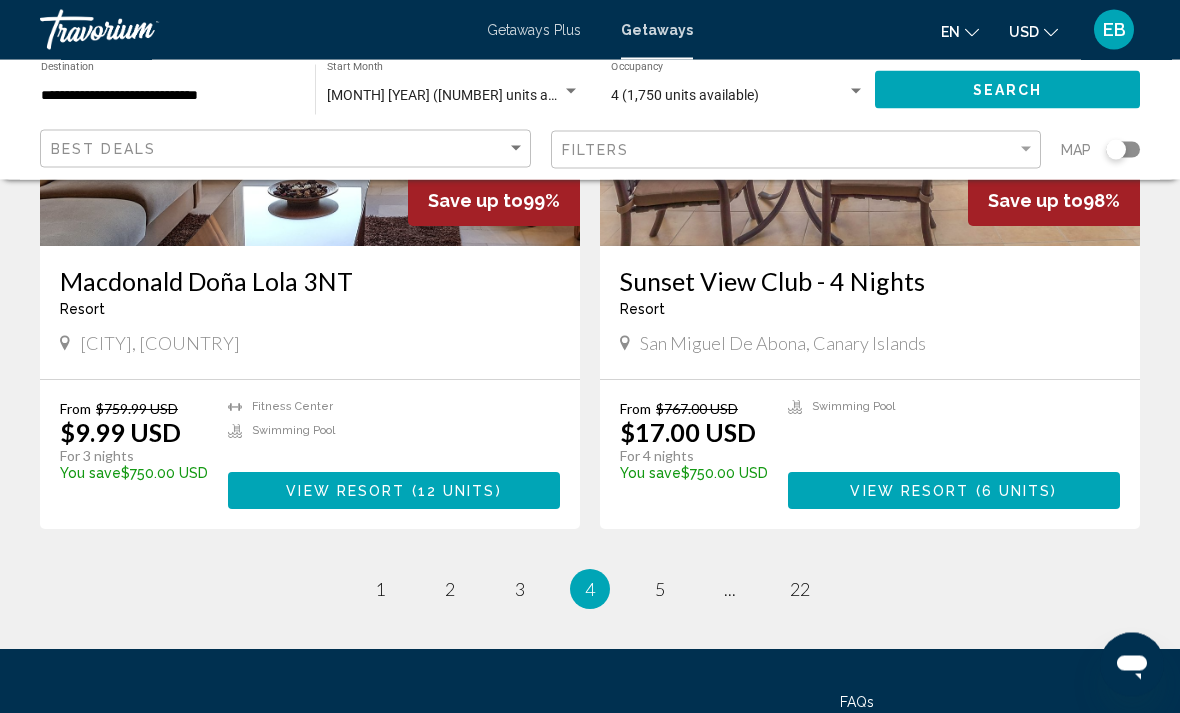 click on "12 units" at bounding box center [457, 492] 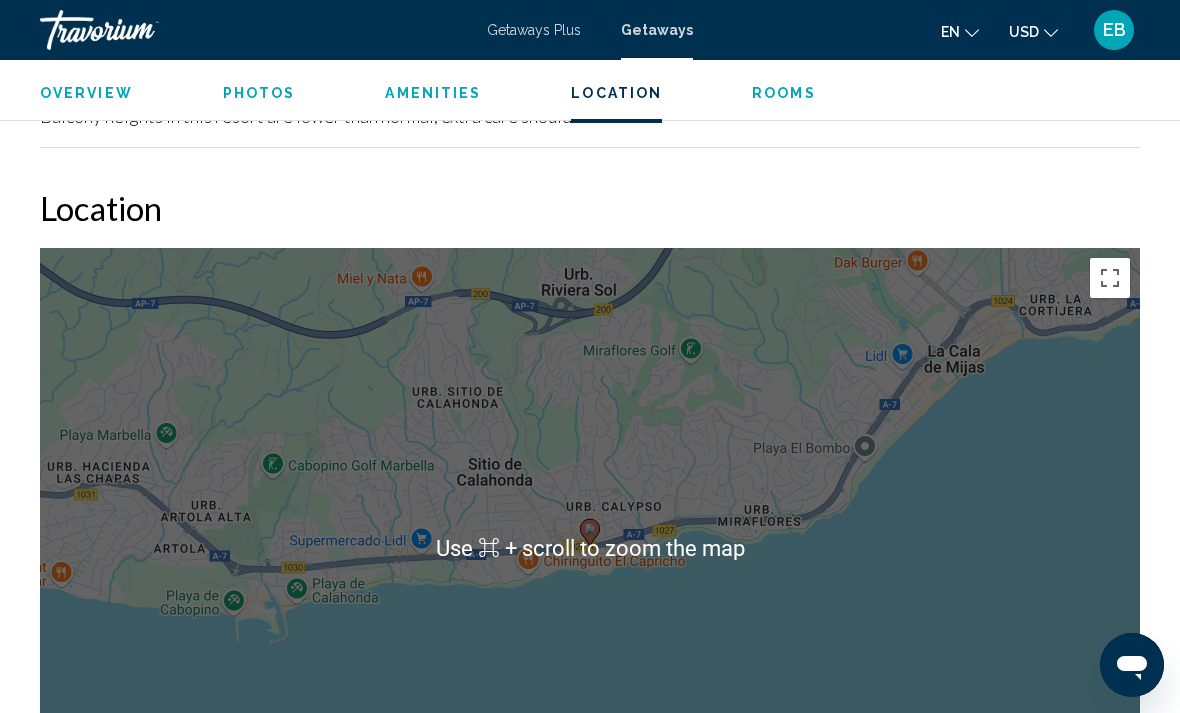 scroll, scrollTop: 2392, scrollLeft: 0, axis: vertical 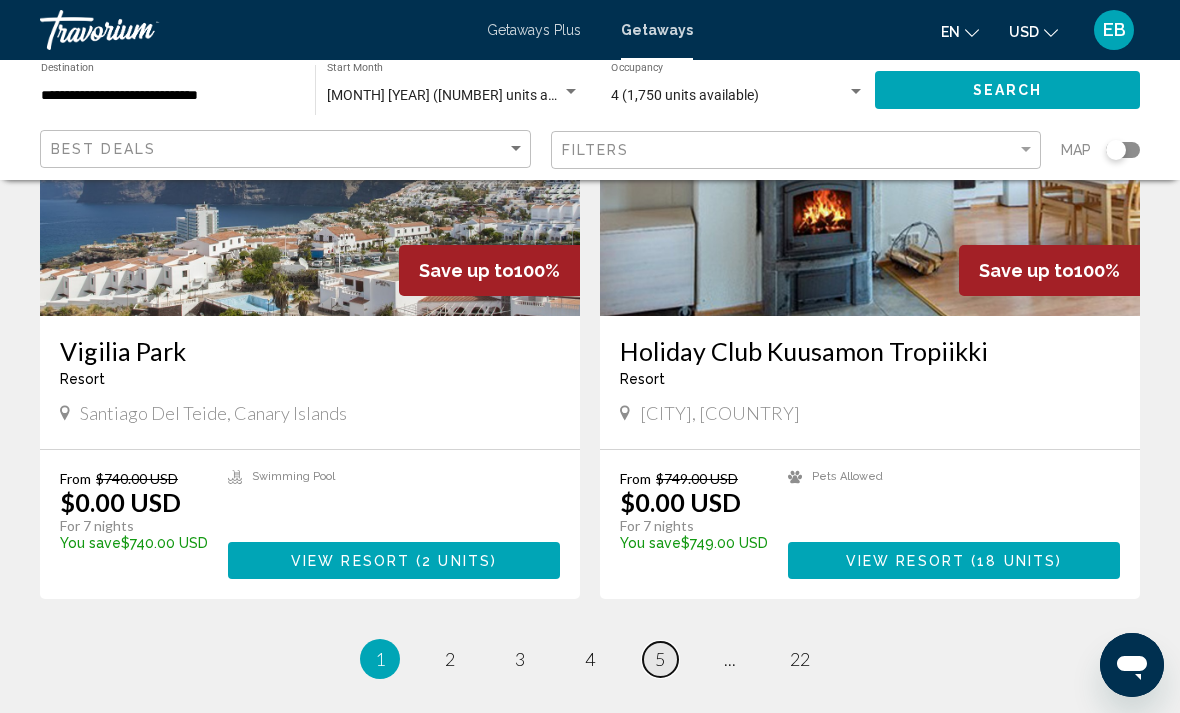 click on "page  5" at bounding box center [660, 659] 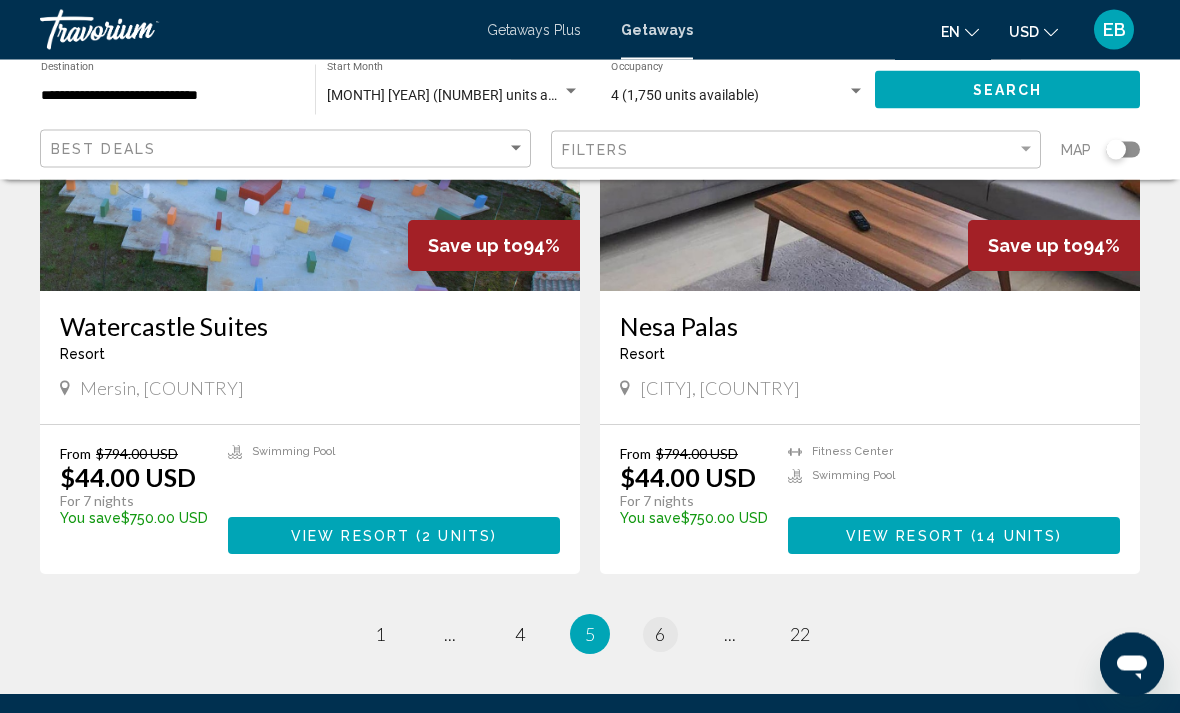 scroll, scrollTop: 3517, scrollLeft: 0, axis: vertical 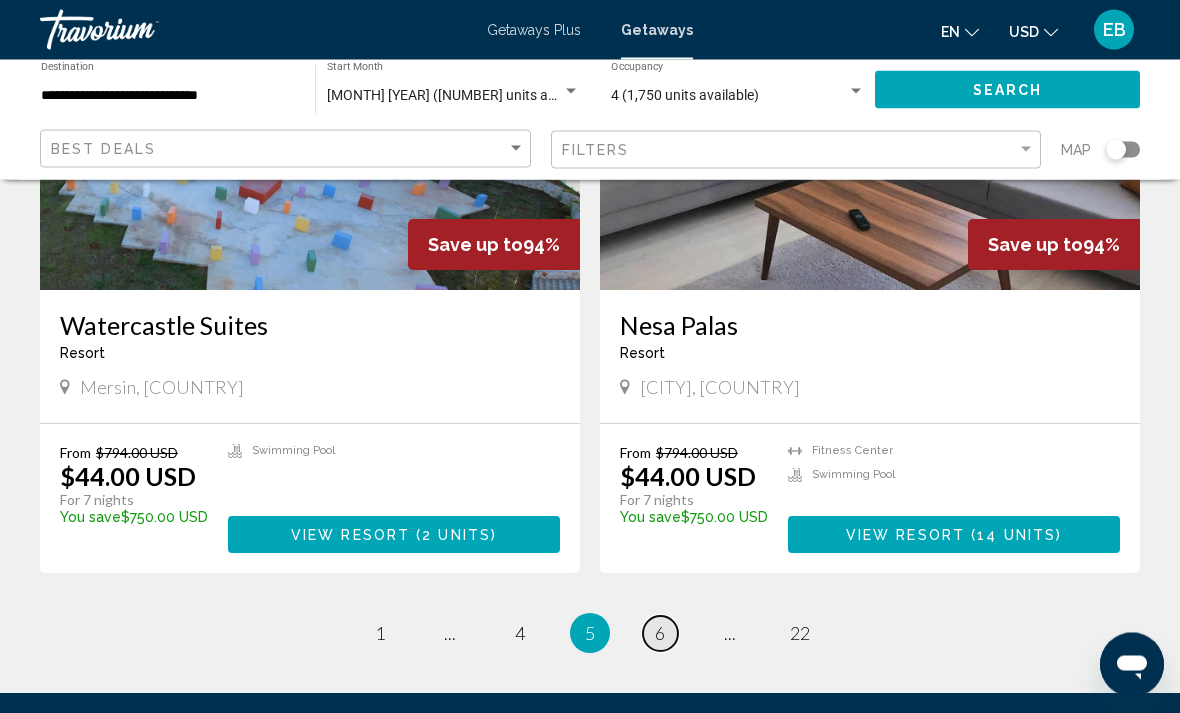 click on "6" at bounding box center [660, 634] 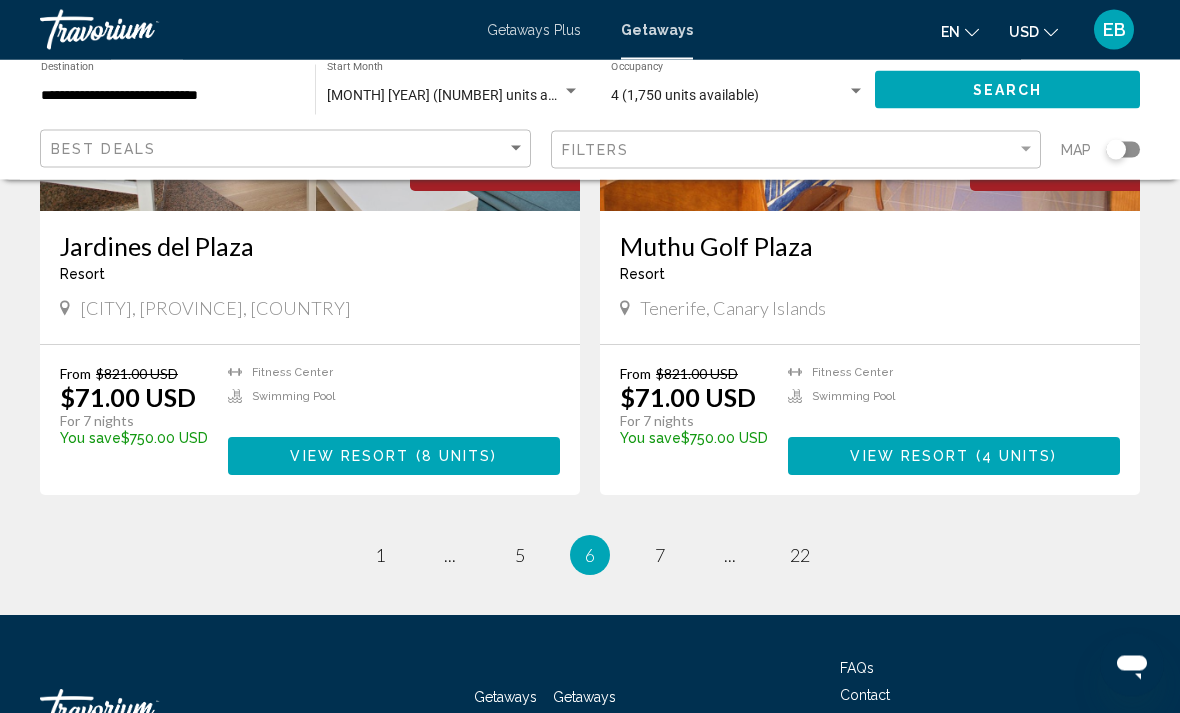scroll, scrollTop: 3679, scrollLeft: 0, axis: vertical 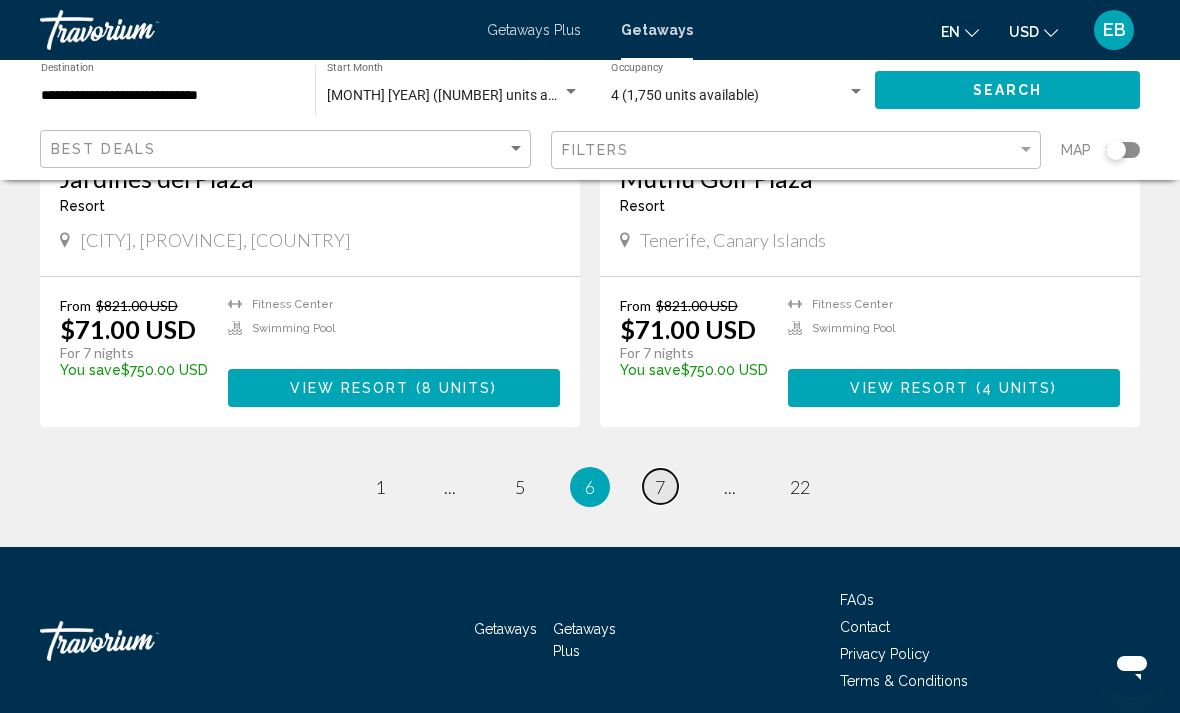 click on "page  7" at bounding box center (660, 486) 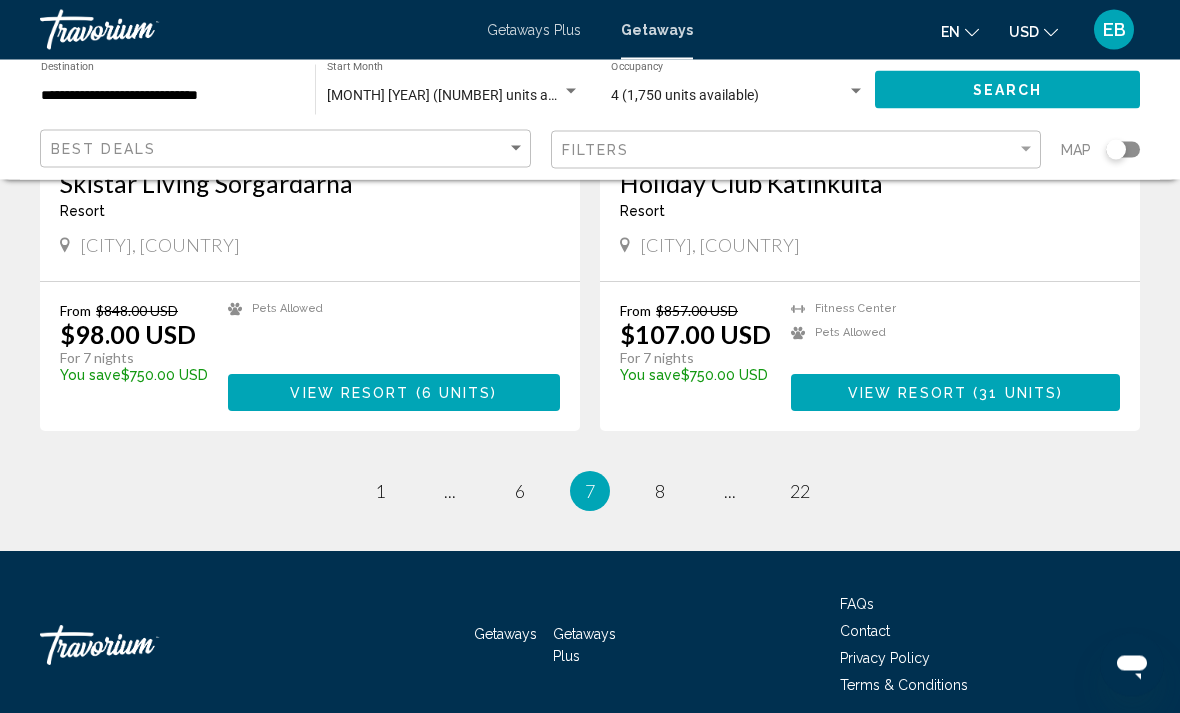scroll, scrollTop: 3679, scrollLeft: 0, axis: vertical 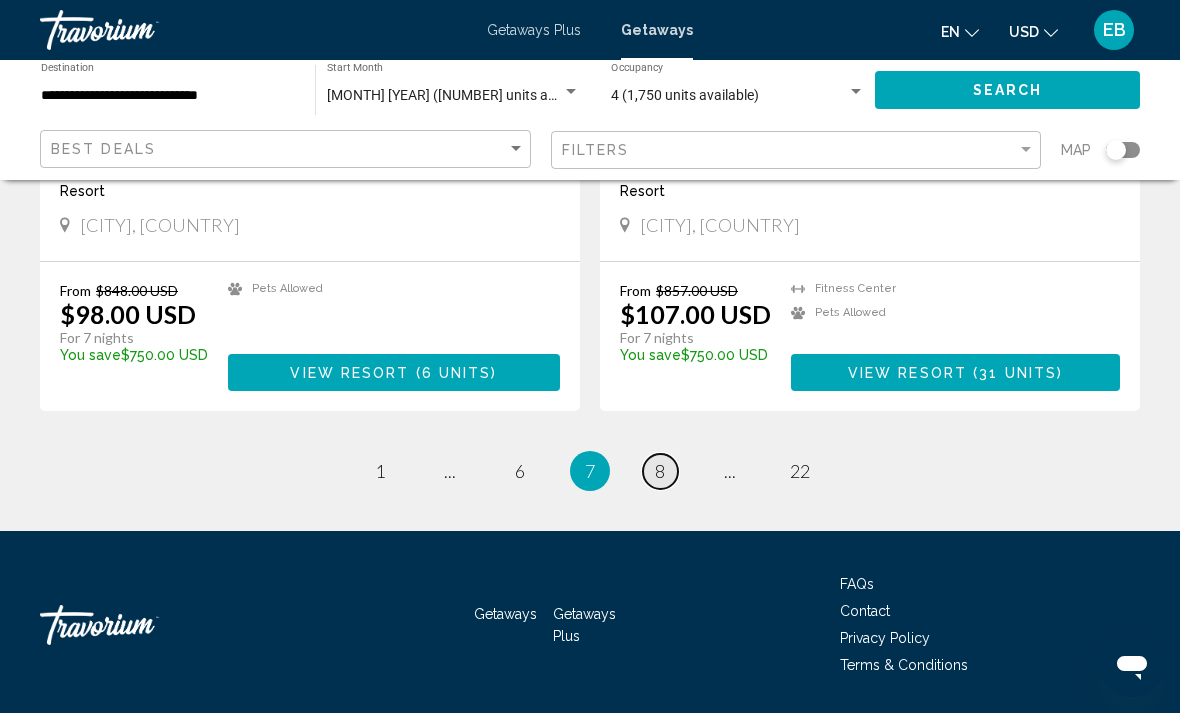 click on "page  8" at bounding box center (660, 471) 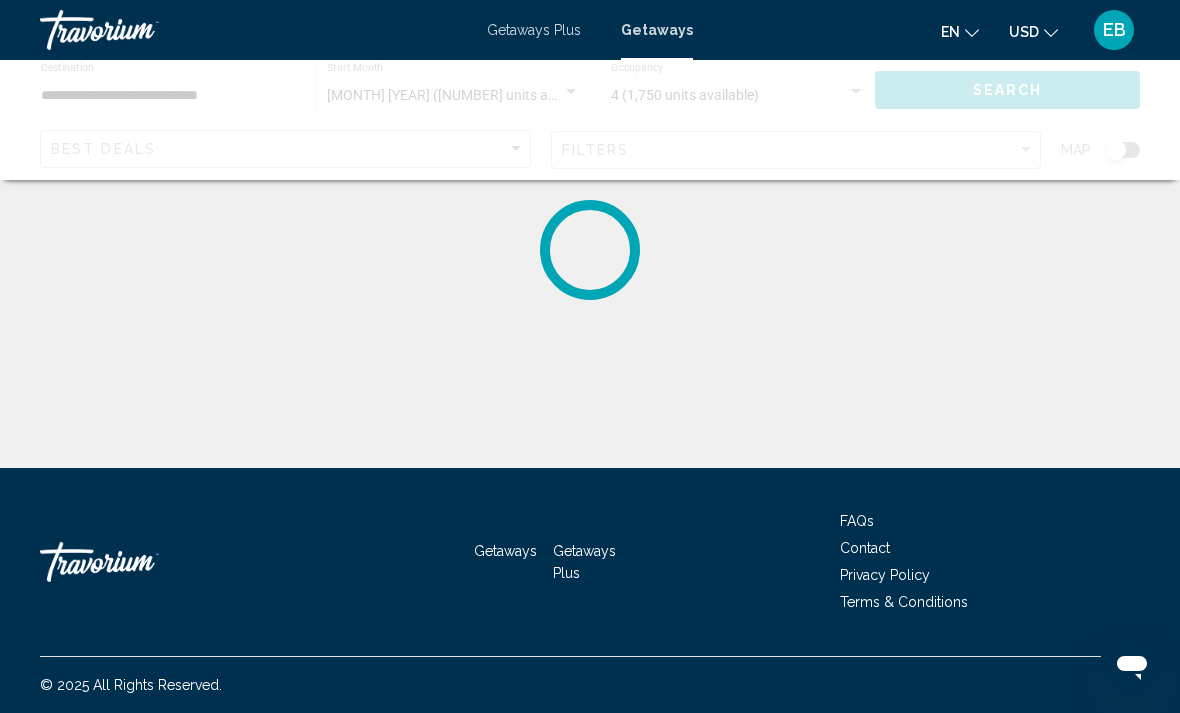scroll, scrollTop: 0, scrollLeft: 0, axis: both 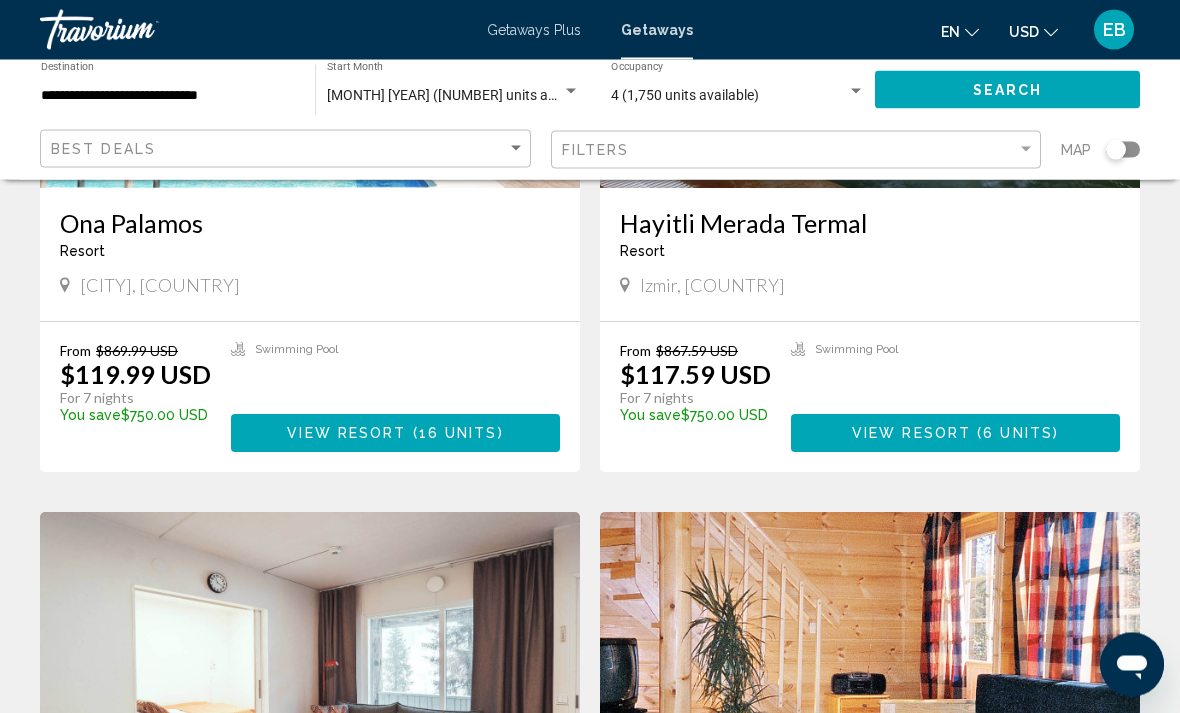 click on "You save" at bounding box center [650, 416] 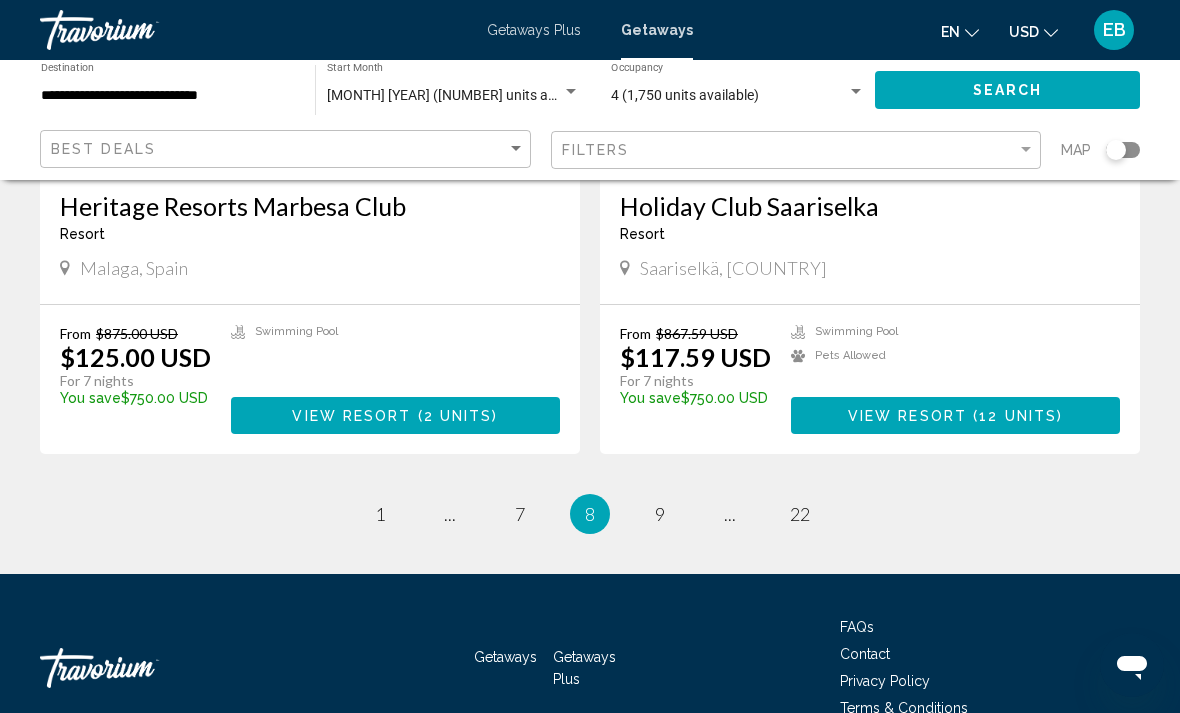 scroll, scrollTop: 3679, scrollLeft: 0, axis: vertical 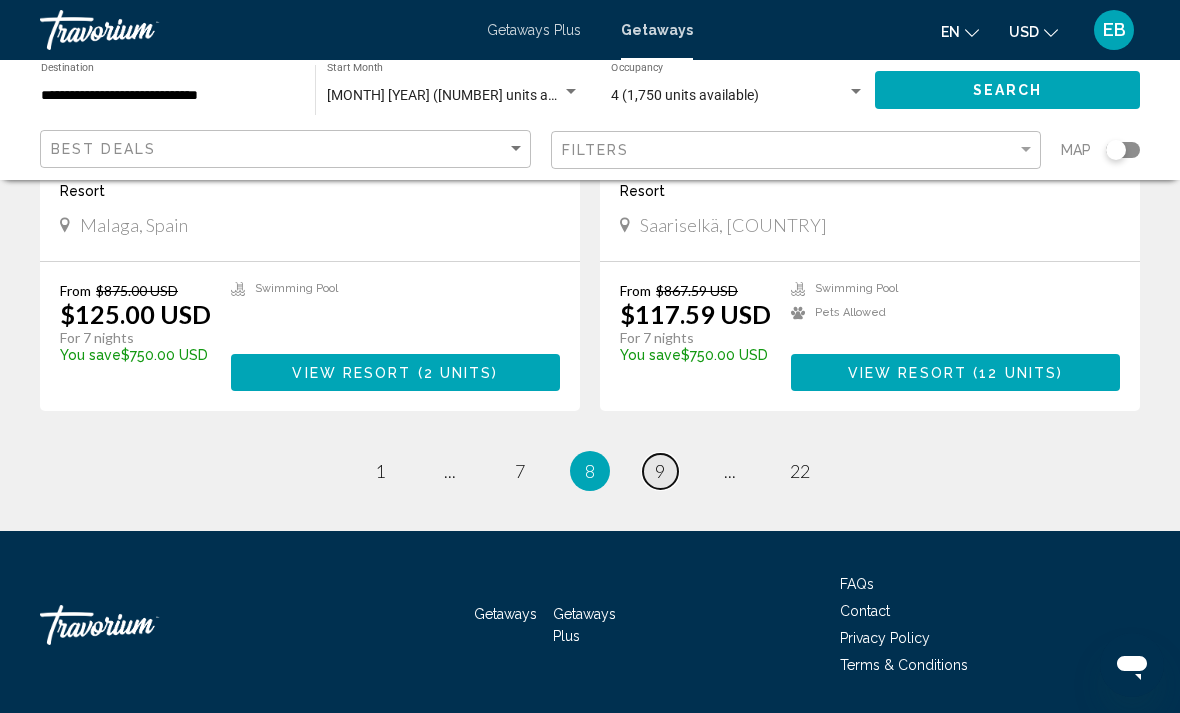 click on "9" at bounding box center [660, 471] 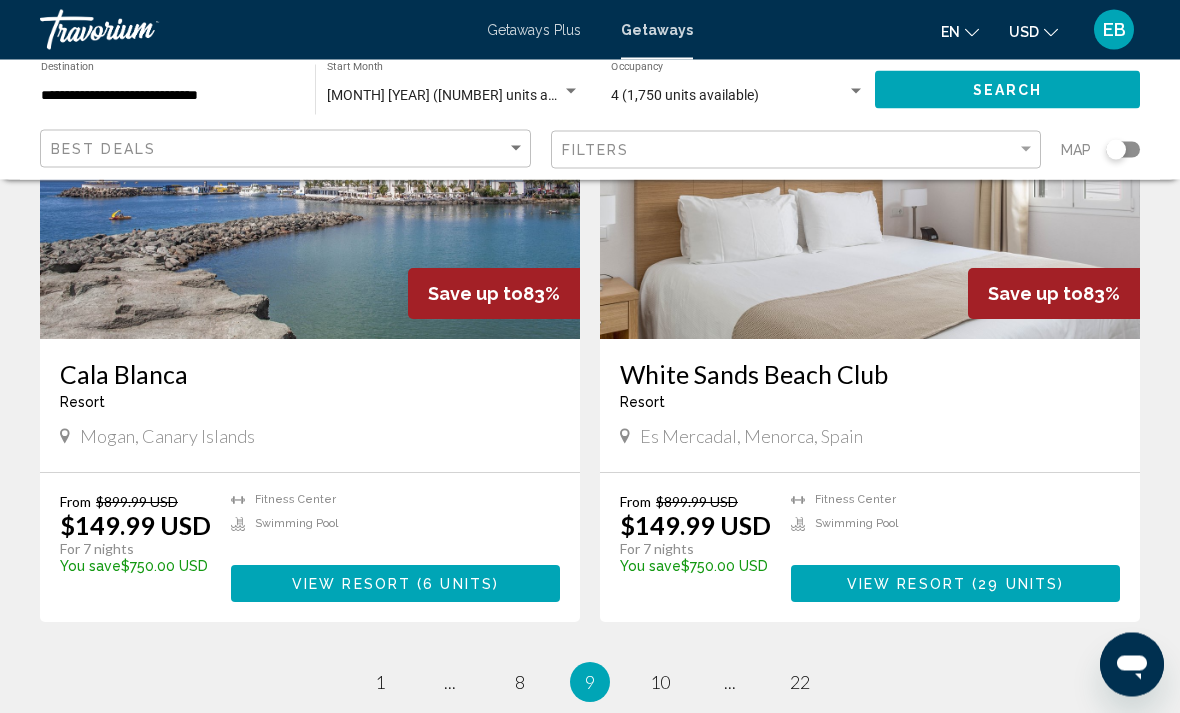 scroll, scrollTop: 3679, scrollLeft: 0, axis: vertical 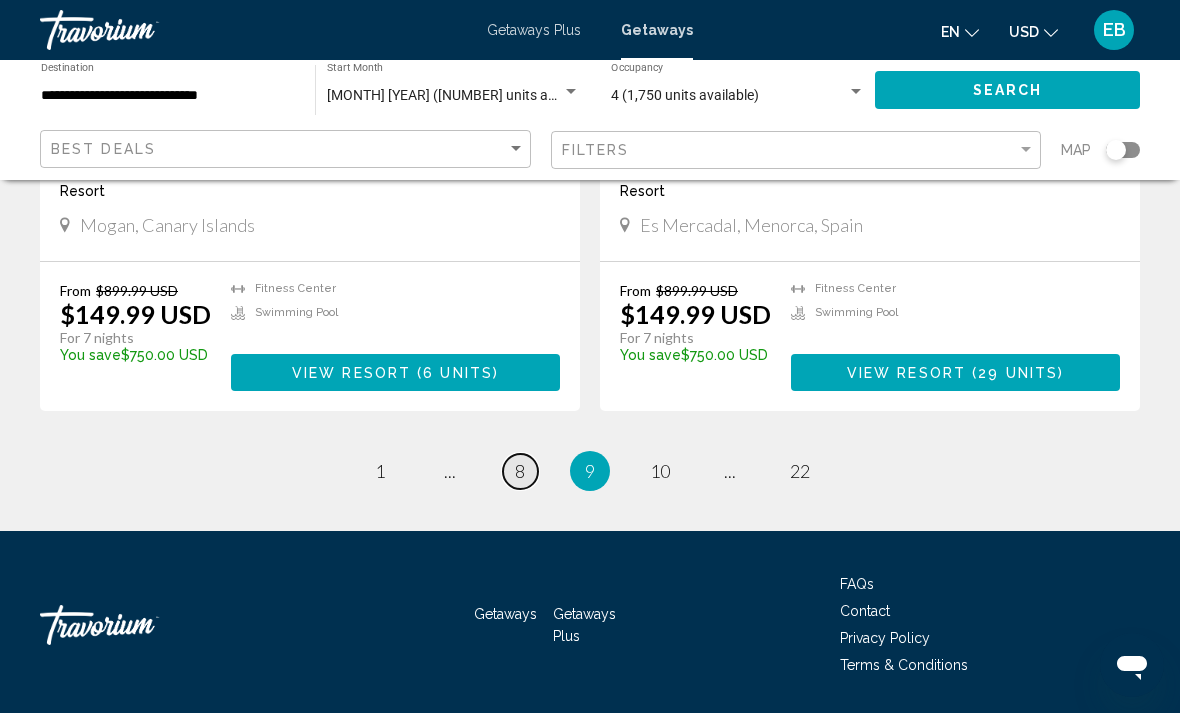 click on "page  8" at bounding box center (520, 471) 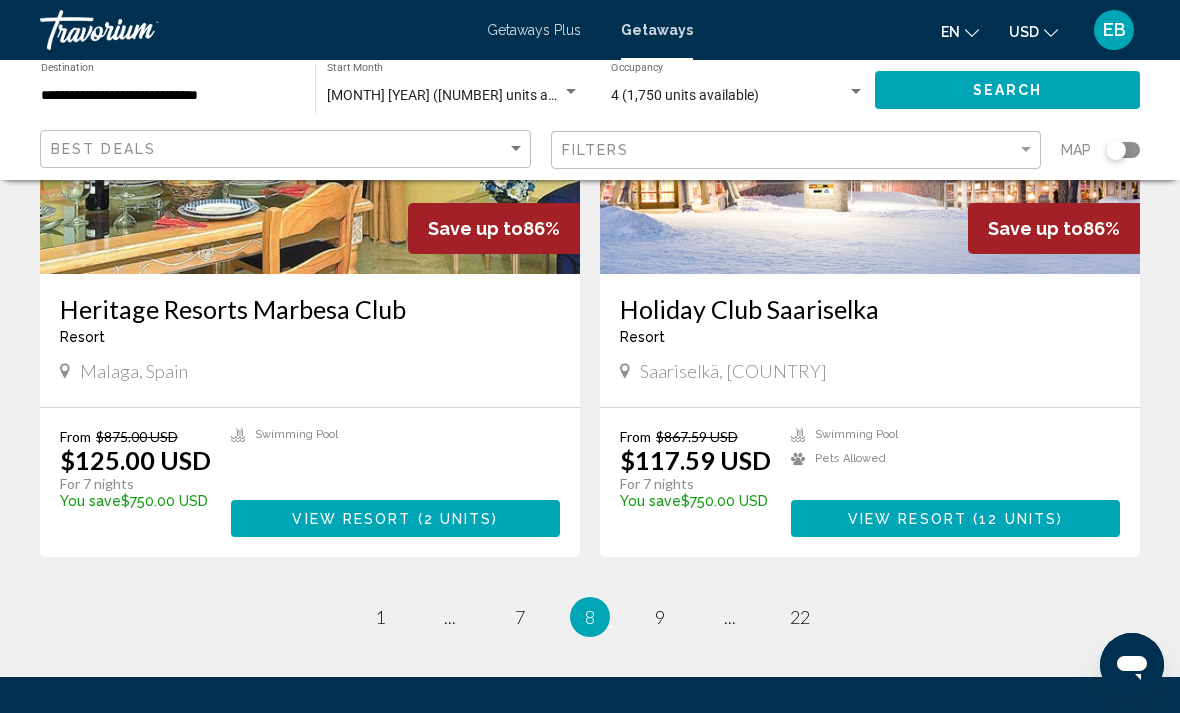 scroll, scrollTop: 3679, scrollLeft: 0, axis: vertical 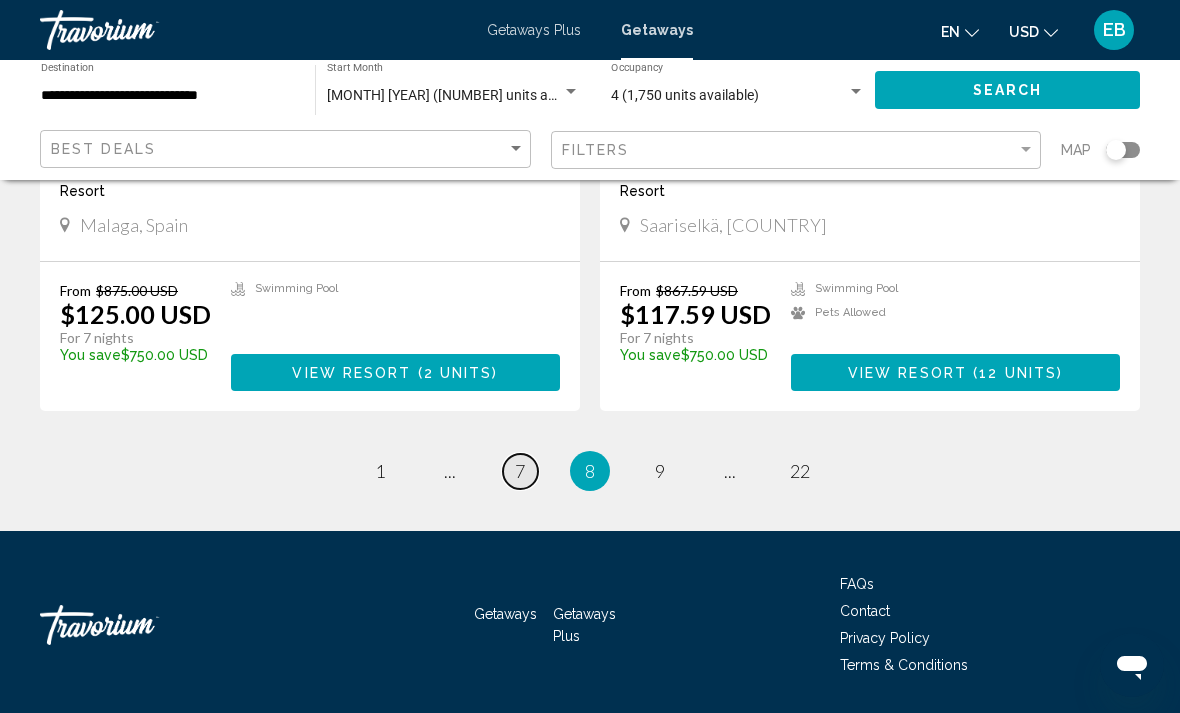click on "7" at bounding box center [520, 471] 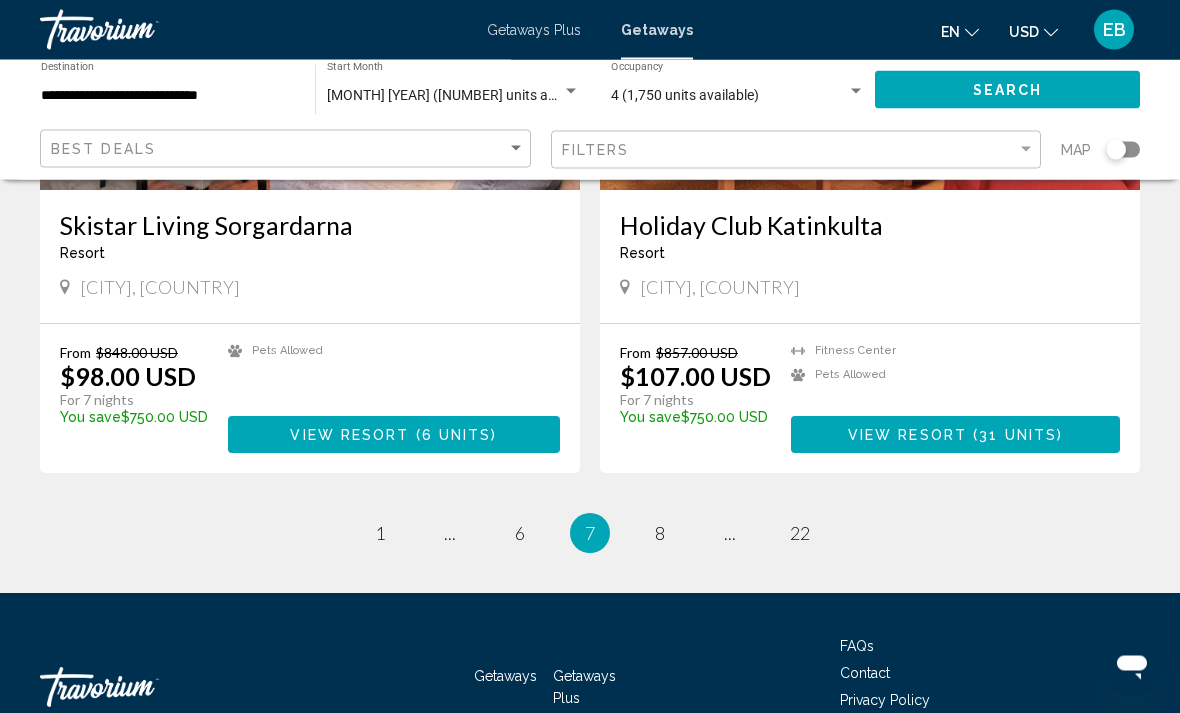 scroll, scrollTop: 3679, scrollLeft: 0, axis: vertical 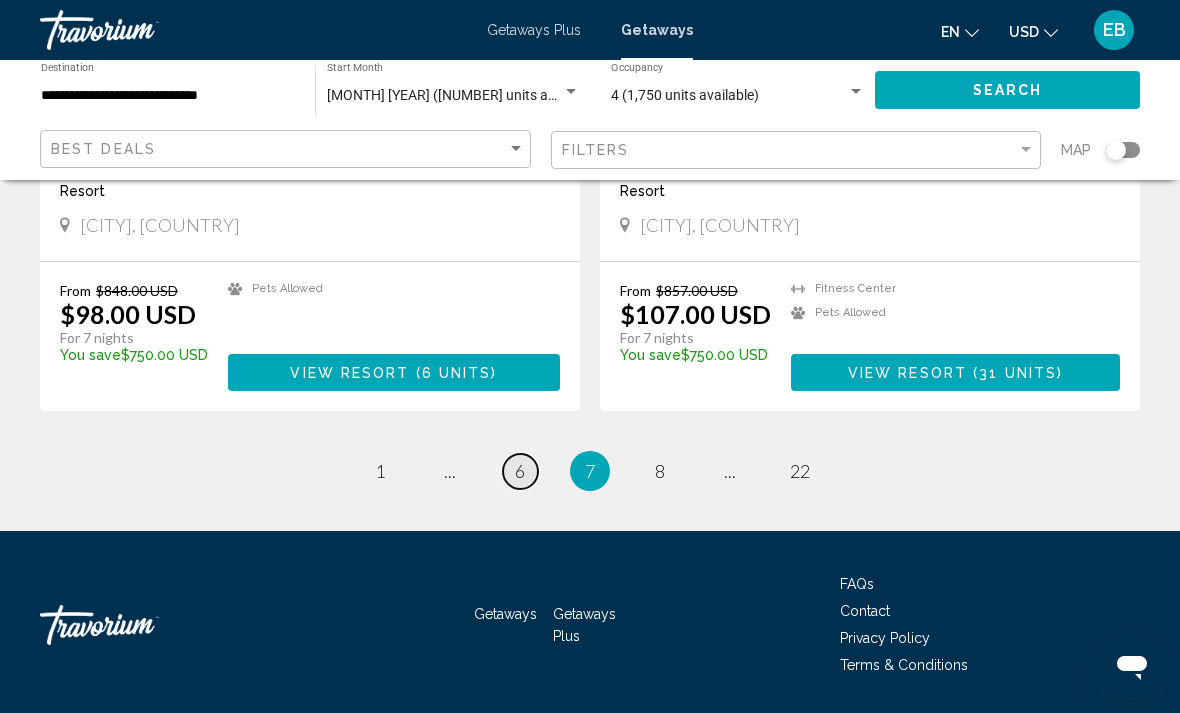 click on "6" at bounding box center [520, 471] 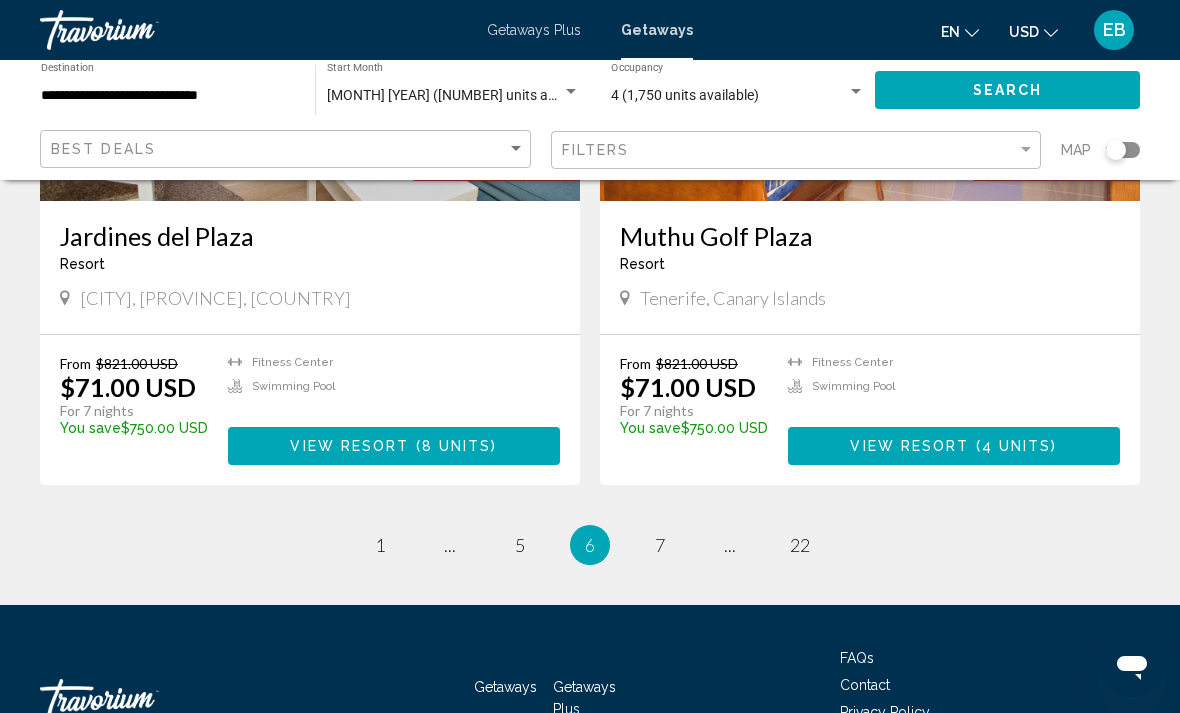 scroll, scrollTop: 3679, scrollLeft: 0, axis: vertical 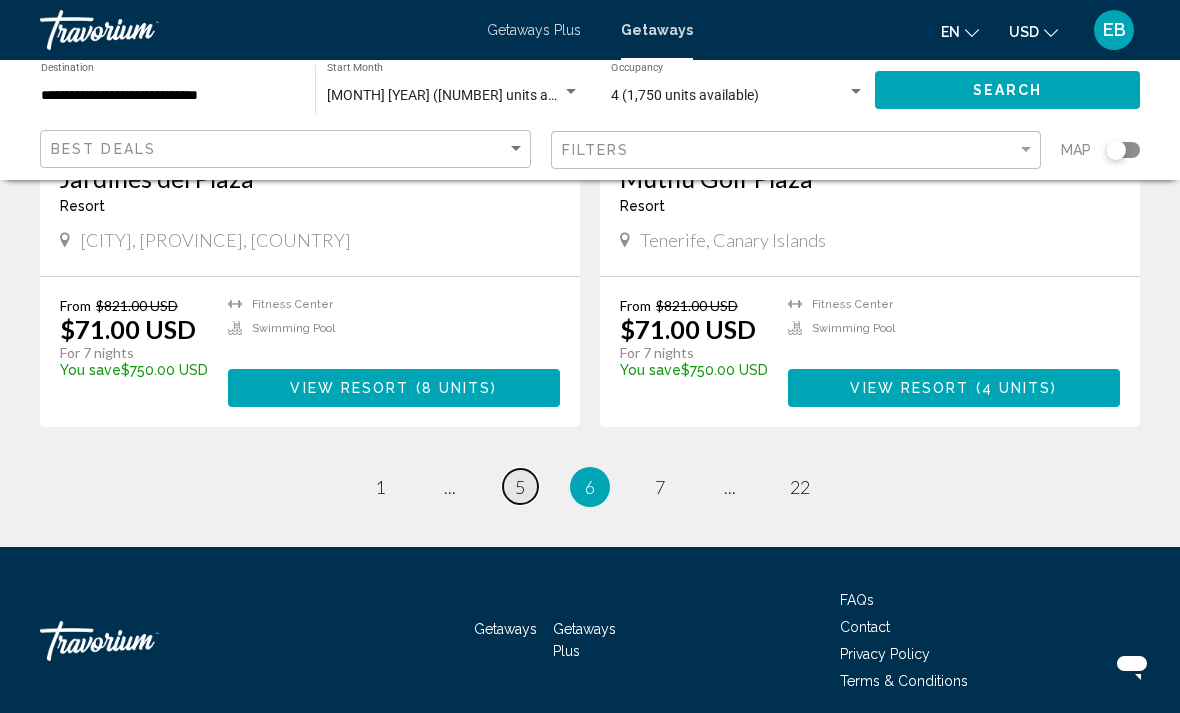 click on "5" at bounding box center [520, 487] 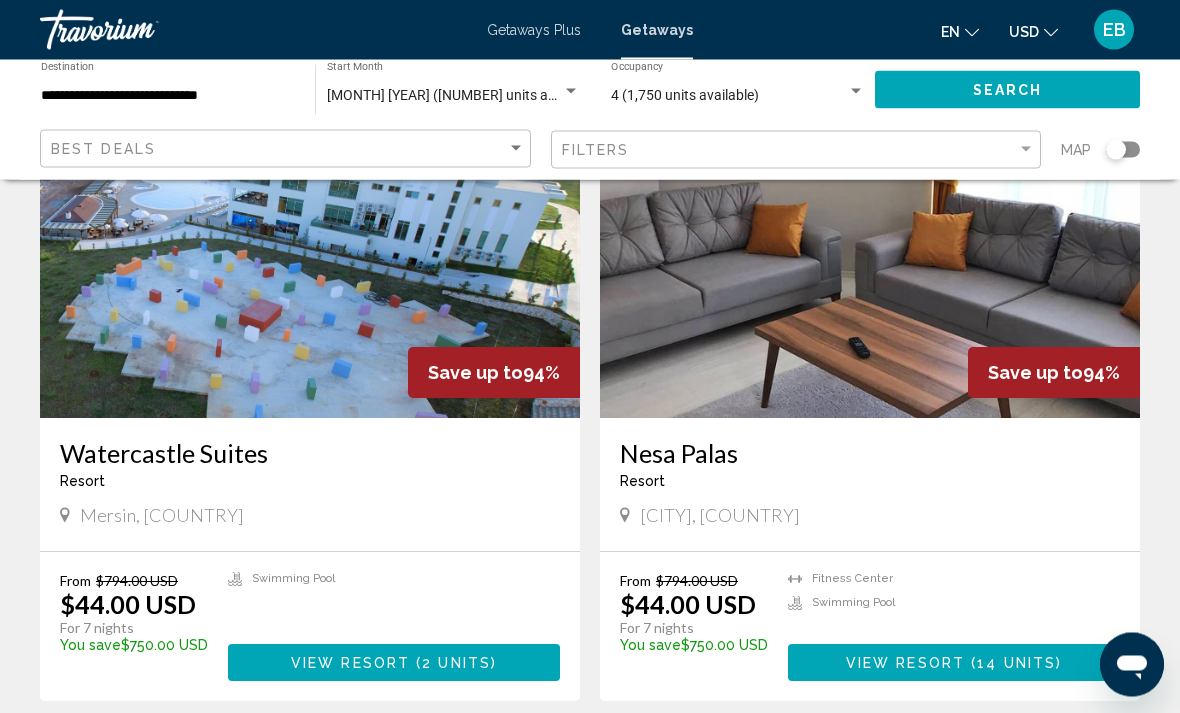 scroll, scrollTop: 3680, scrollLeft: 0, axis: vertical 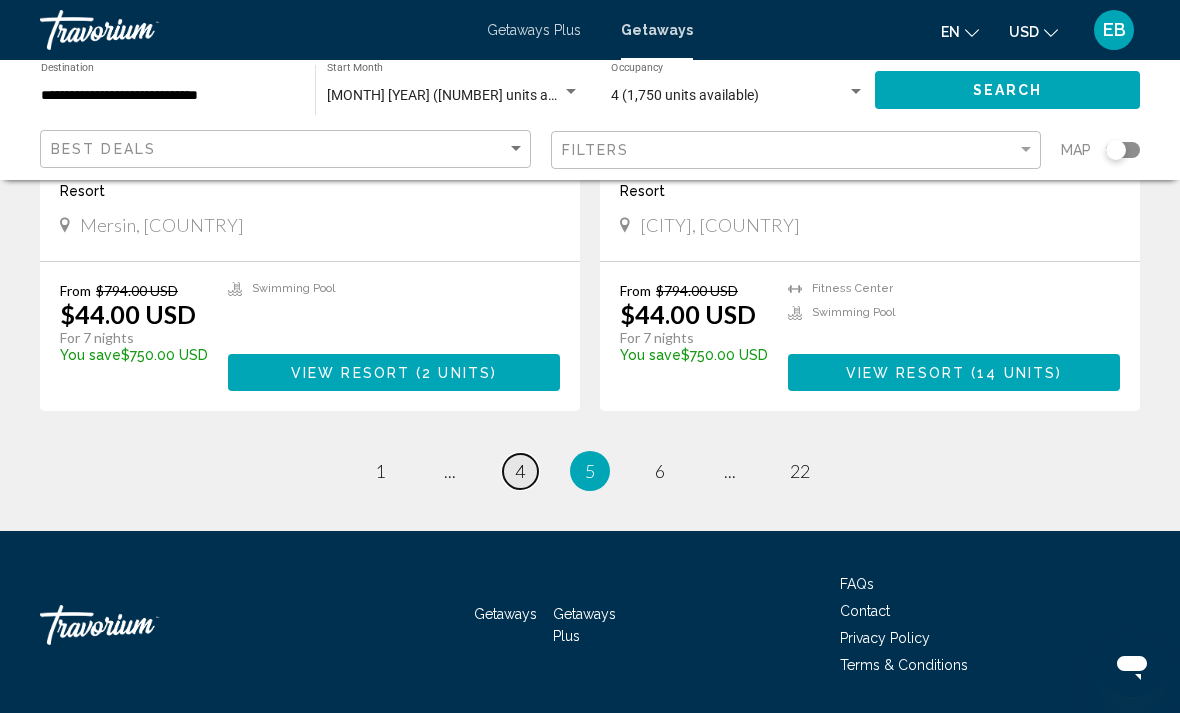 click on "4" at bounding box center (520, 471) 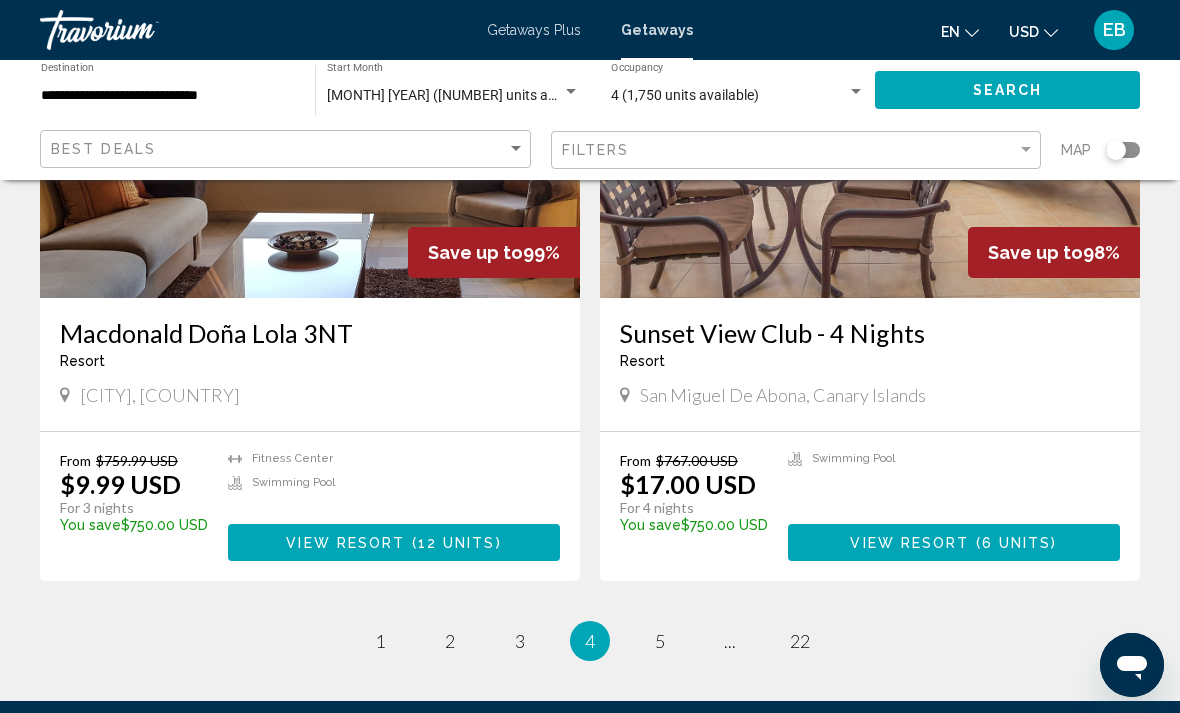 scroll, scrollTop: 3510, scrollLeft: 0, axis: vertical 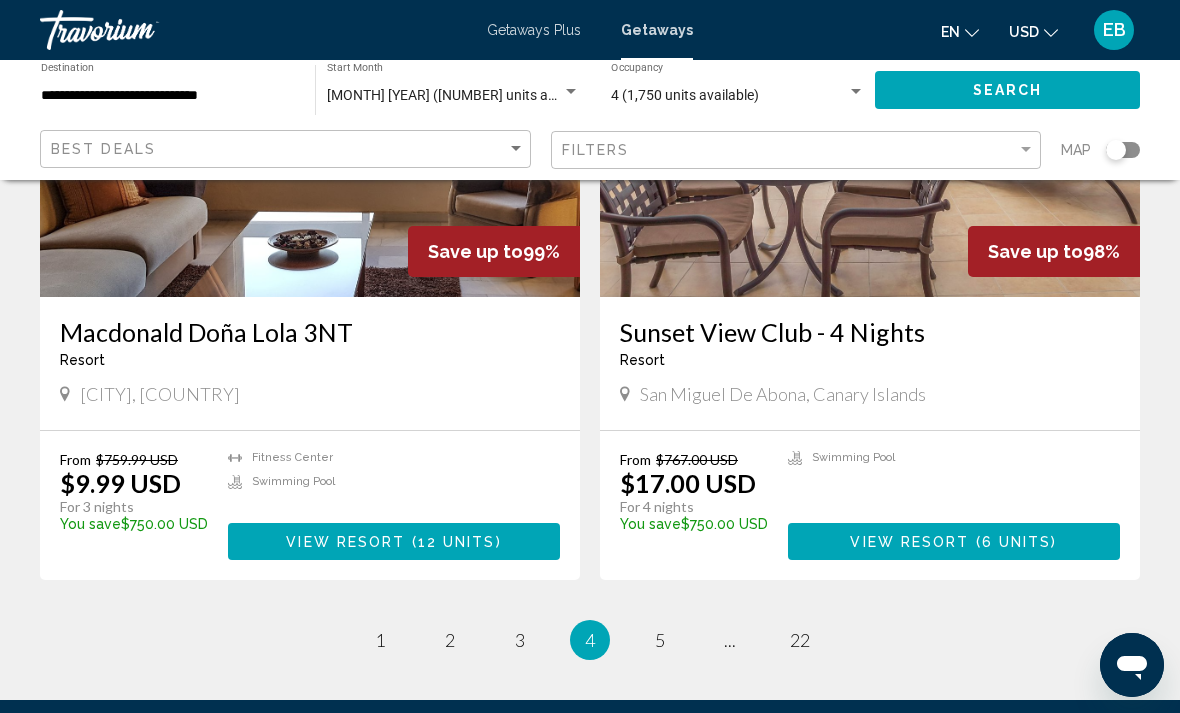 click on "12 units" at bounding box center [457, 542] 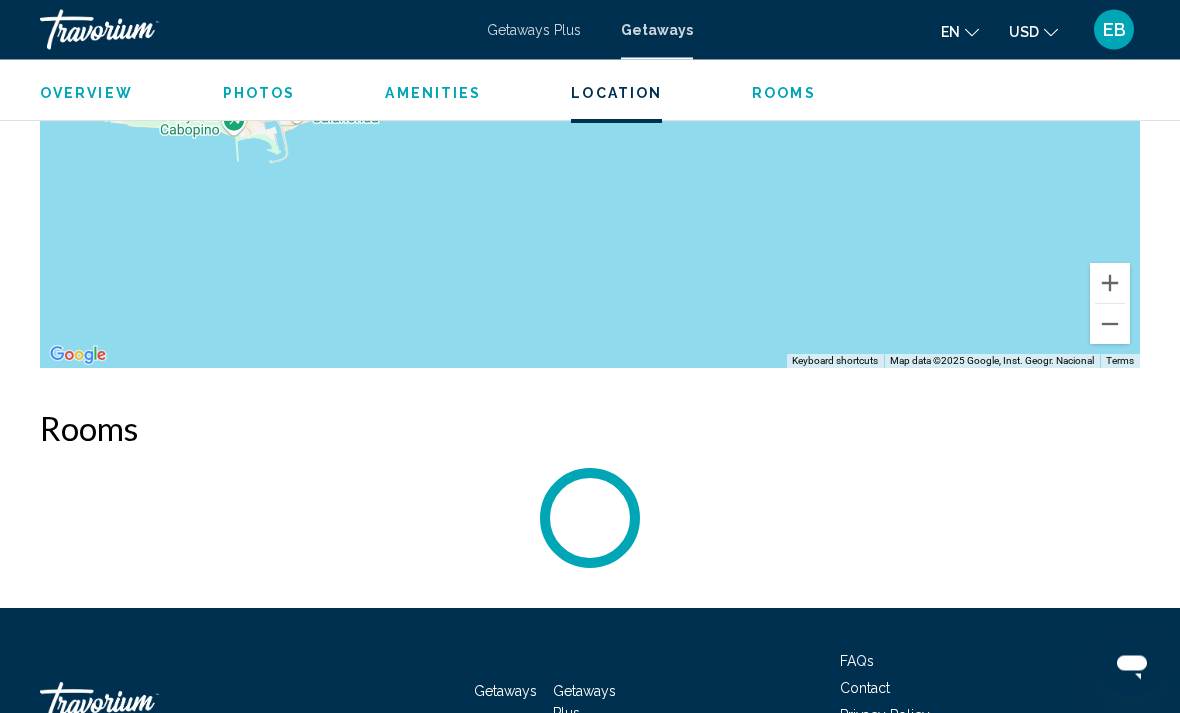 scroll, scrollTop: 2871, scrollLeft: 0, axis: vertical 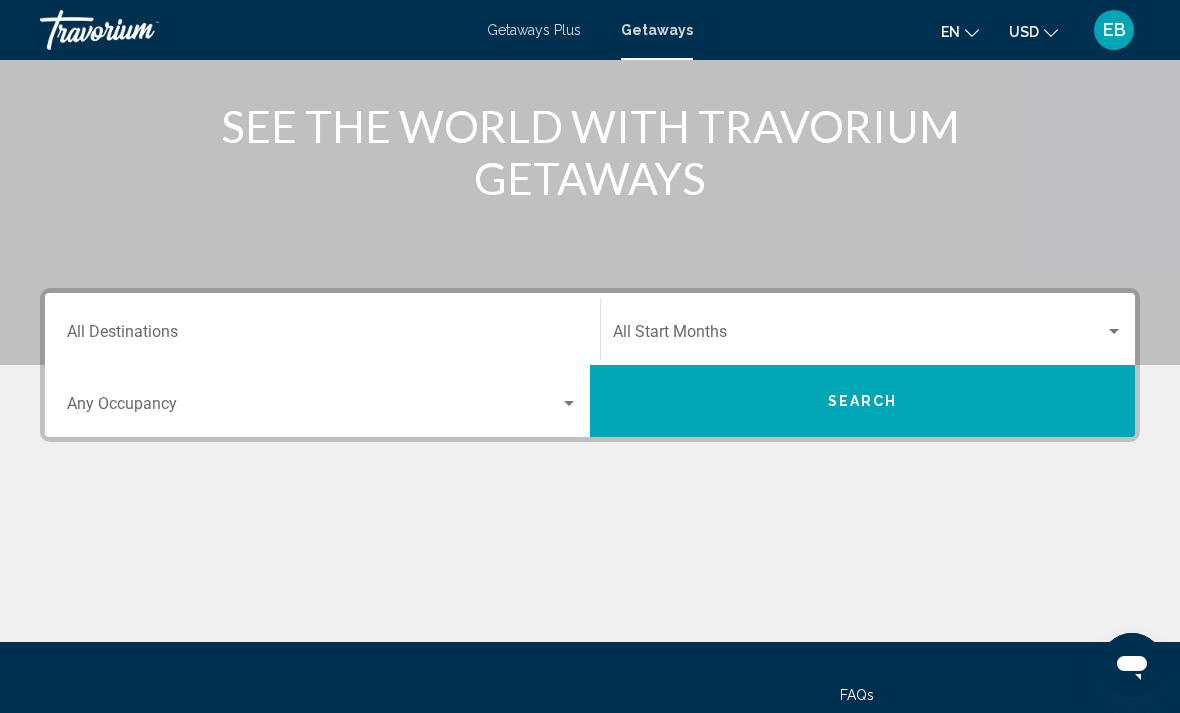 click on "Destination All Destinations" at bounding box center [322, 329] 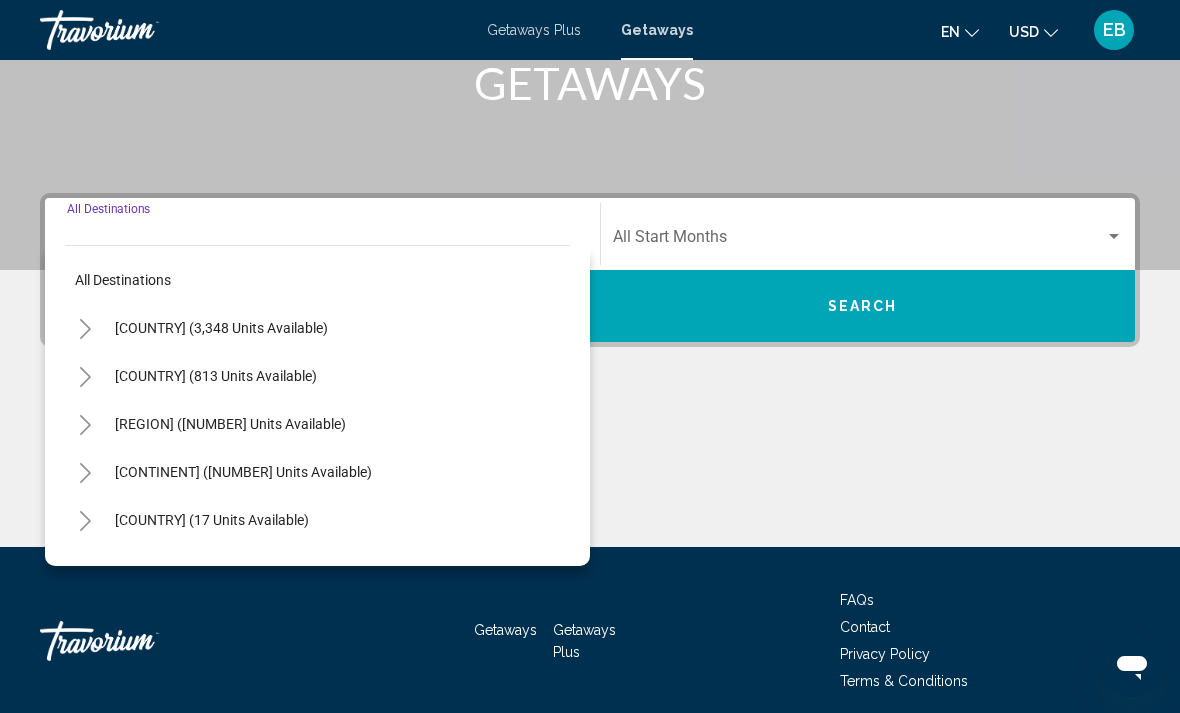 scroll, scrollTop: 345, scrollLeft: 0, axis: vertical 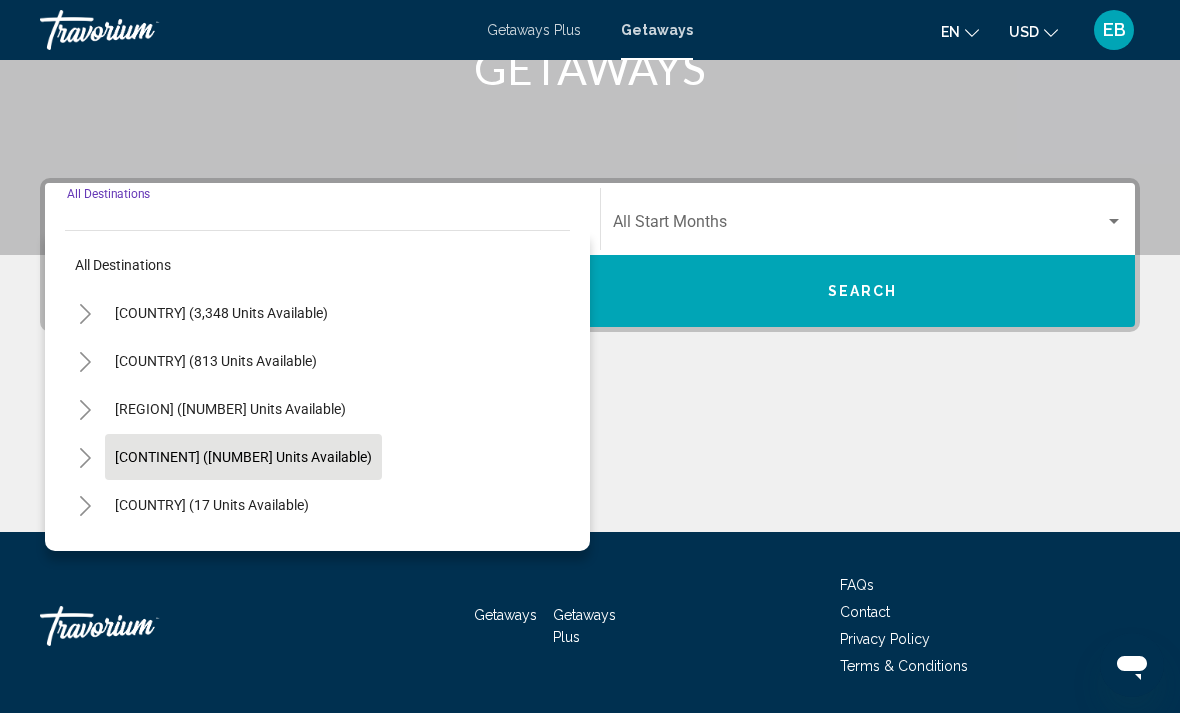 click on "[CONTINENT] ([NUMBER] units available)" at bounding box center [212, 505] 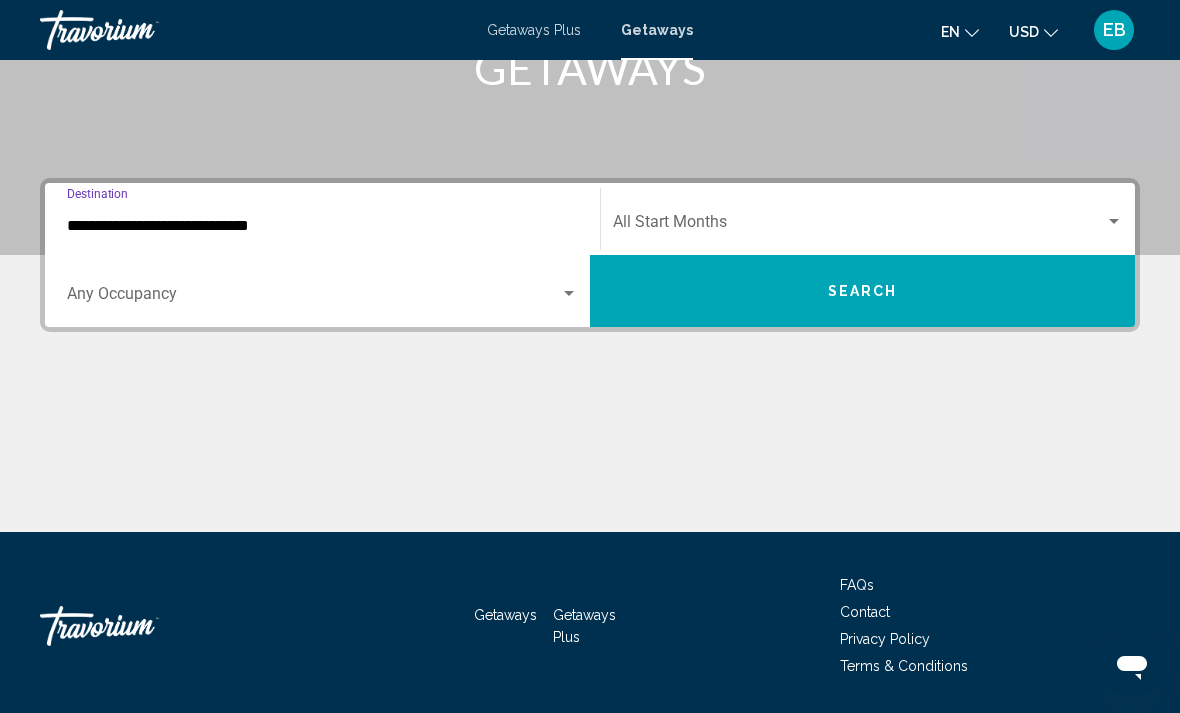 click on "Occupancy Any Occupancy" at bounding box center (322, 291) 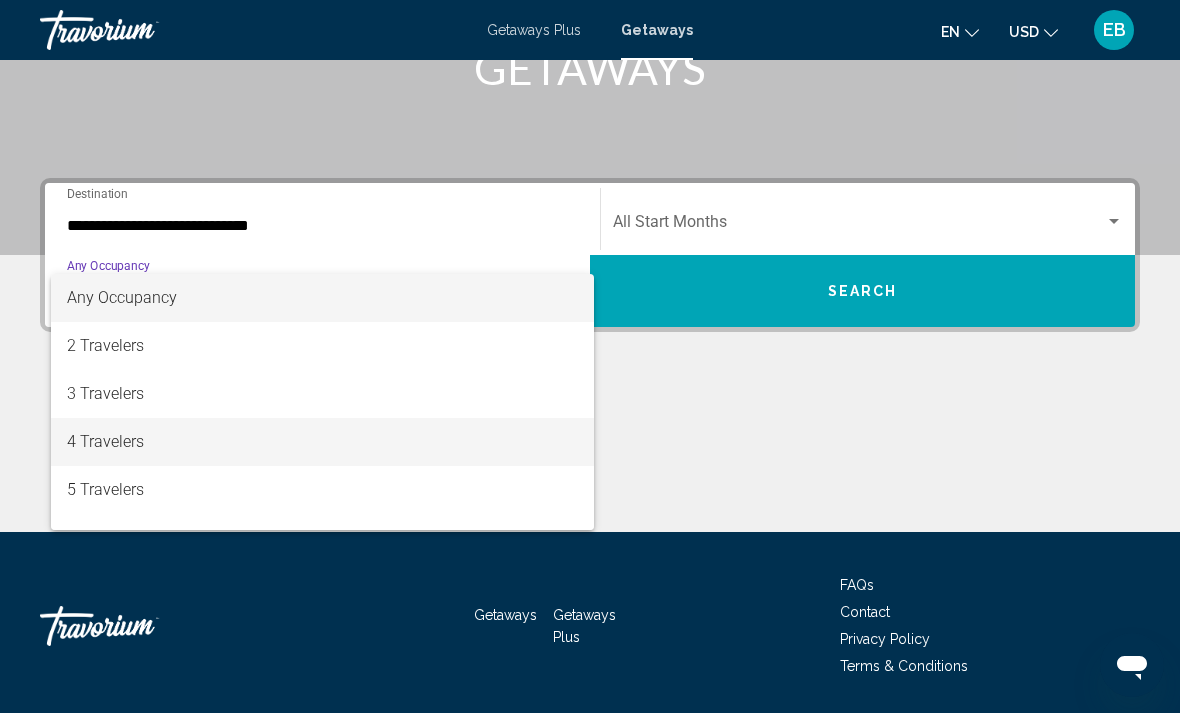 click on "4 Travelers" at bounding box center (322, 442) 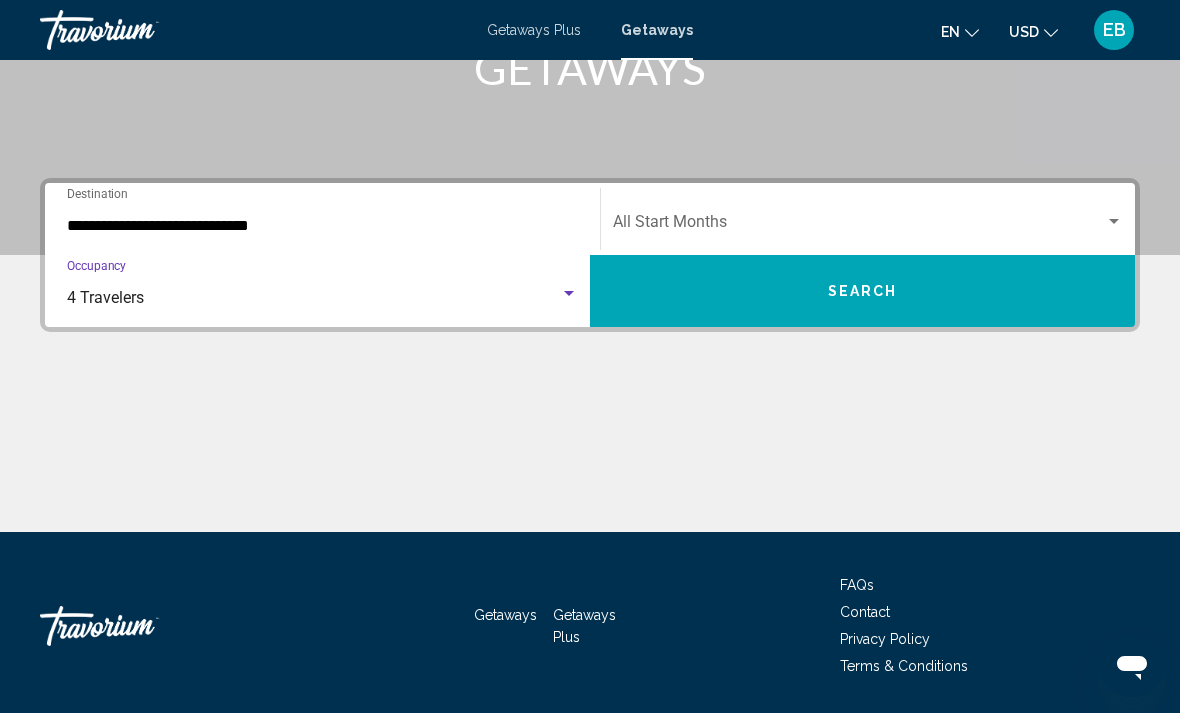 click on "Start Month All Start Months" 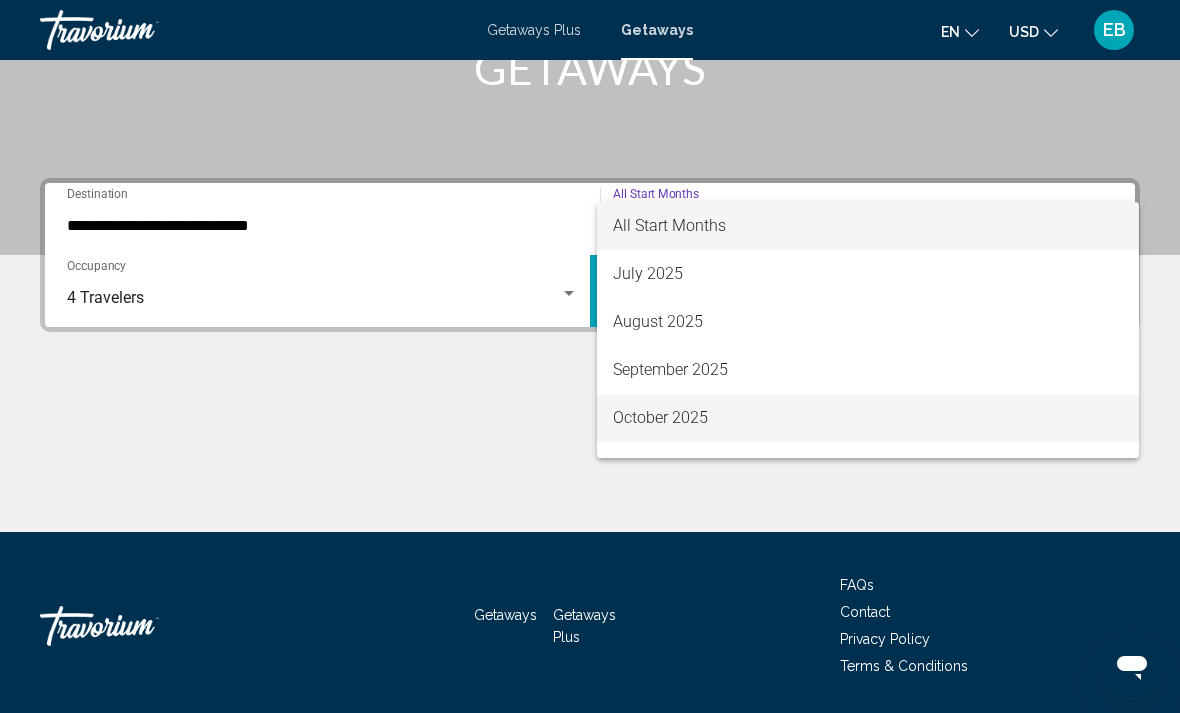 click on "October 2025" at bounding box center [868, 418] 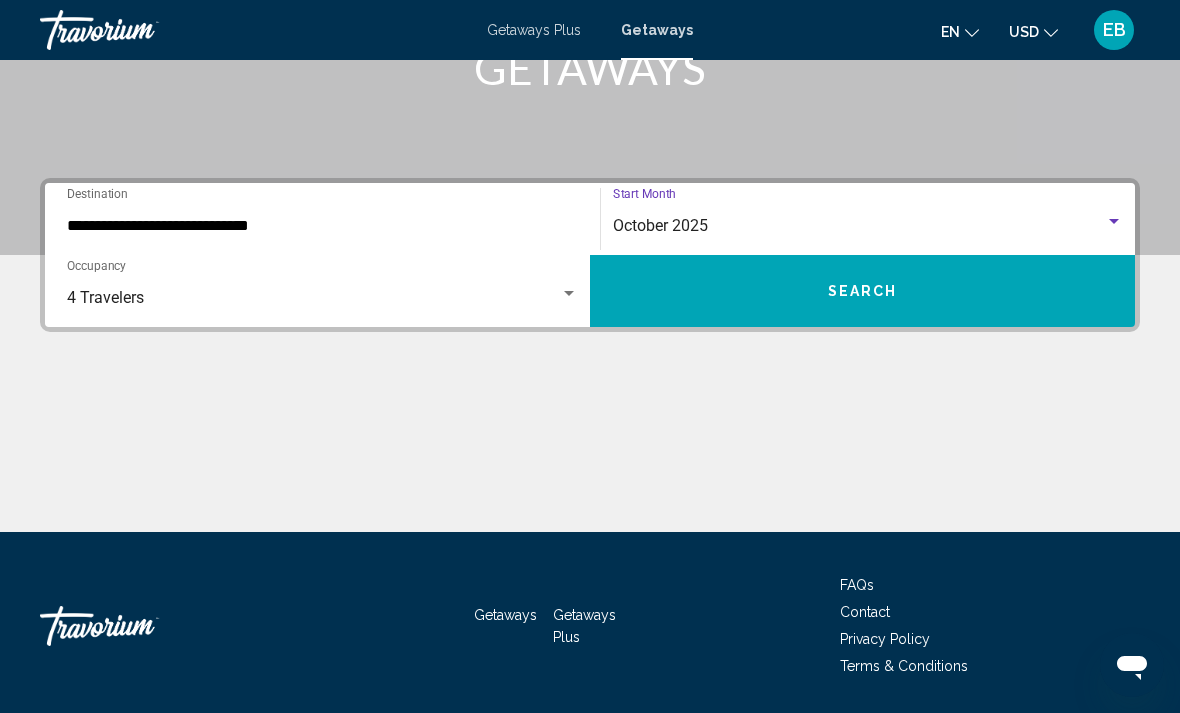 click on "Search" at bounding box center (862, 291) 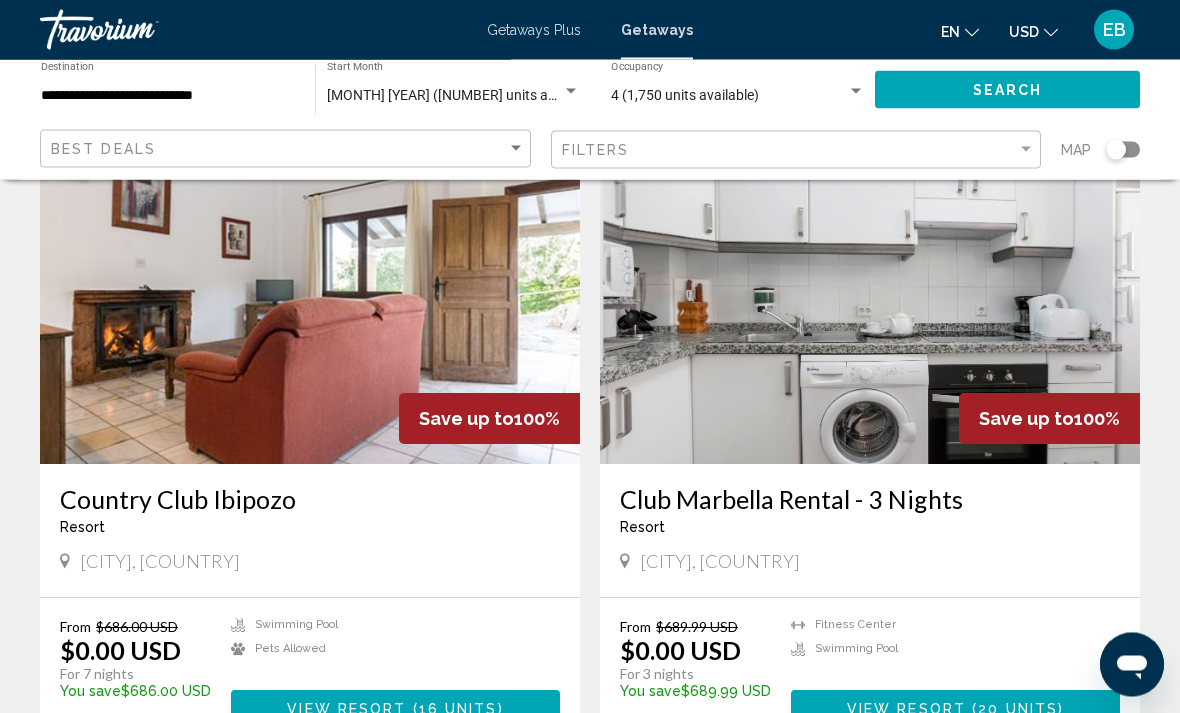 scroll, scrollTop: 1449, scrollLeft: 0, axis: vertical 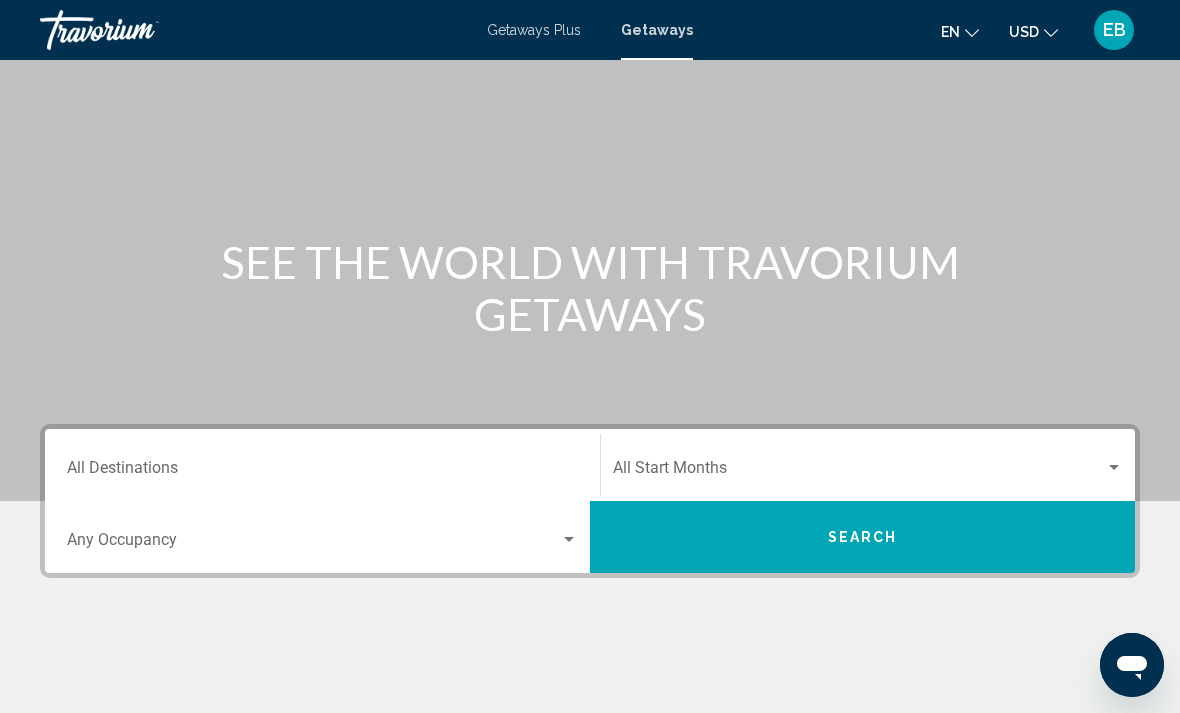 click on "Destination All Destinations" at bounding box center (322, 472) 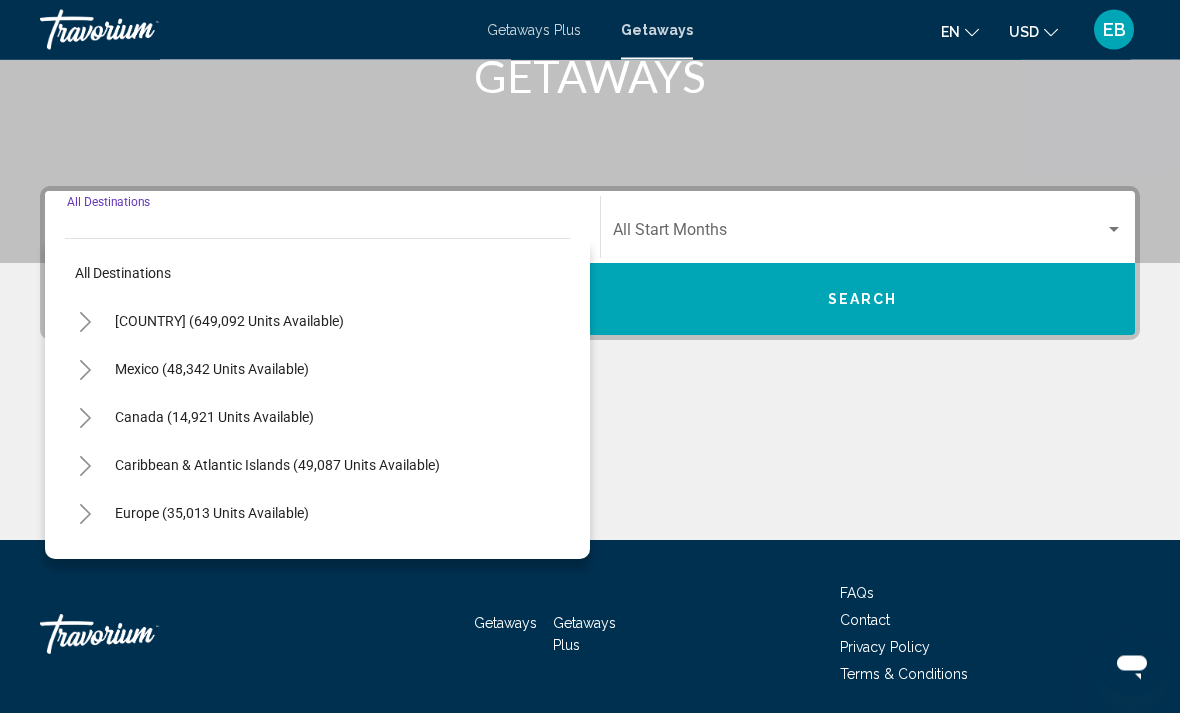 scroll, scrollTop: 345, scrollLeft: 0, axis: vertical 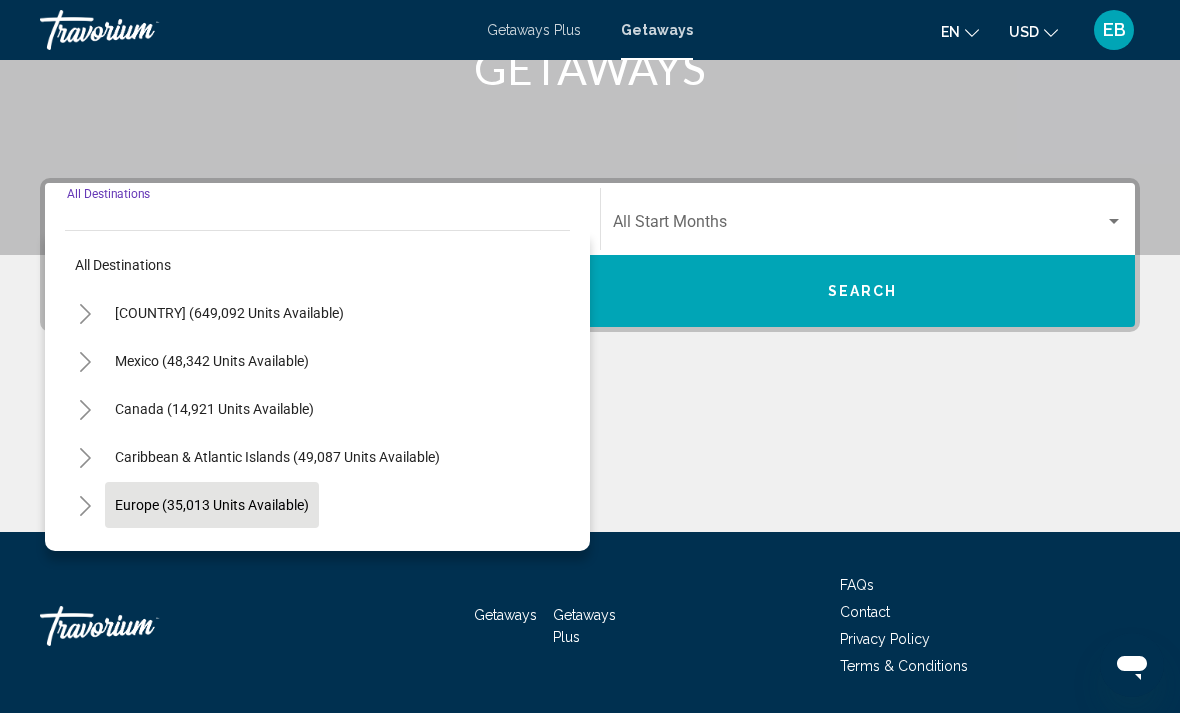 click on "Europe (35,013 units available)" at bounding box center [214, 553] 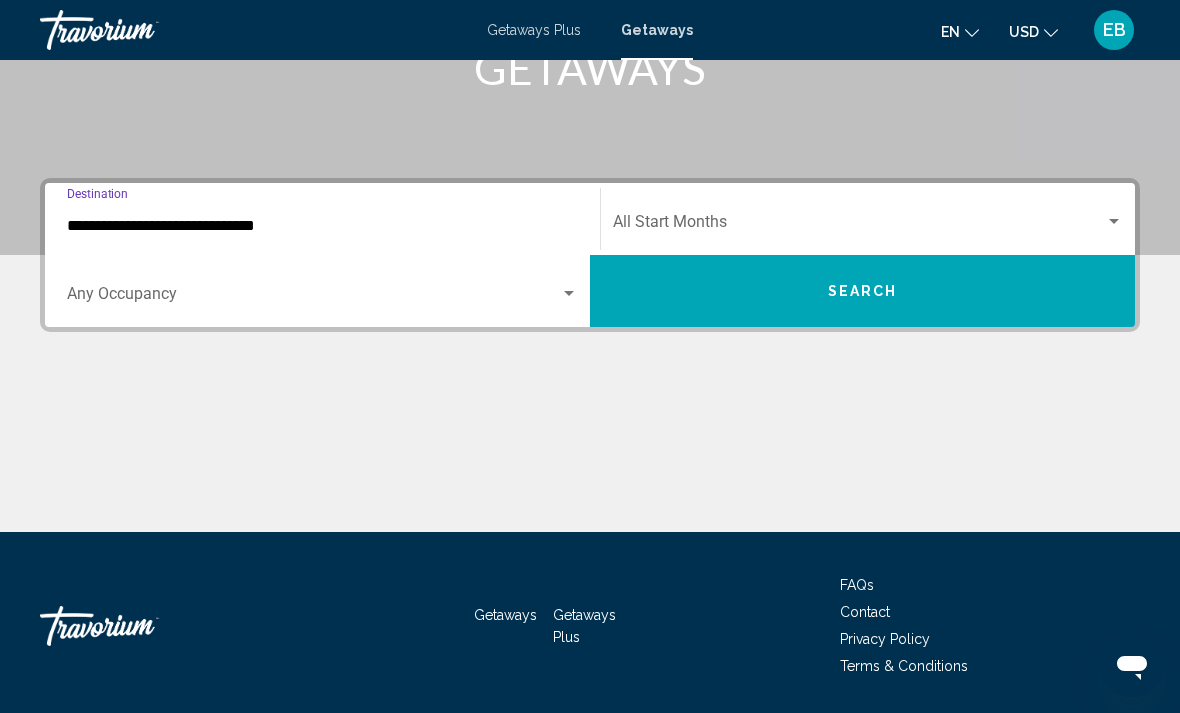 click at bounding box center [569, 294] 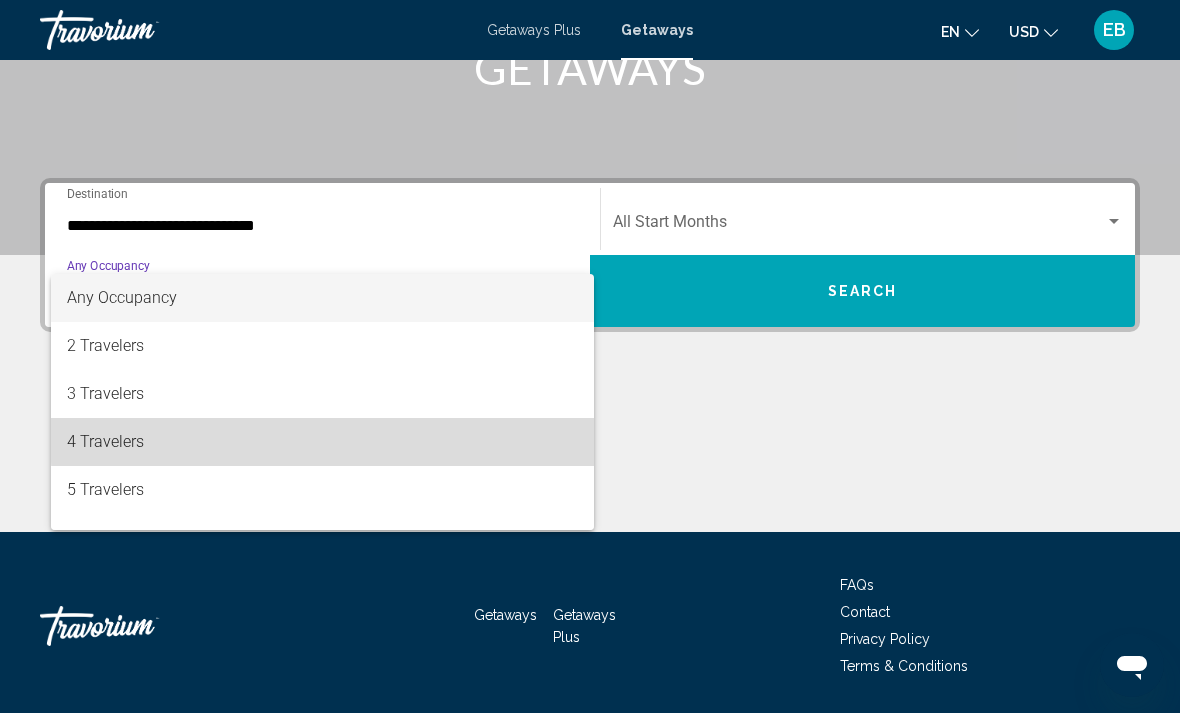 click on "4 Travelers" at bounding box center [322, 442] 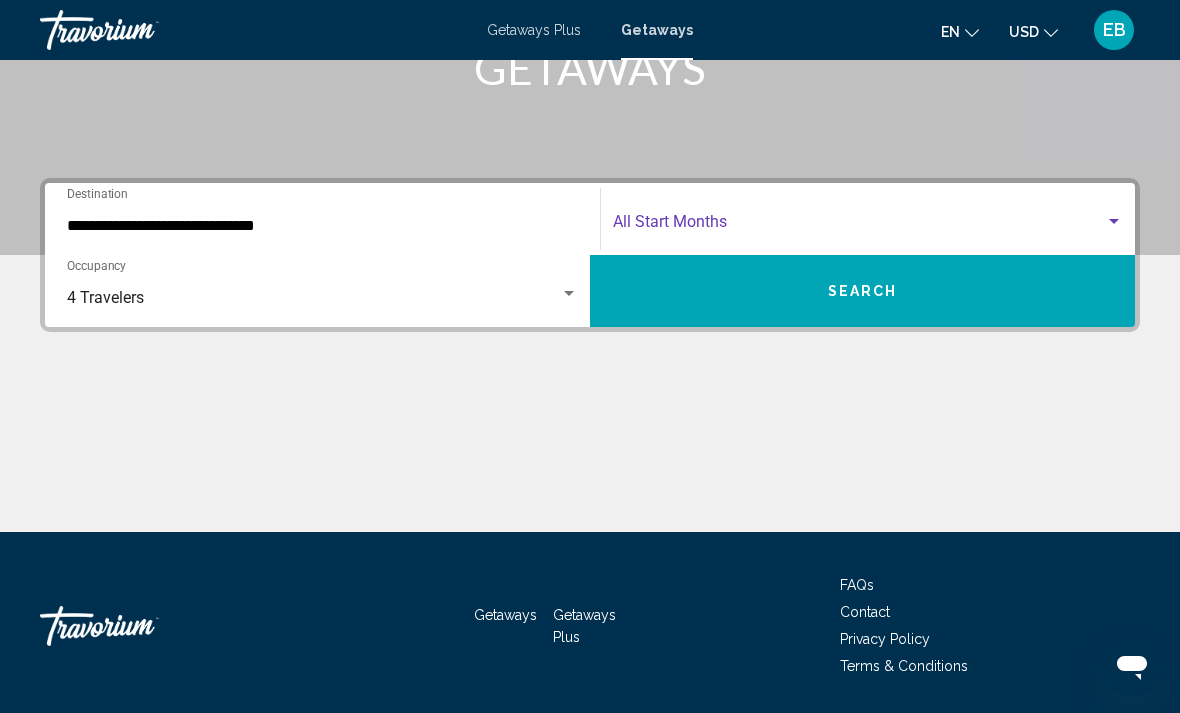 click at bounding box center (859, 226) 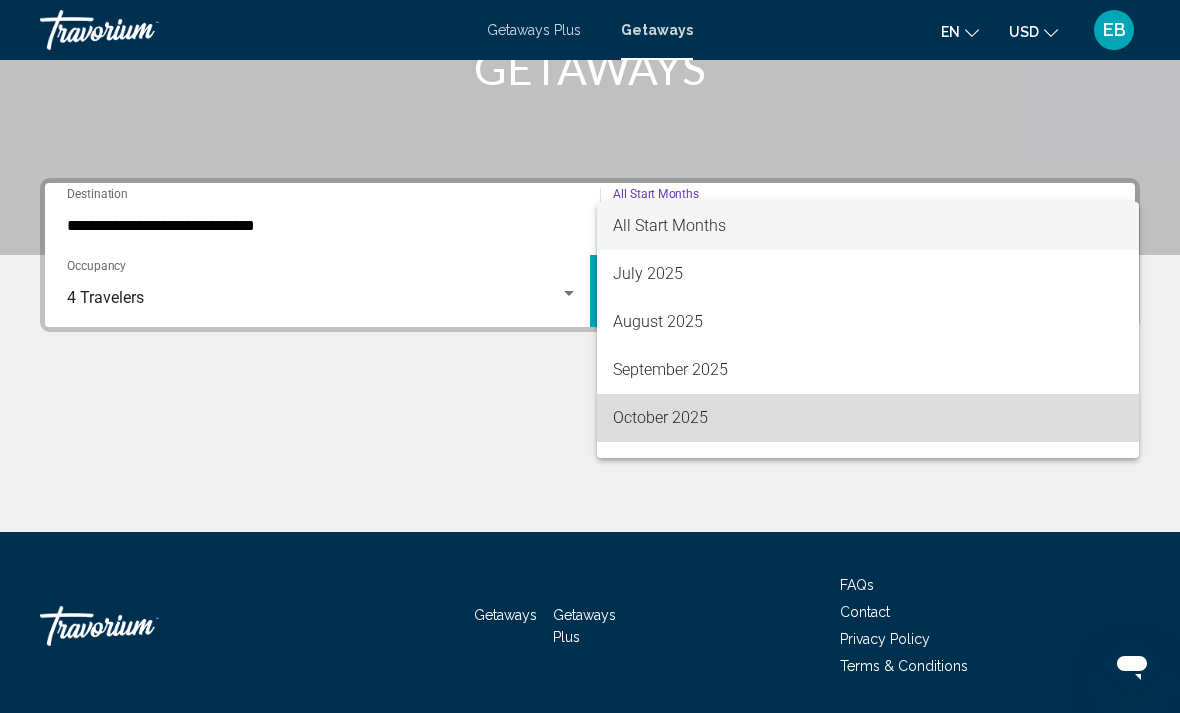 click on "October 2025" at bounding box center [868, 418] 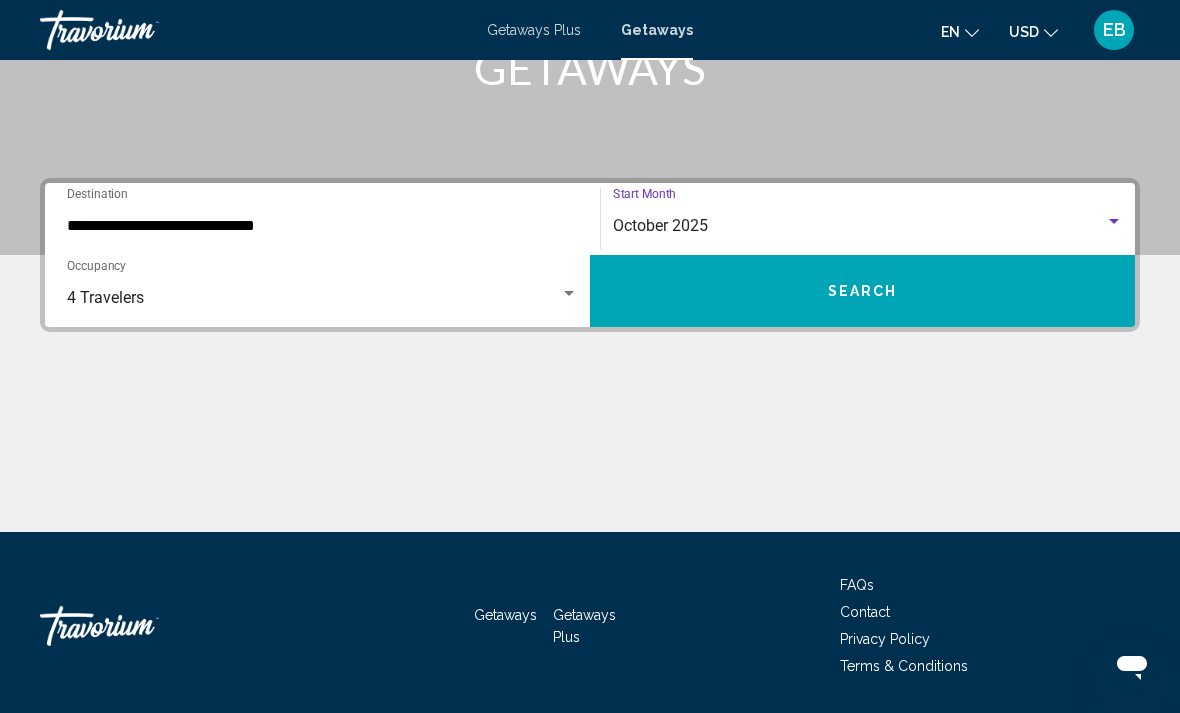 click on "Search" at bounding box center (862, 291) 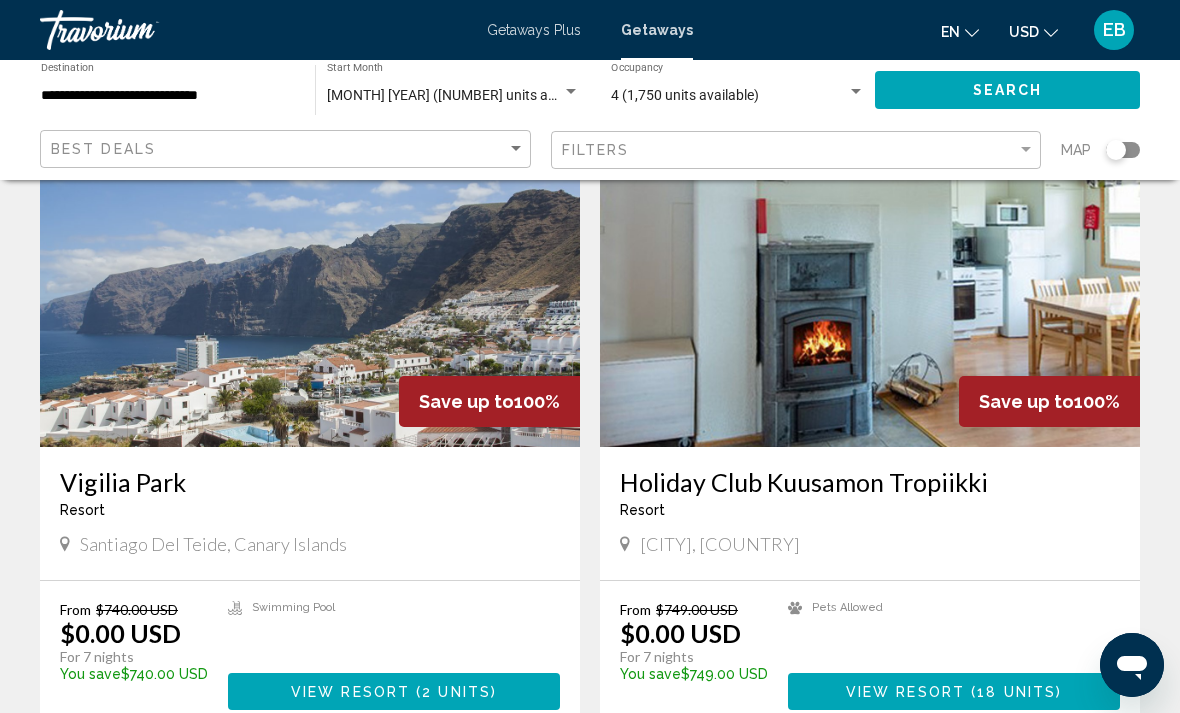 scroll, scrollTop: 3529, scrollLeft: 0, axis: vertical 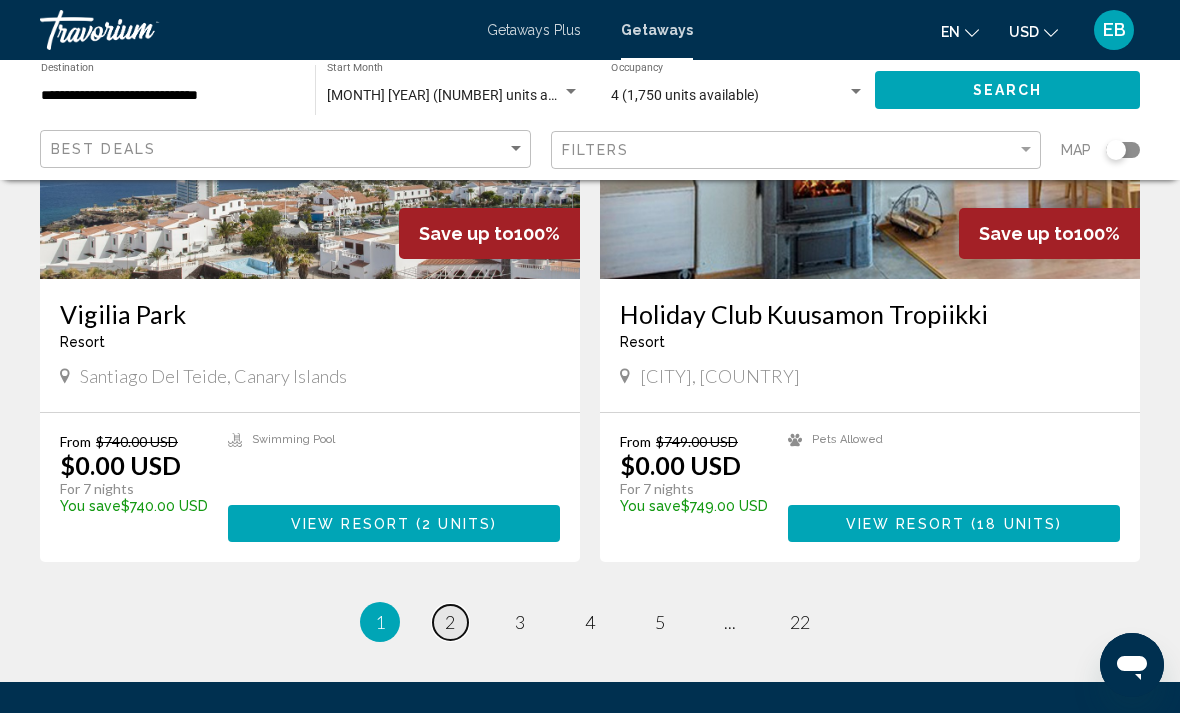 click on "page  2" at bounding box center (450, 622) 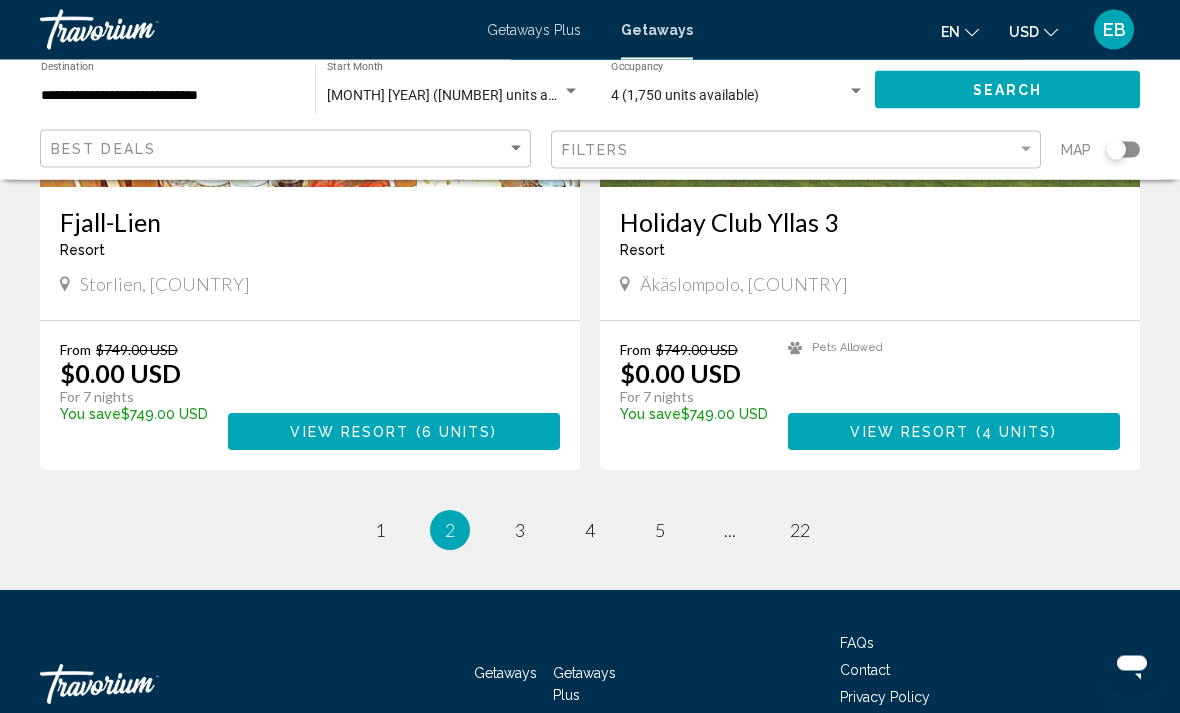 scroll, scrollTop: 3679, scrollLeft: 0, axis: vertical 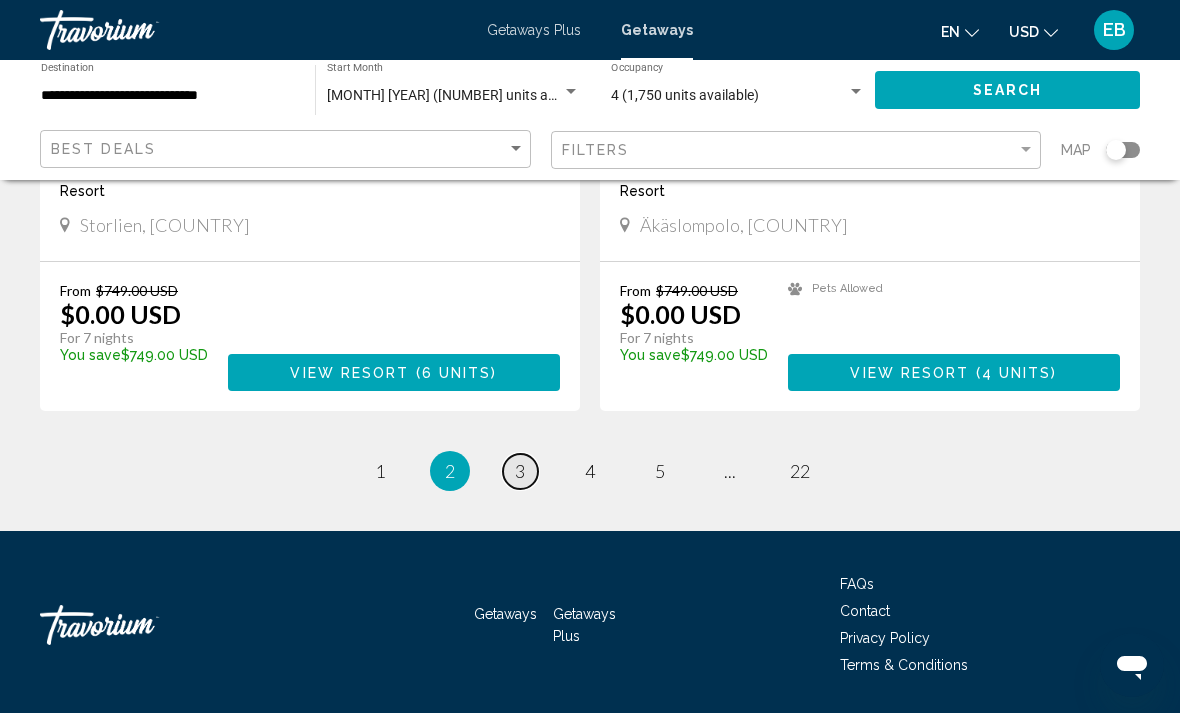 click on "page  3" at bounding box center [520, 471] 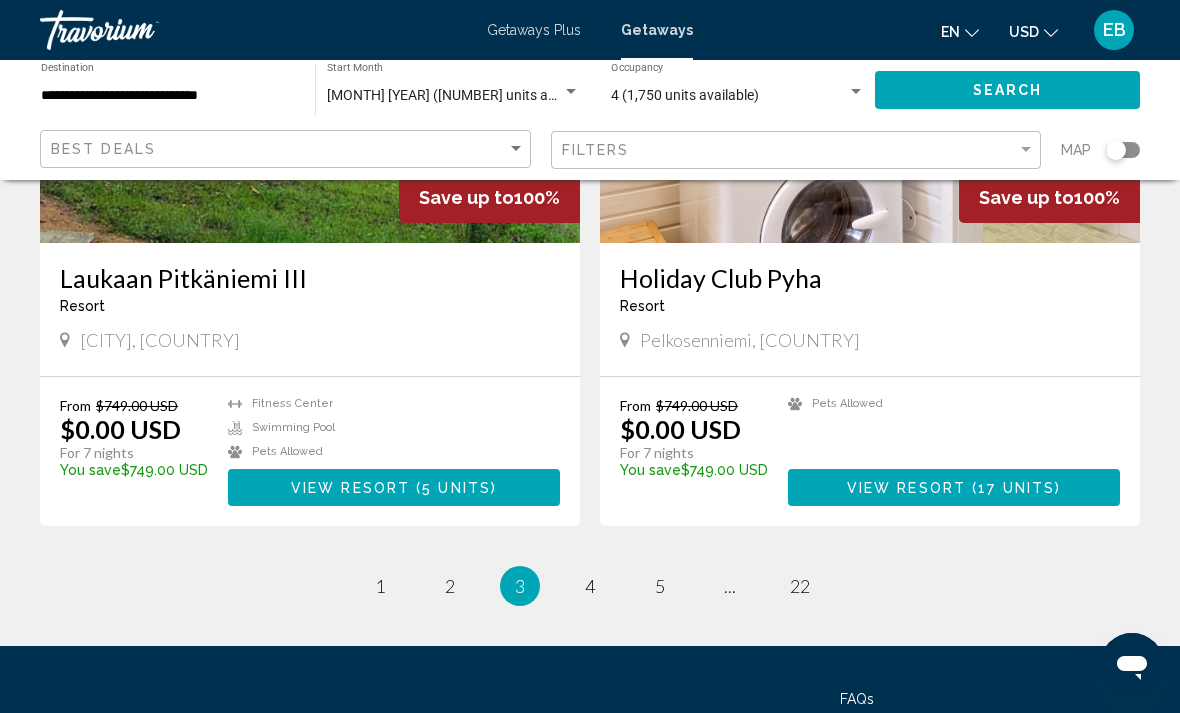scroll, scrollTop: 3567, scrollLeft: 0, axis: vertical 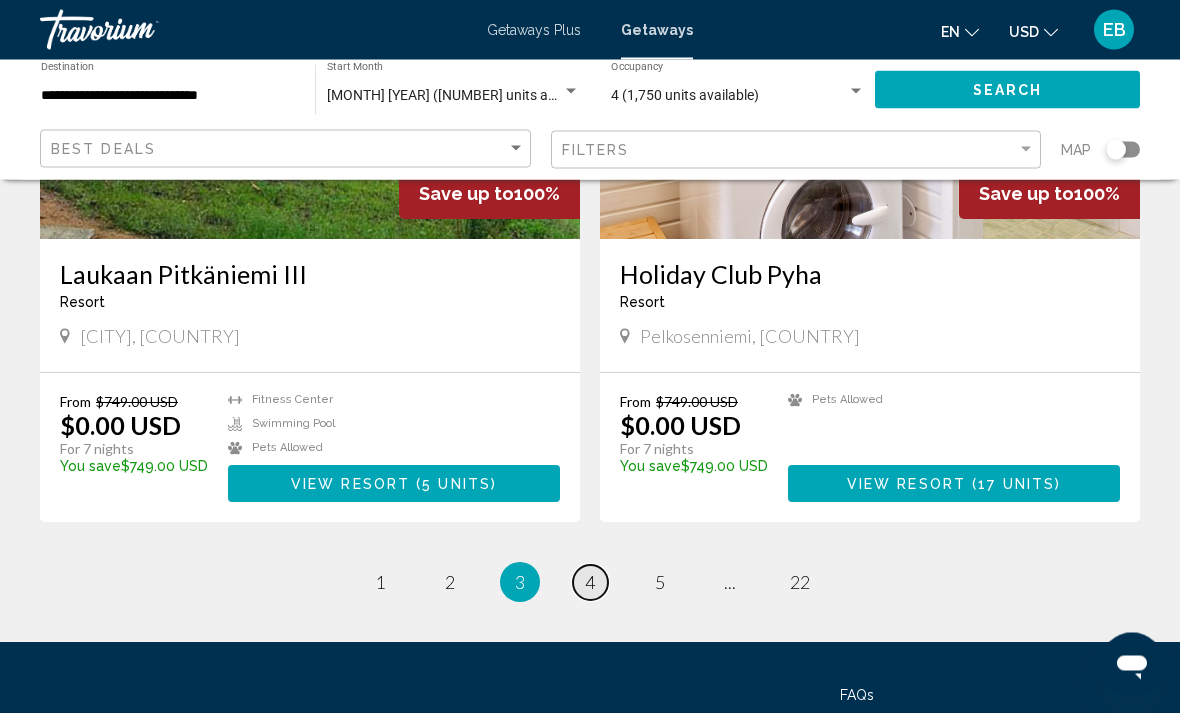 click on "4" at bounding box center [590, 583] 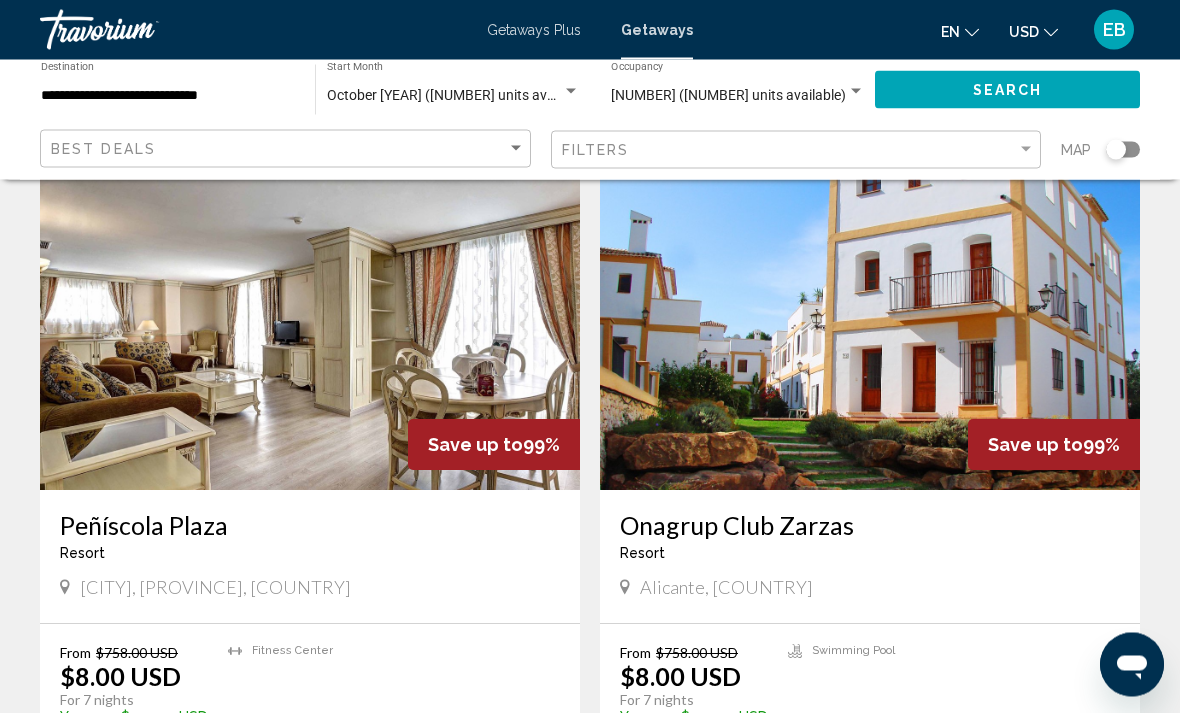 scroll, scrollTop: 1451, scrollLeft: 0, axis: vertical 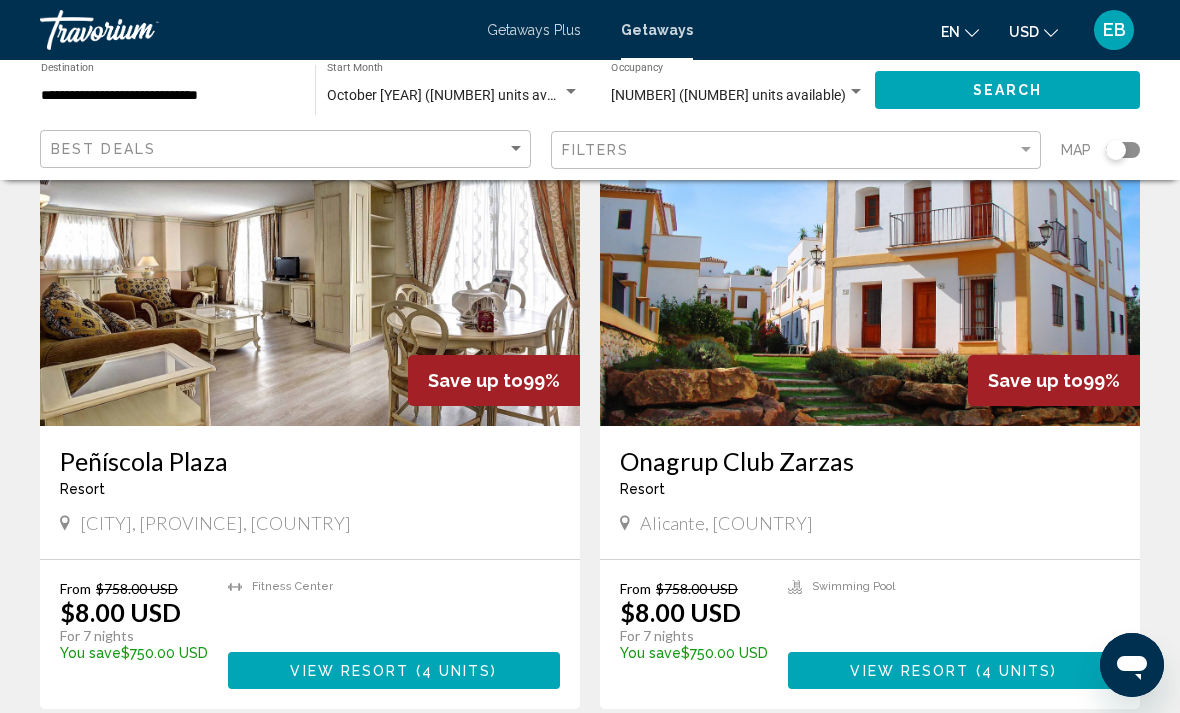 click at bounding box center [870, 266] 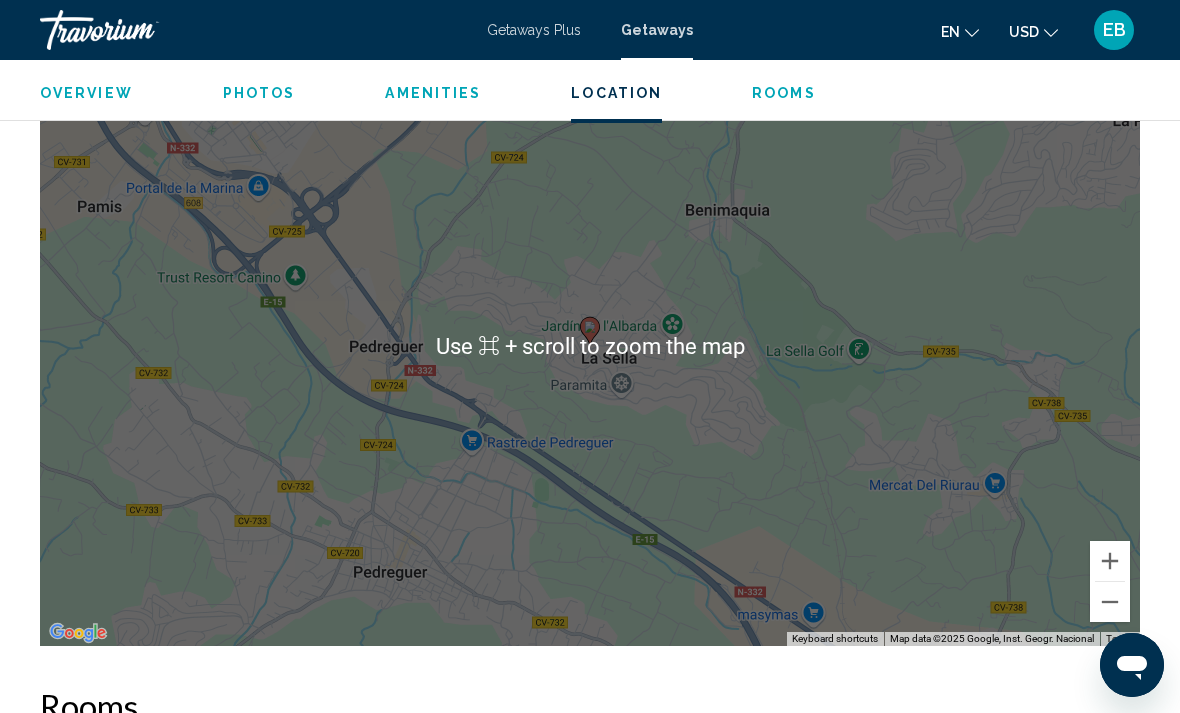 scroll, scrollTop: 2683, scrollLeft: 0, axis: vertical 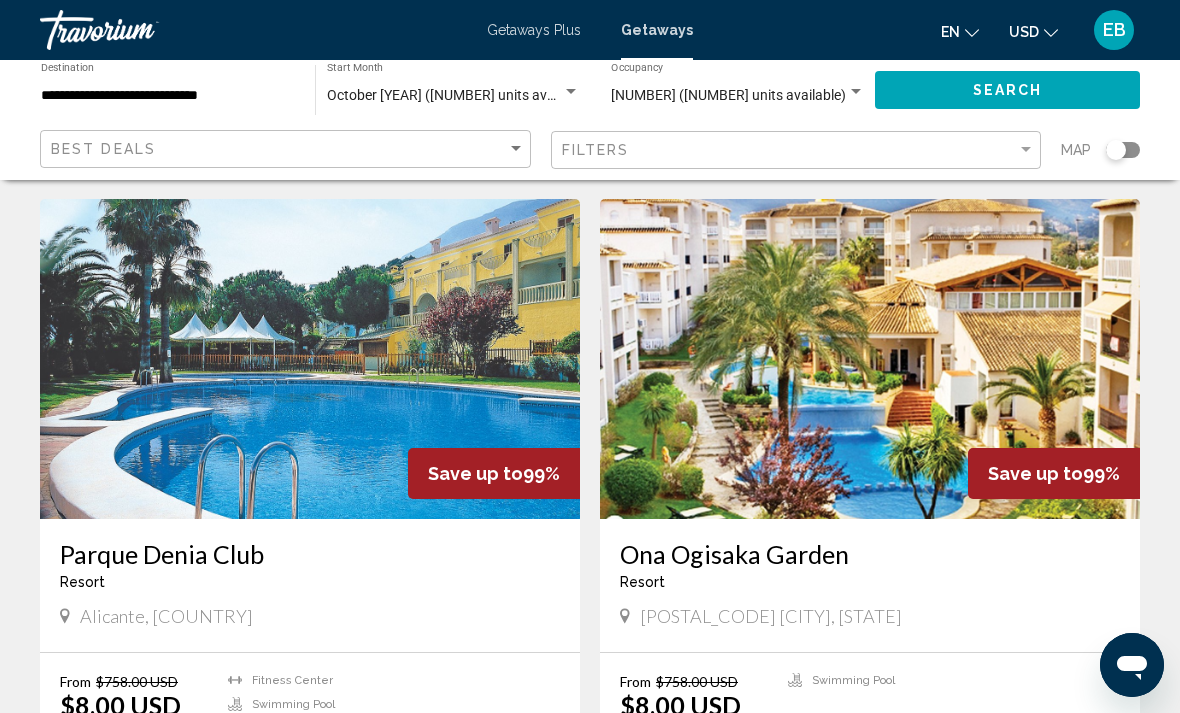 click at bounding box center (870, 359) 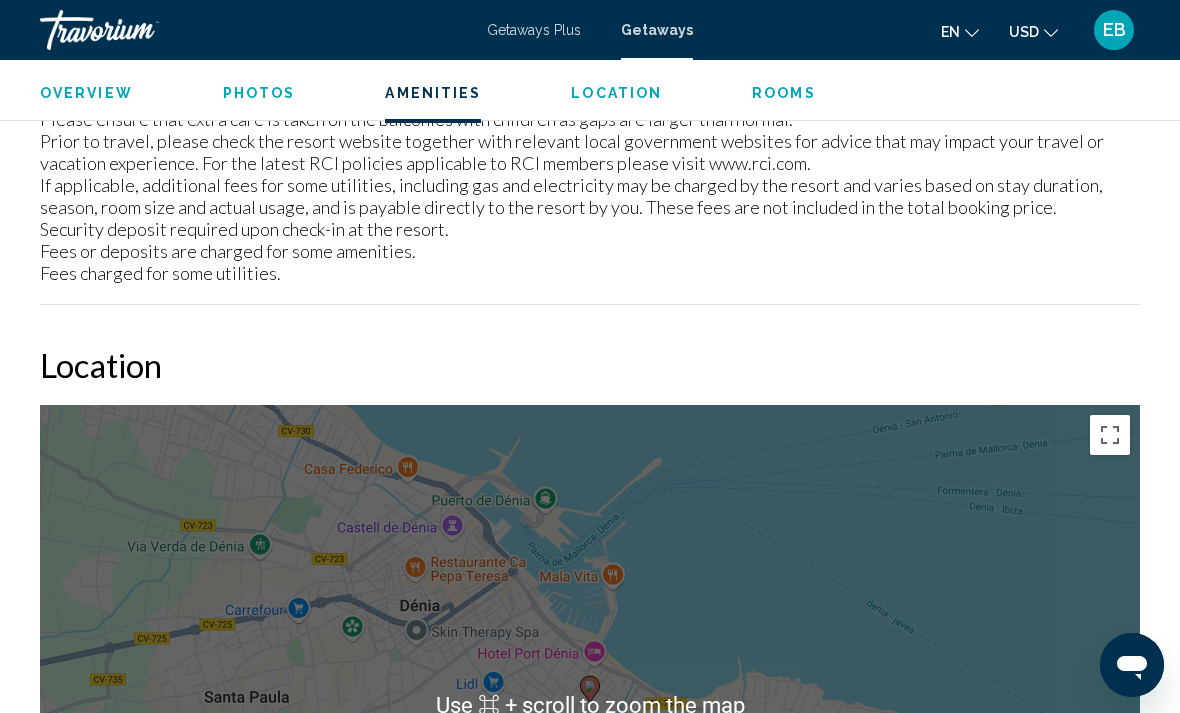 scroll, scrollTop: 2733, scrollLeft: 0, axis: vertical 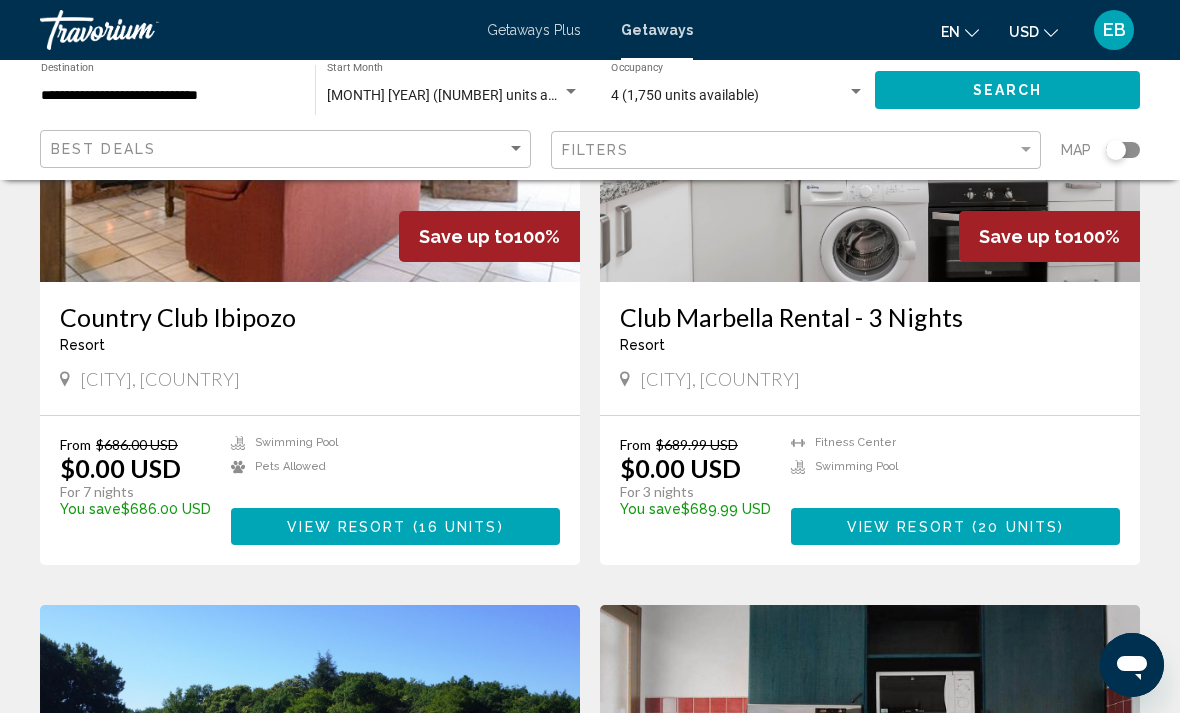 click at bounding box center [870, 122] 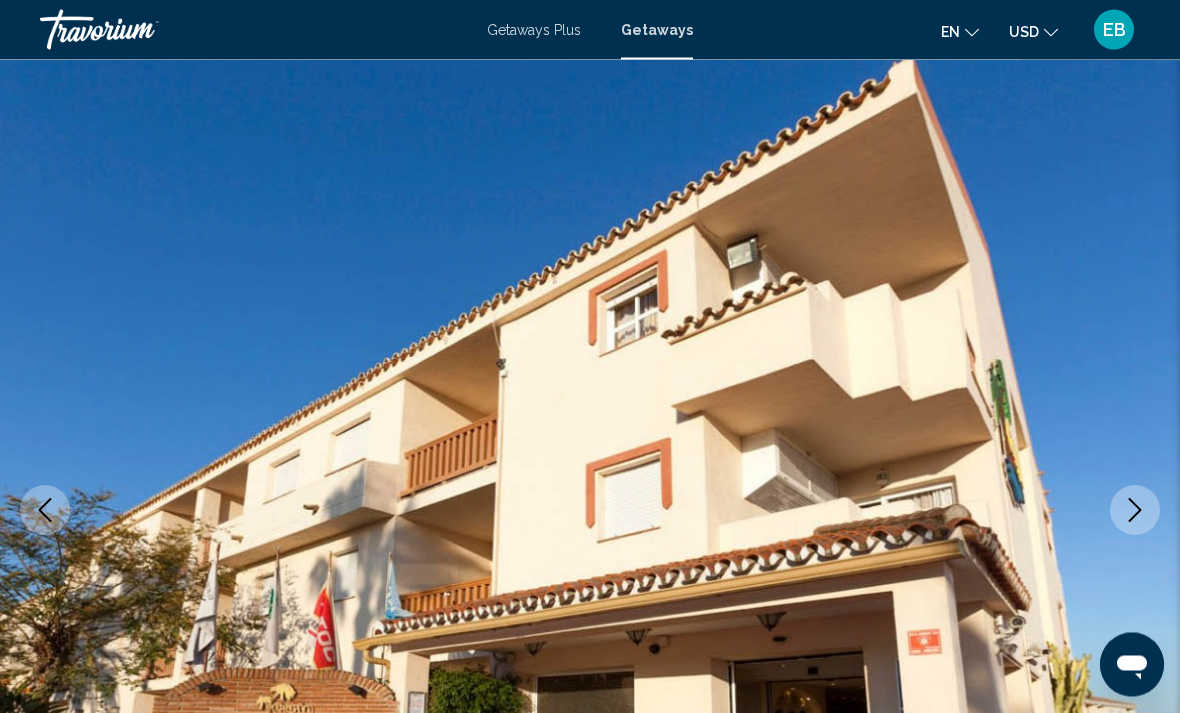 scroll, scrollTop: 0, scrollLeft: 0, axis: both 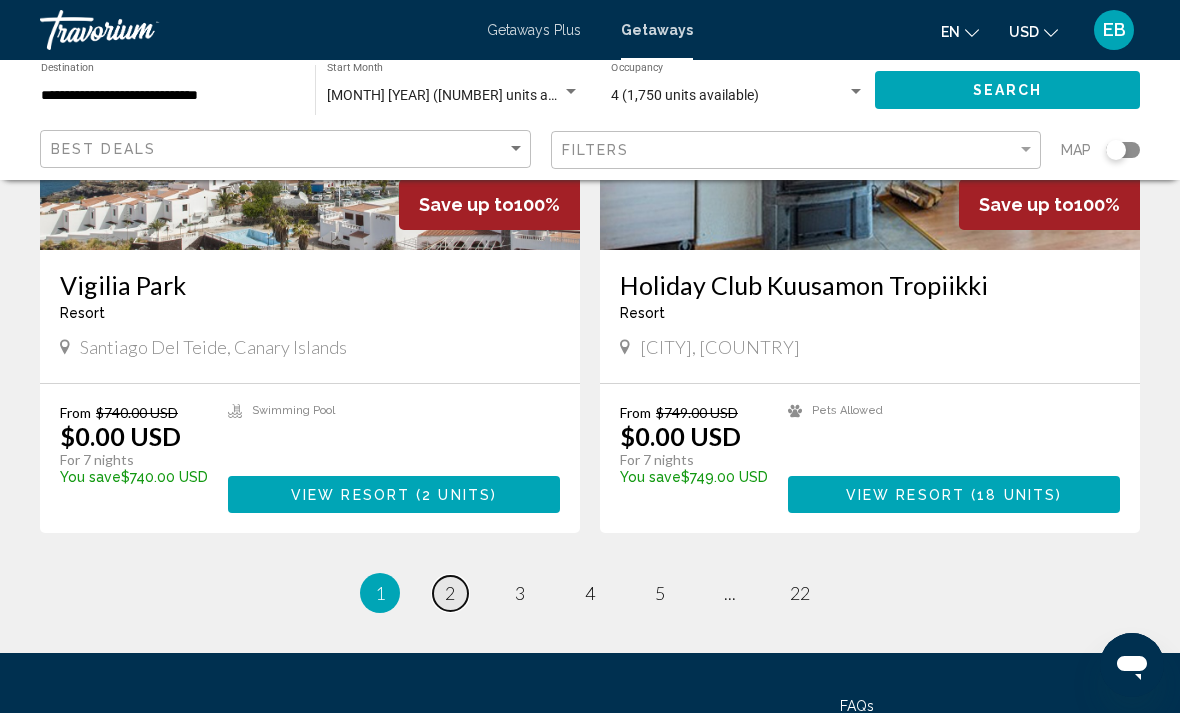 click on "page  2" at bounding box center (450, 593) 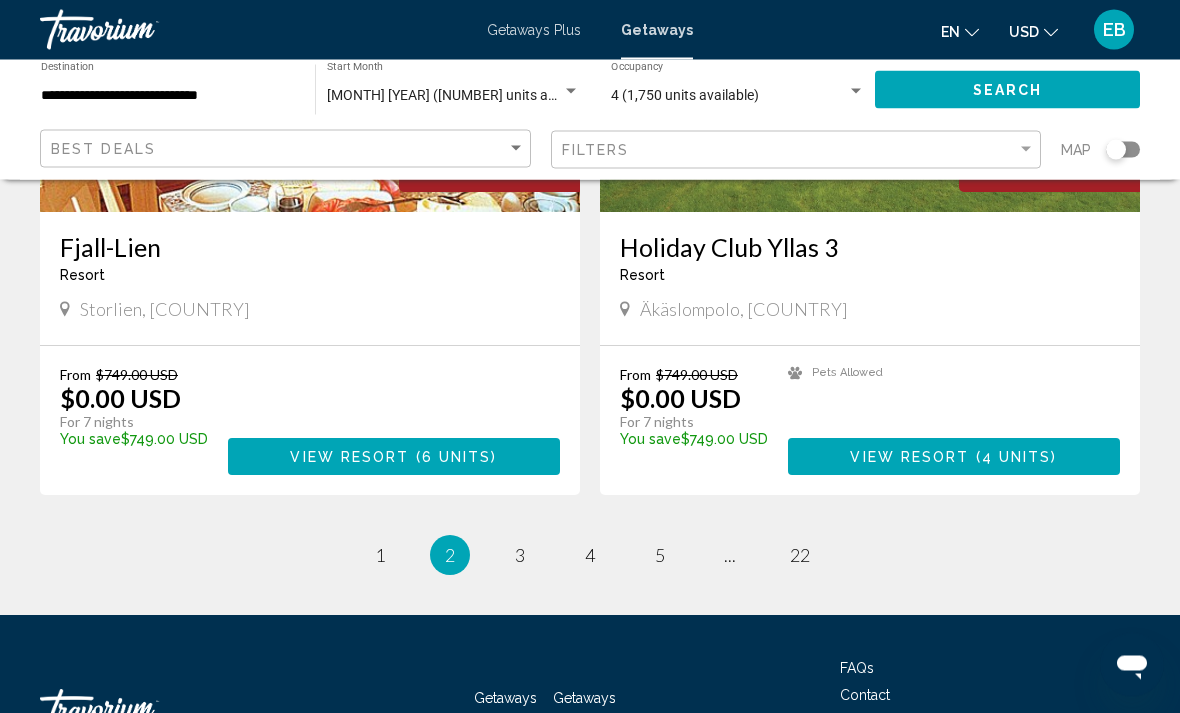 scroll, scrollTop: 3595, scrollLeft: 0, axis: vertical 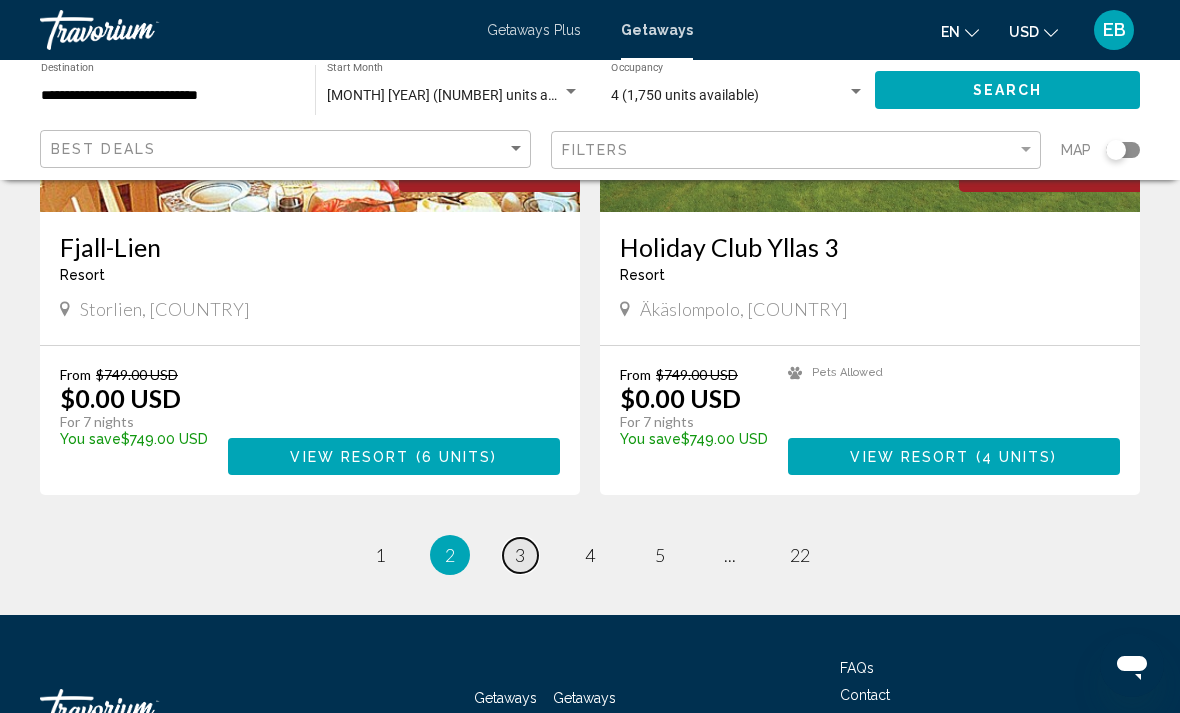 click on "3" at bounding box center (520, 555) 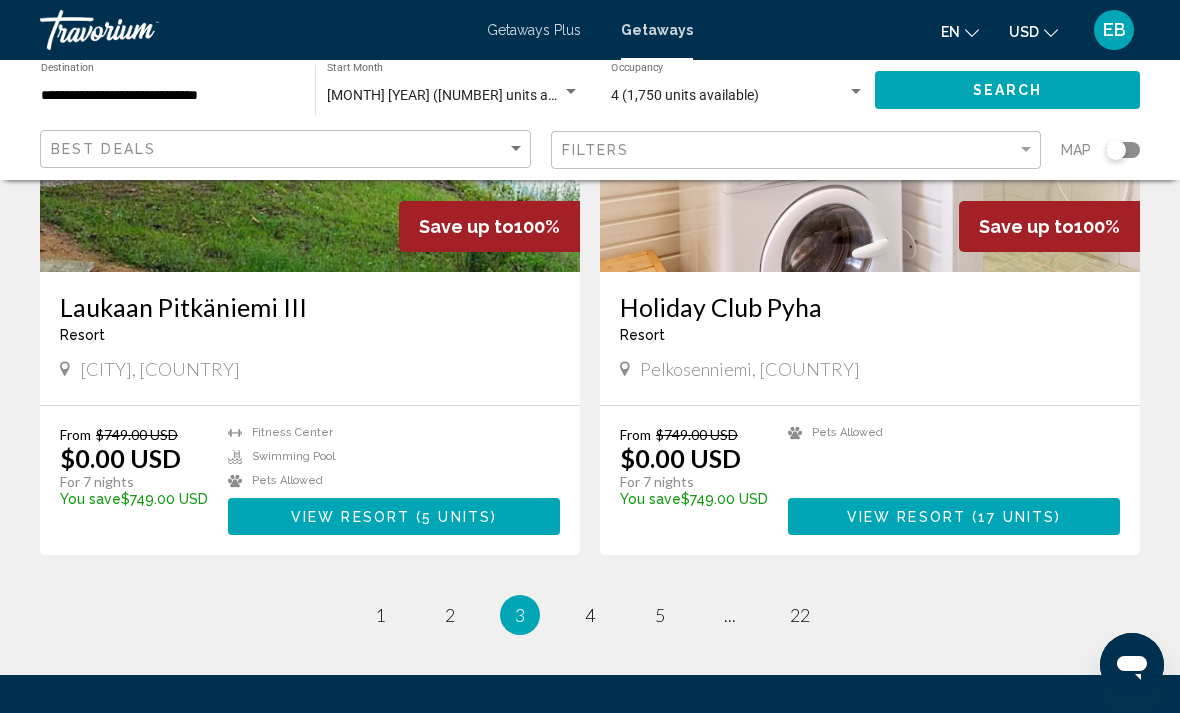 scroll, scrollTop: 3679, scrollLeft: 0, axis: vertical 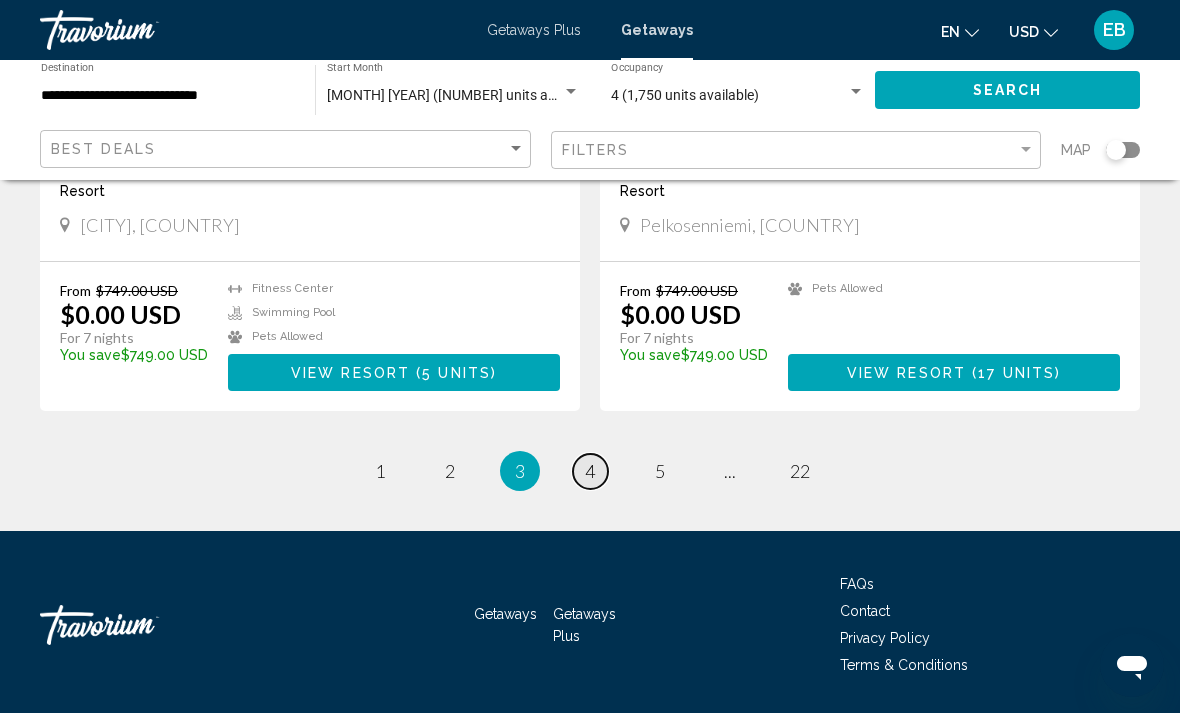 click on "page  4" at bounding box center [590, 471] 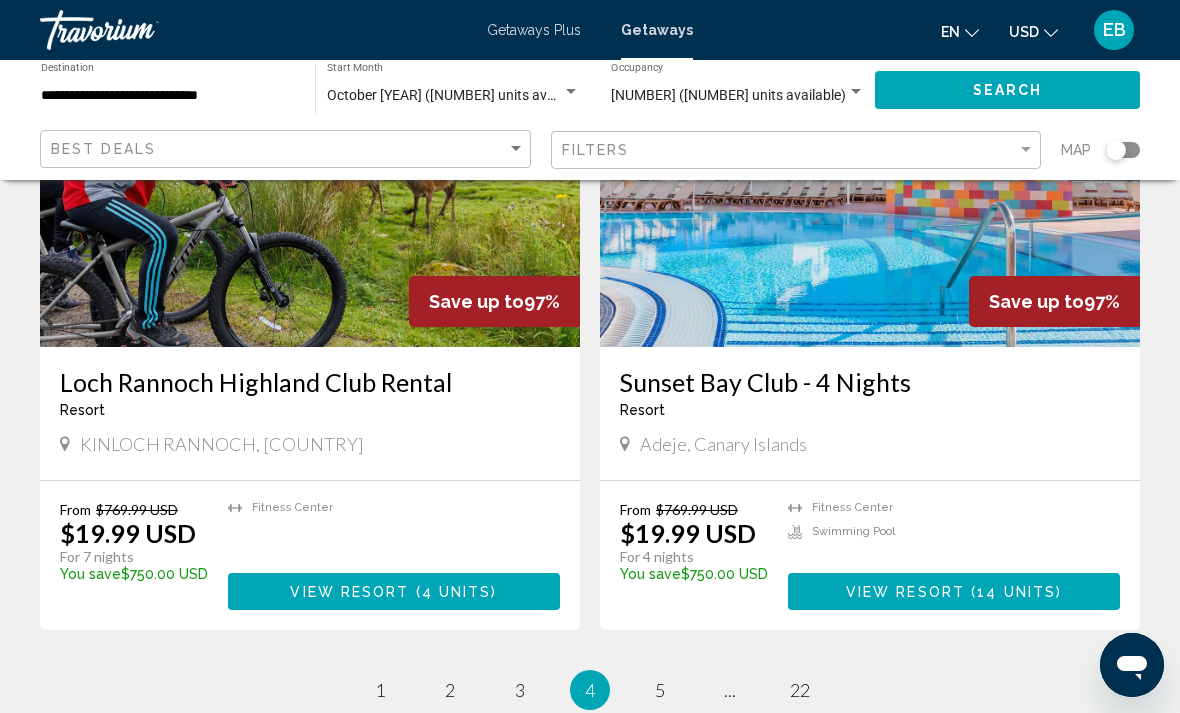 scroll, scrollTop: 3680, scrollLeft: 0, axis: vertical 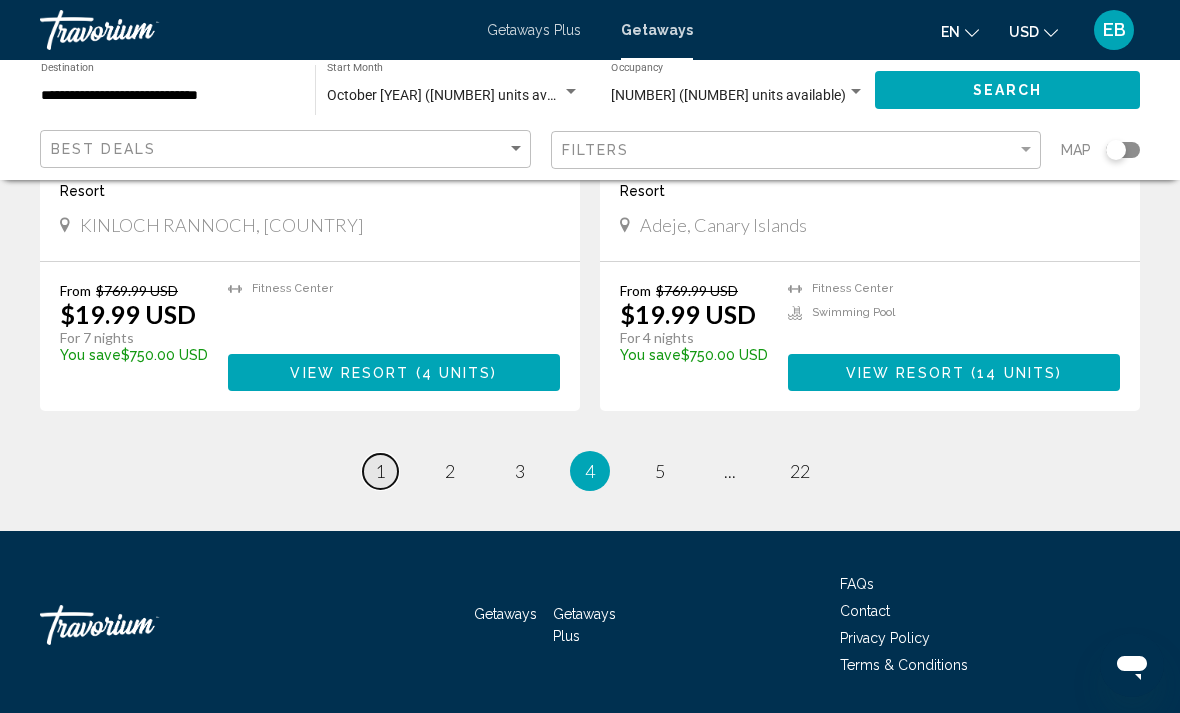 click on "1" at bounding box center [380, 471] 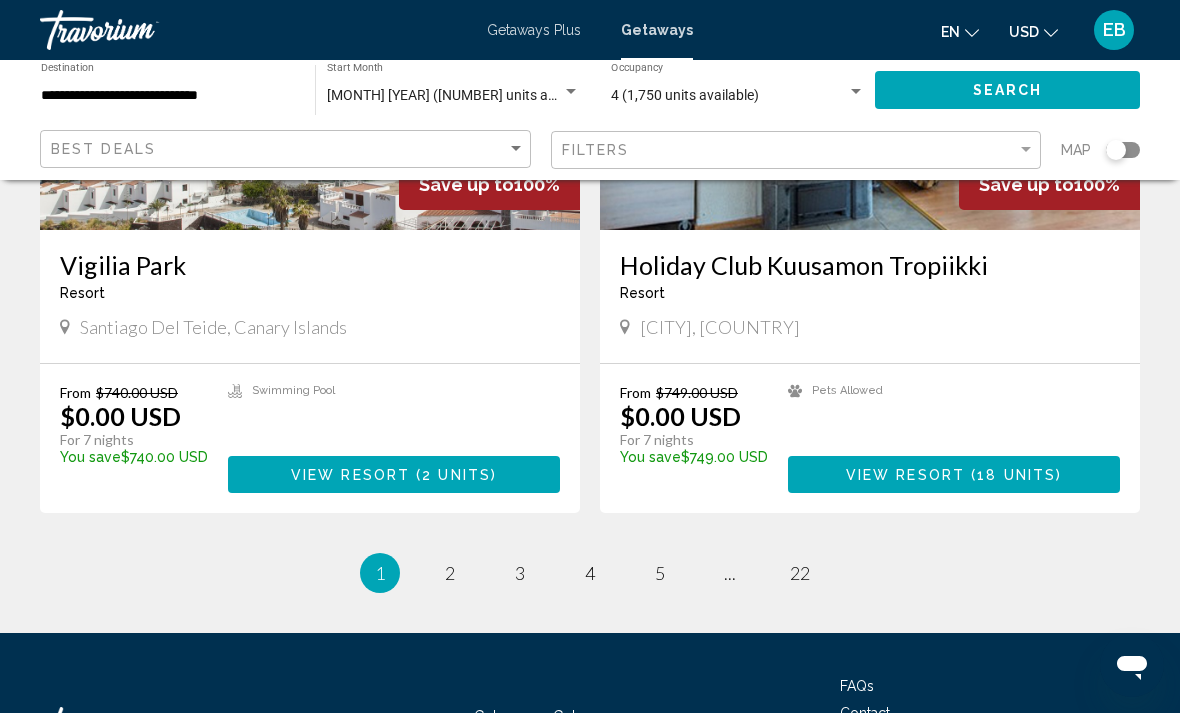 scroll, scrollTop: 3680, scrollLeft: 0, axis: vertical 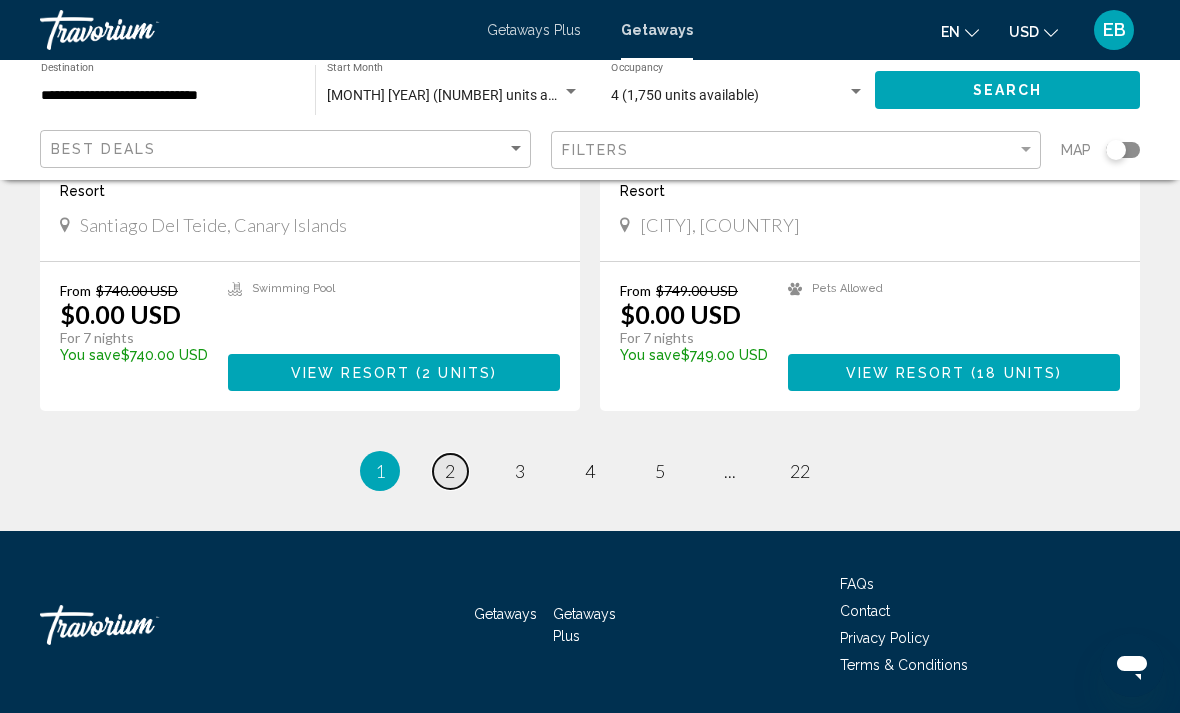 click on "2" at bounding box center (450, 471) 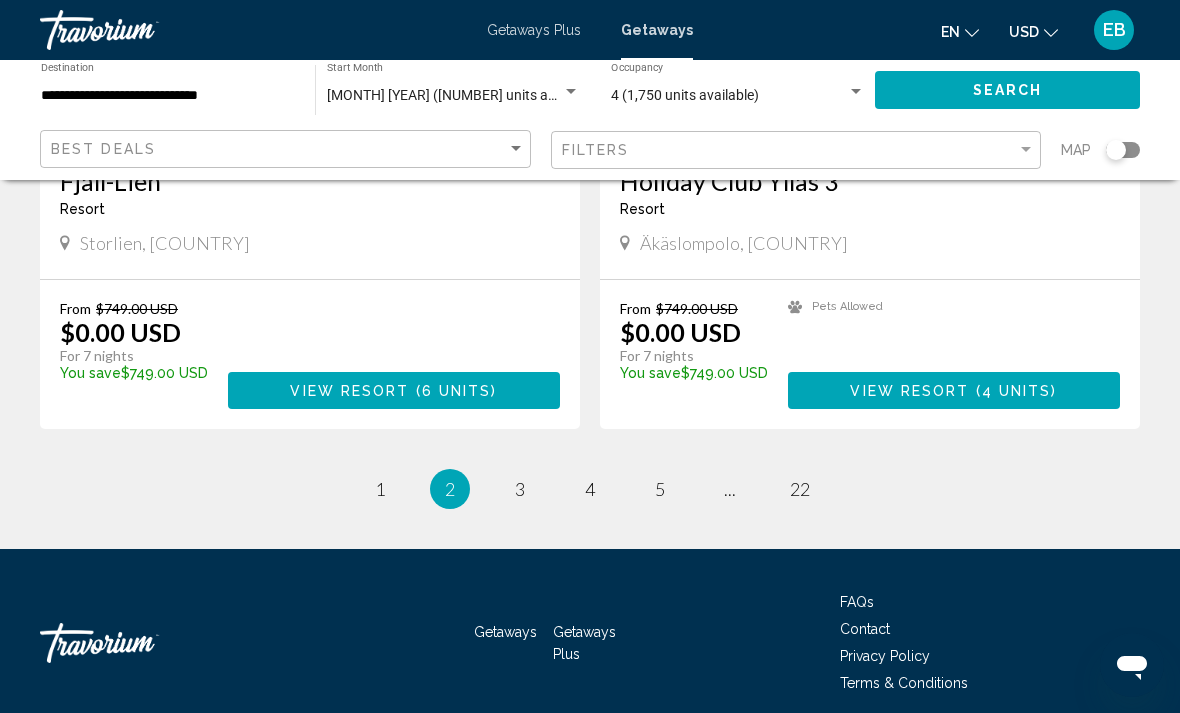 scroll, scrollTop: 3679, scrollLeft: 0, axis: vertical 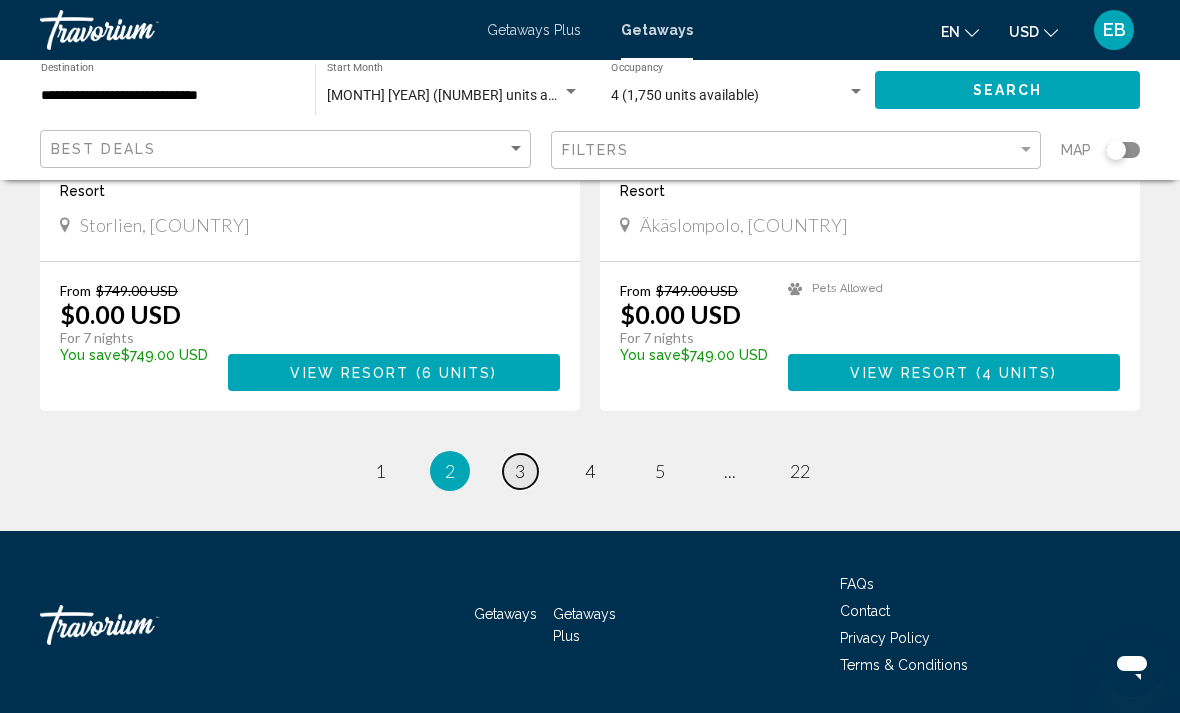click on "3" at bounding box center [520, 471] 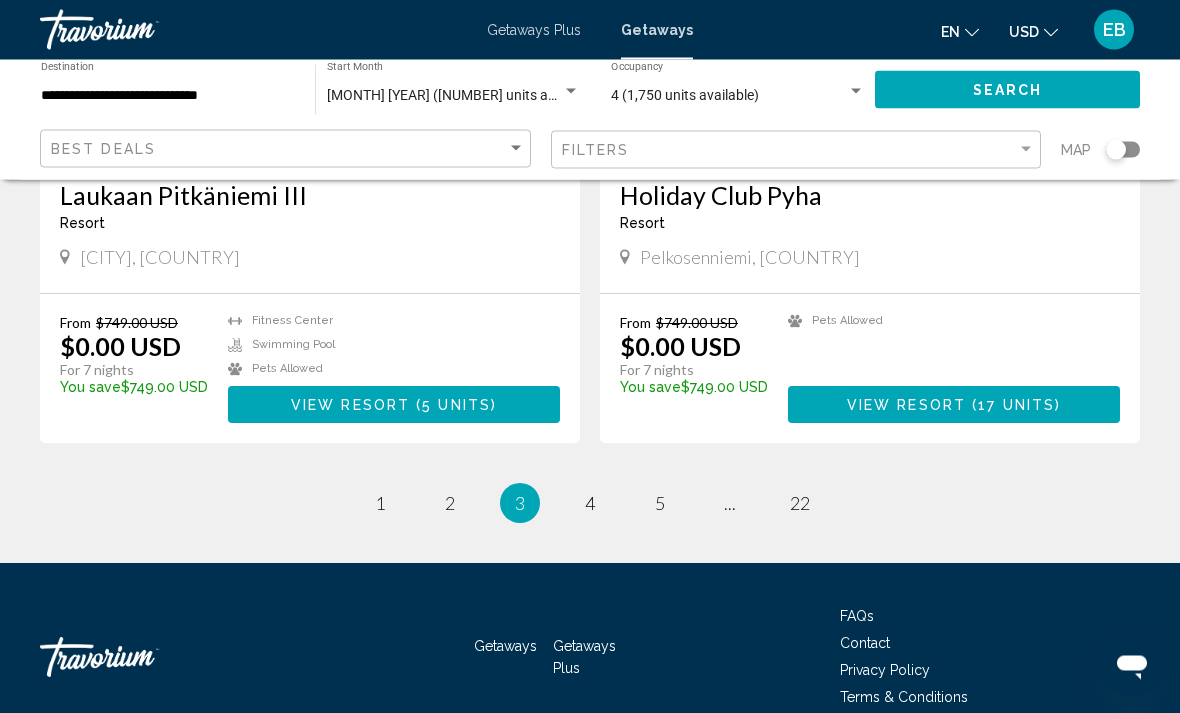 scroll, scrollTop: 3679, scrollLeft: 0, axis: vertical 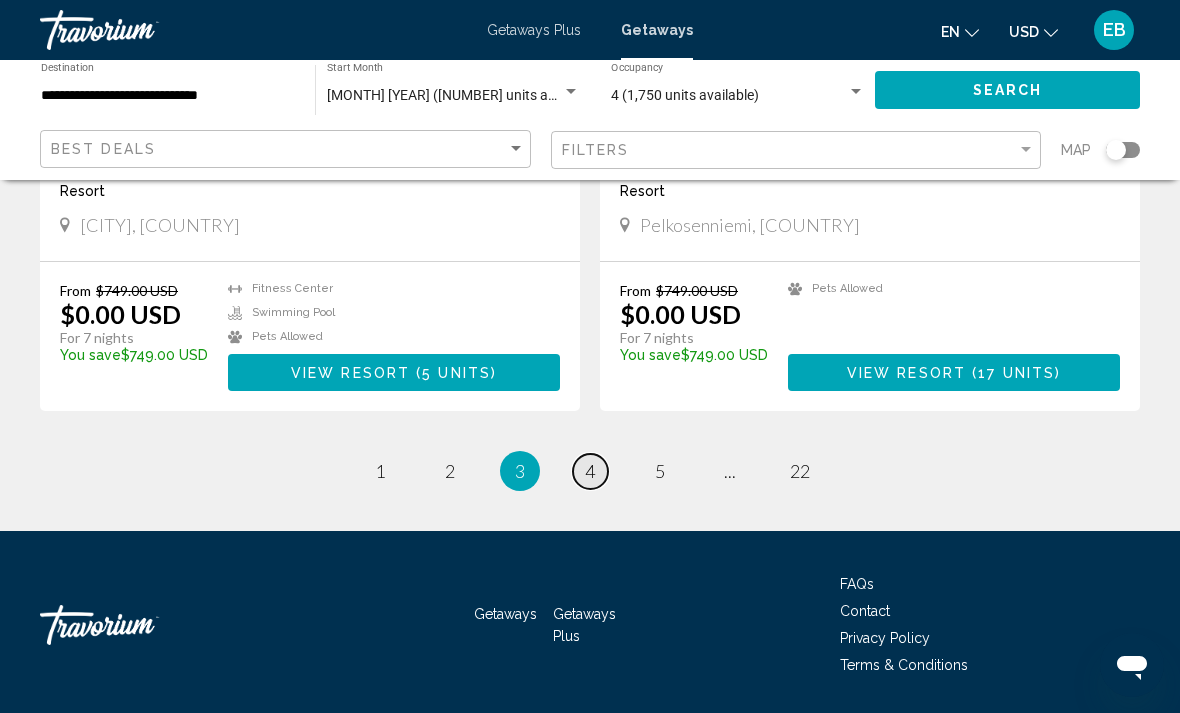 click on "4" at bounding box center (590, 471) 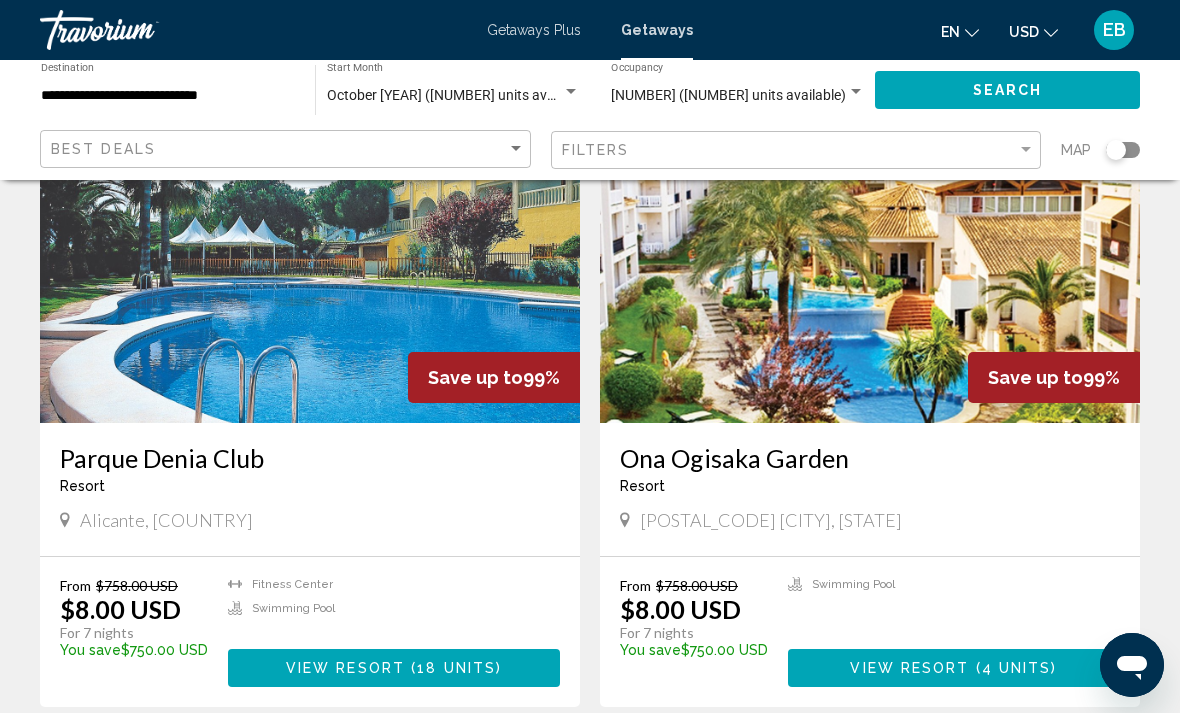 scroll, scrollTop: 783, scrollLeft: 0, axis: vertical 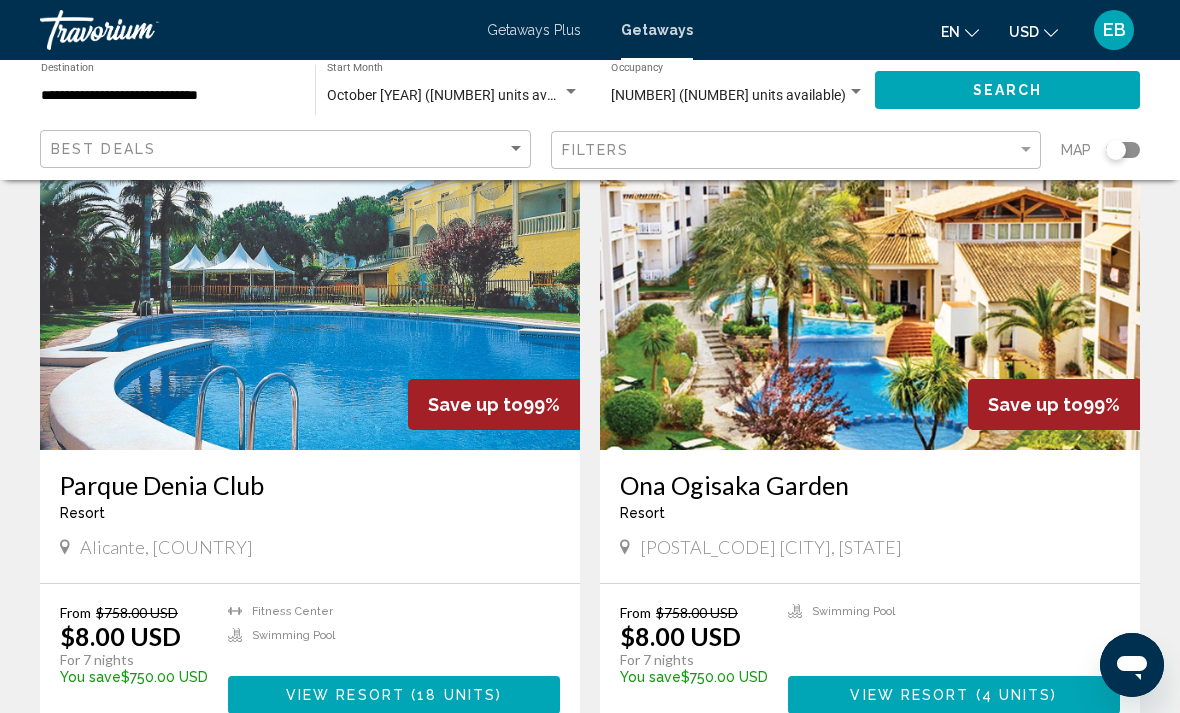 click at bounding box center (870, 290) 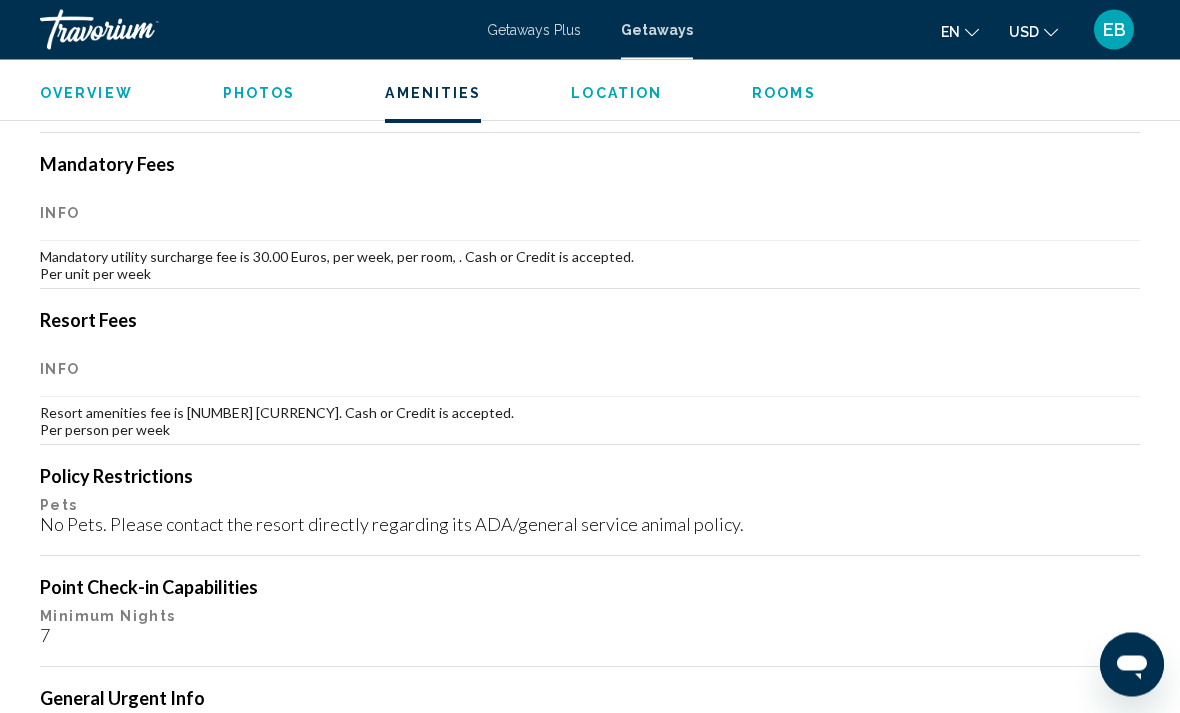 scroll, scrollTop: 2123, scrollLeft: 0, axis: vertical 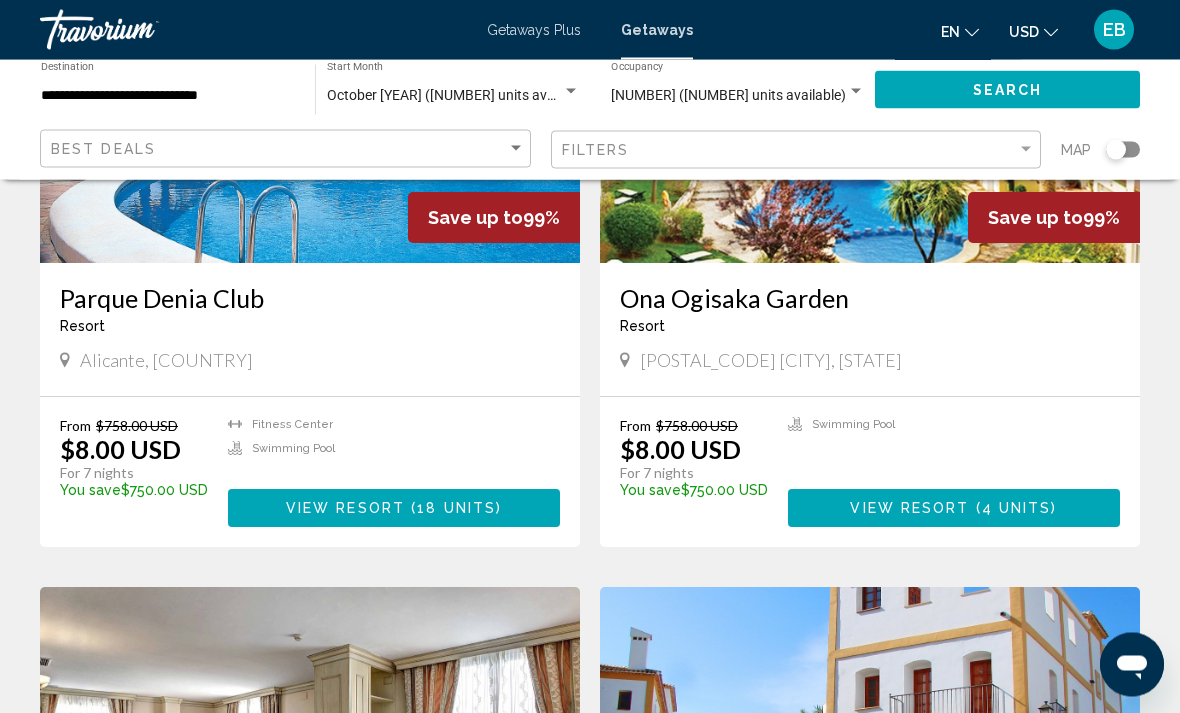 click at bounding box center [310, 104] 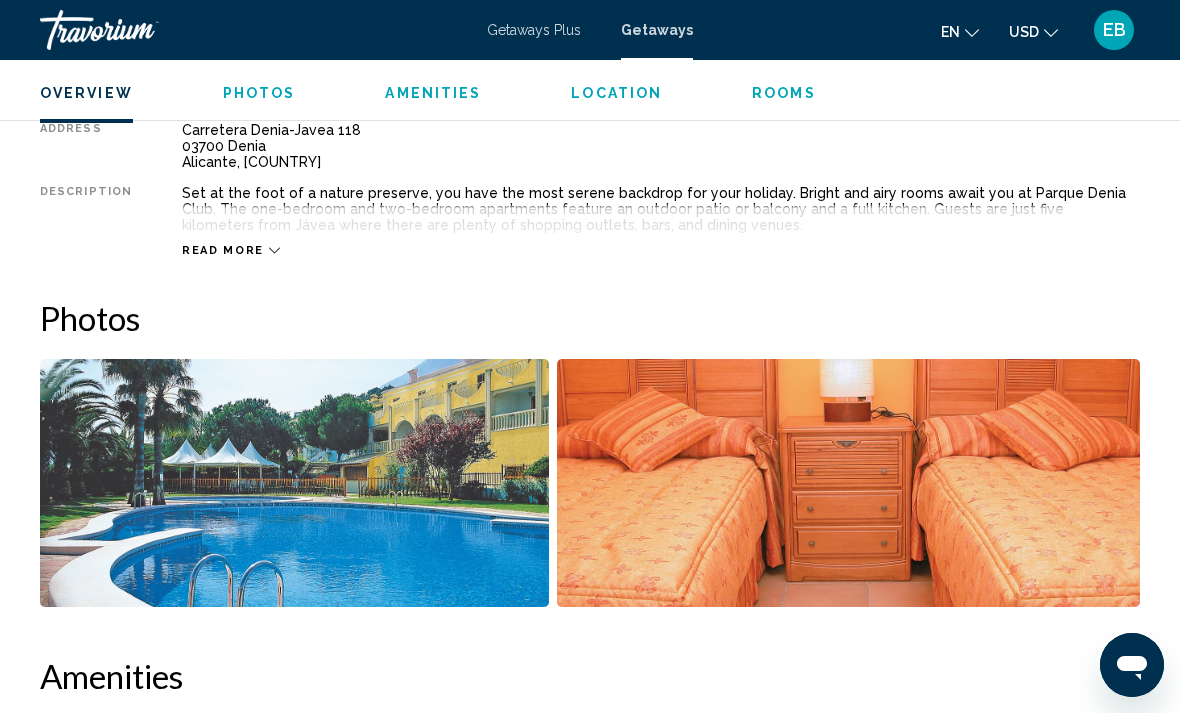 scroll, scrollTop: 1063, scrollLeft: 0, axis: vertical 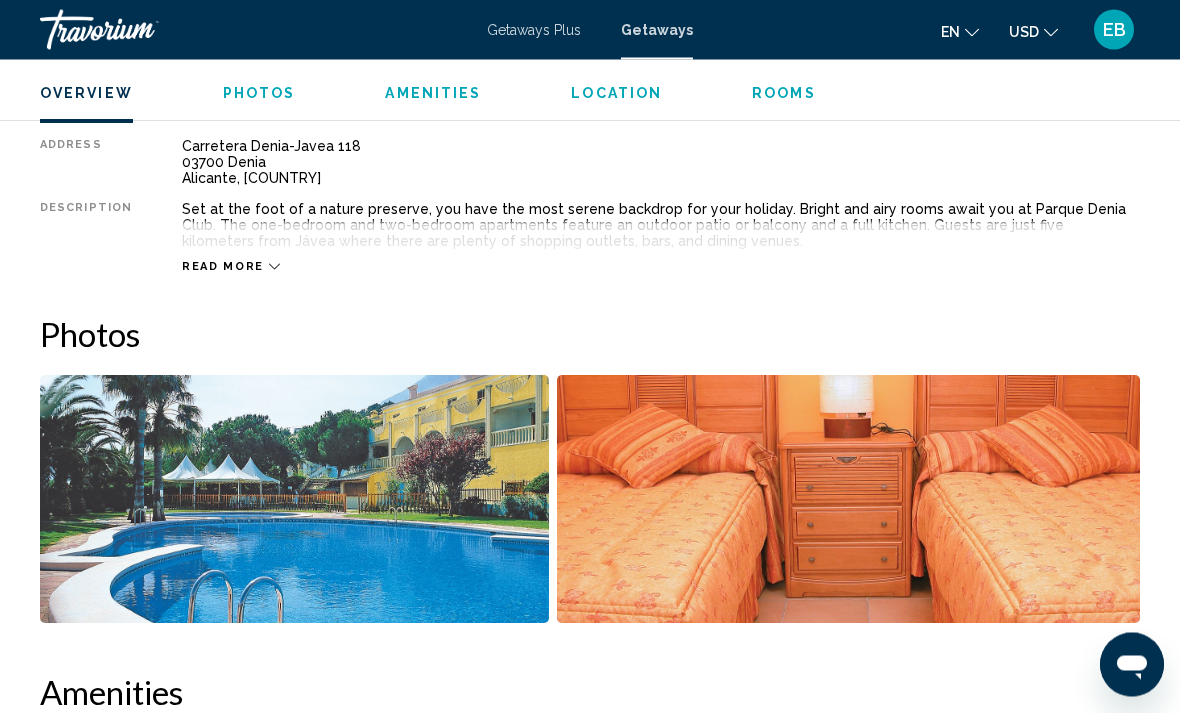 click on "Photos" at bounding box center [259, 93] 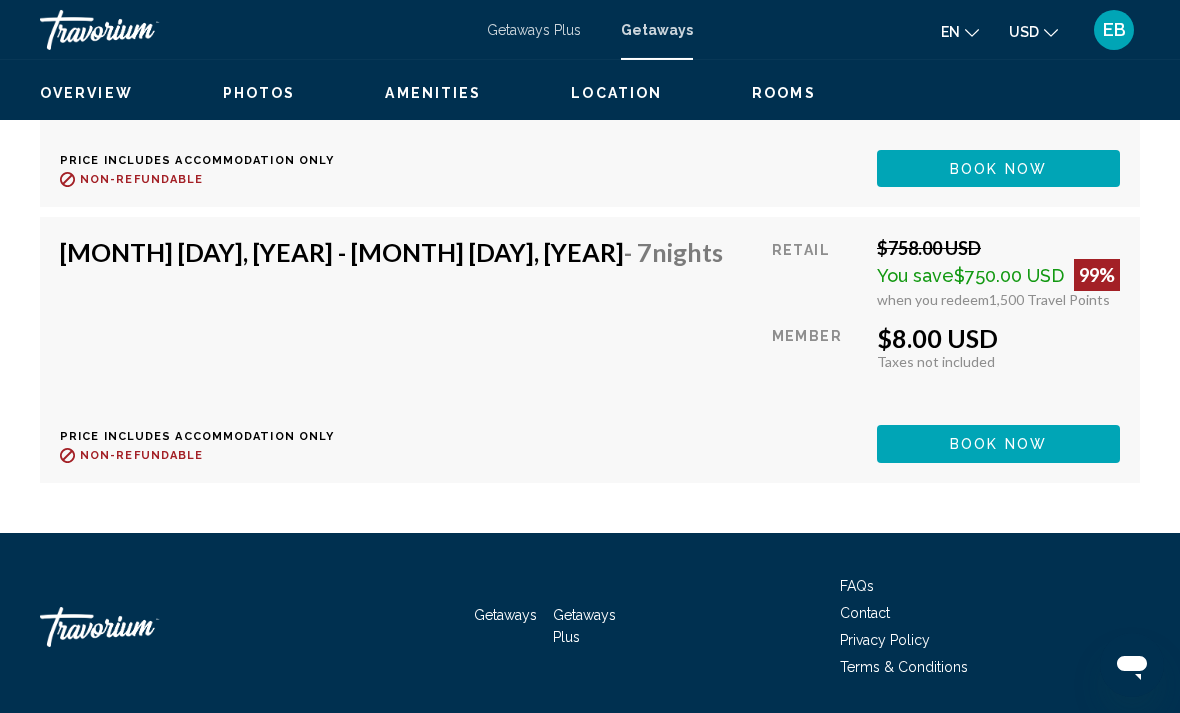 scroll, scrollTop: 5471, scrollLeft: 0, axis: vertical 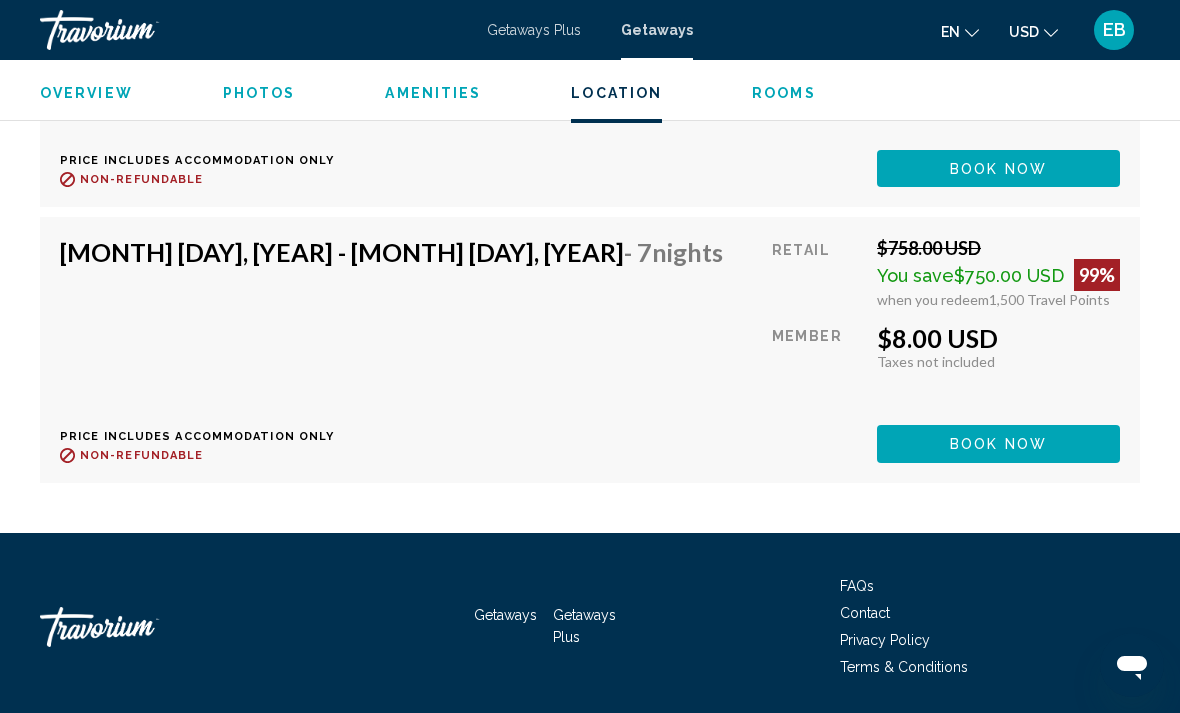 click on "Book now" at bounding box center [998, -1331] 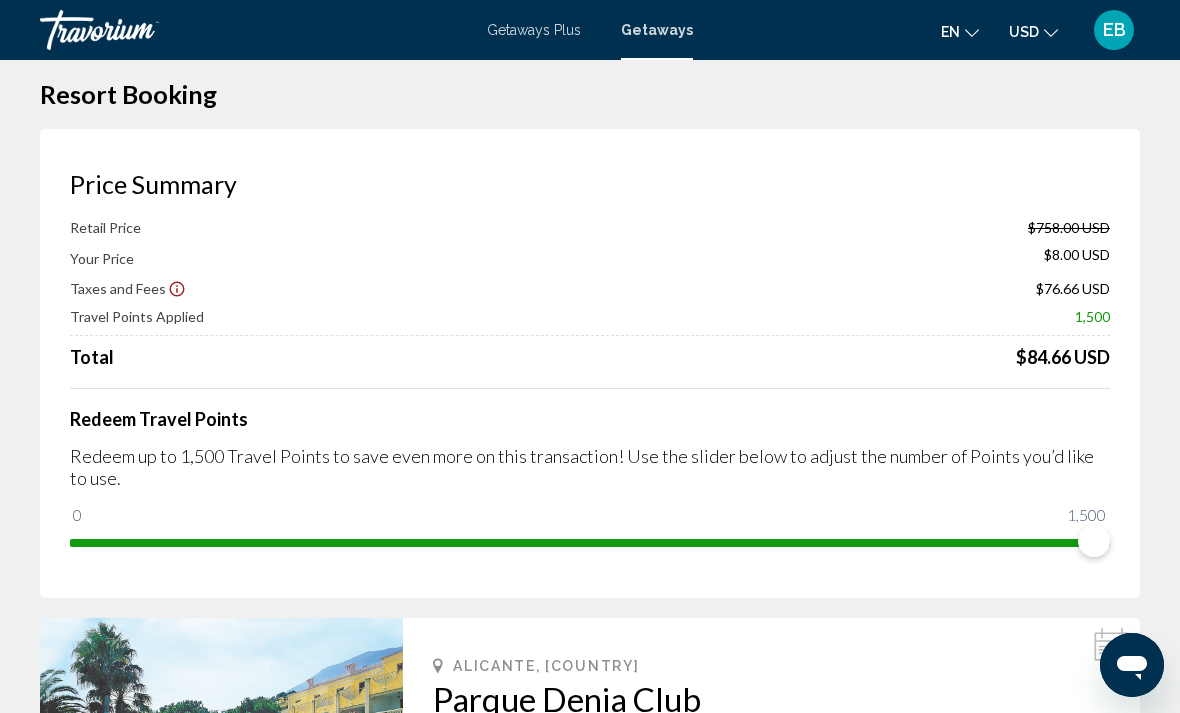 scroll, scrollTop: 20, scrollLeft: 0, axis: vertical 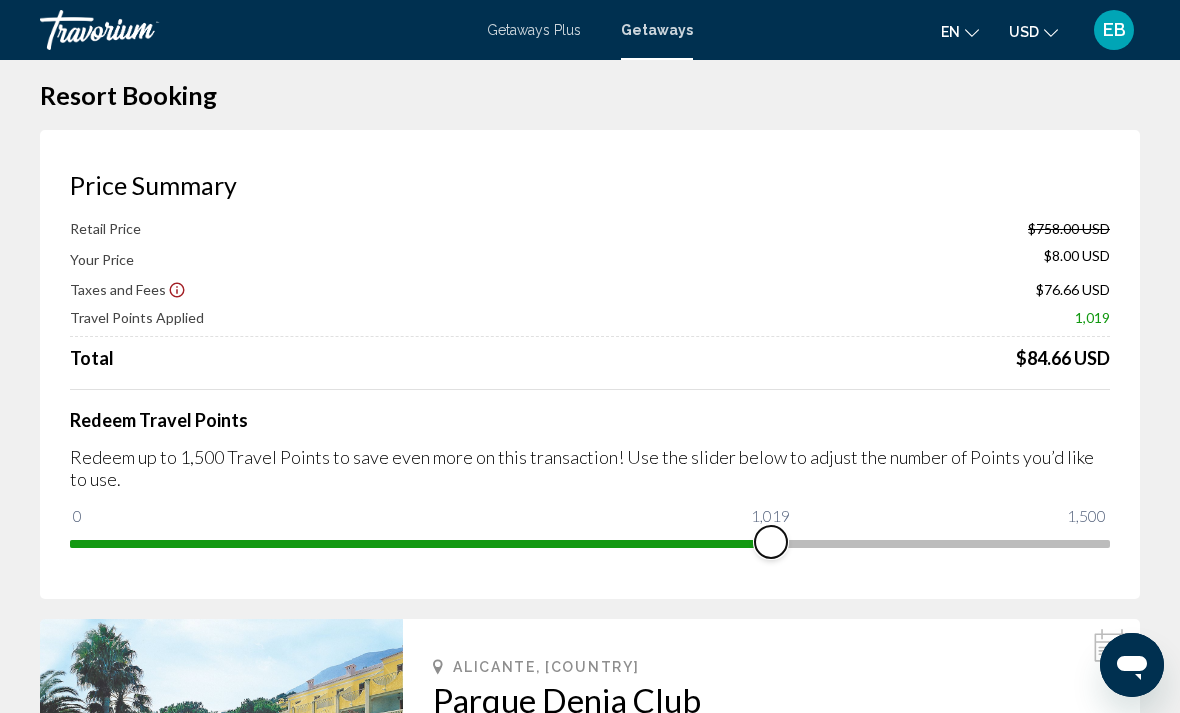 drag, startPoint x: 1095, startPoint y: 542, endPoint x: 770, endPoint y: 582, distance: 327.4523 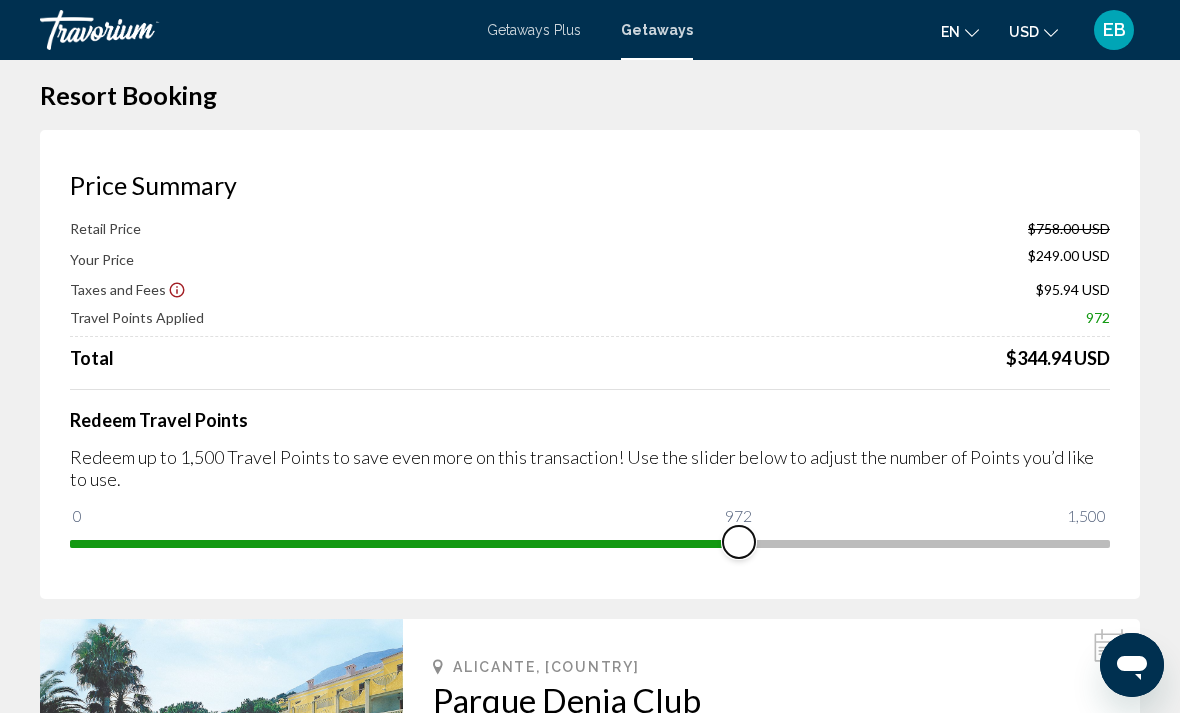 drag, startPoint x: 757, startPoint y: 543, endPoint x: 739, endPoint y: 544, distance: 18.027756 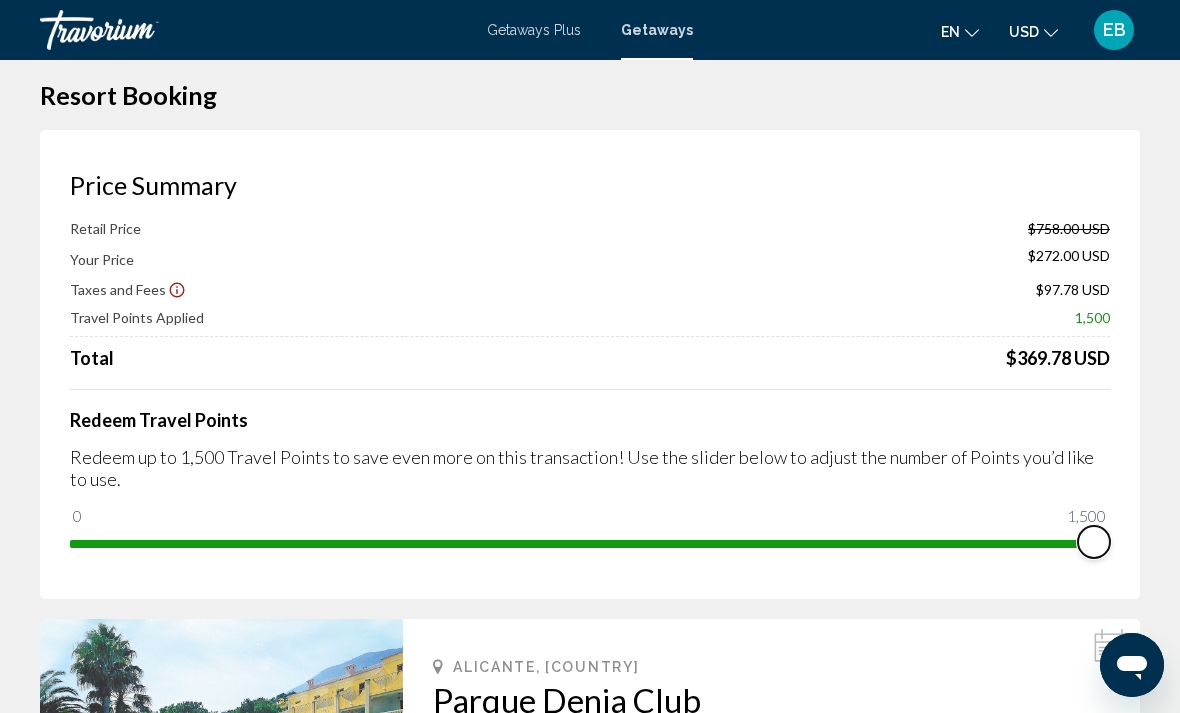 drag, startPoint x: 753, startPoint y: 545, endPoint x: 1179, endPoint y: 529, distance: 426.30035 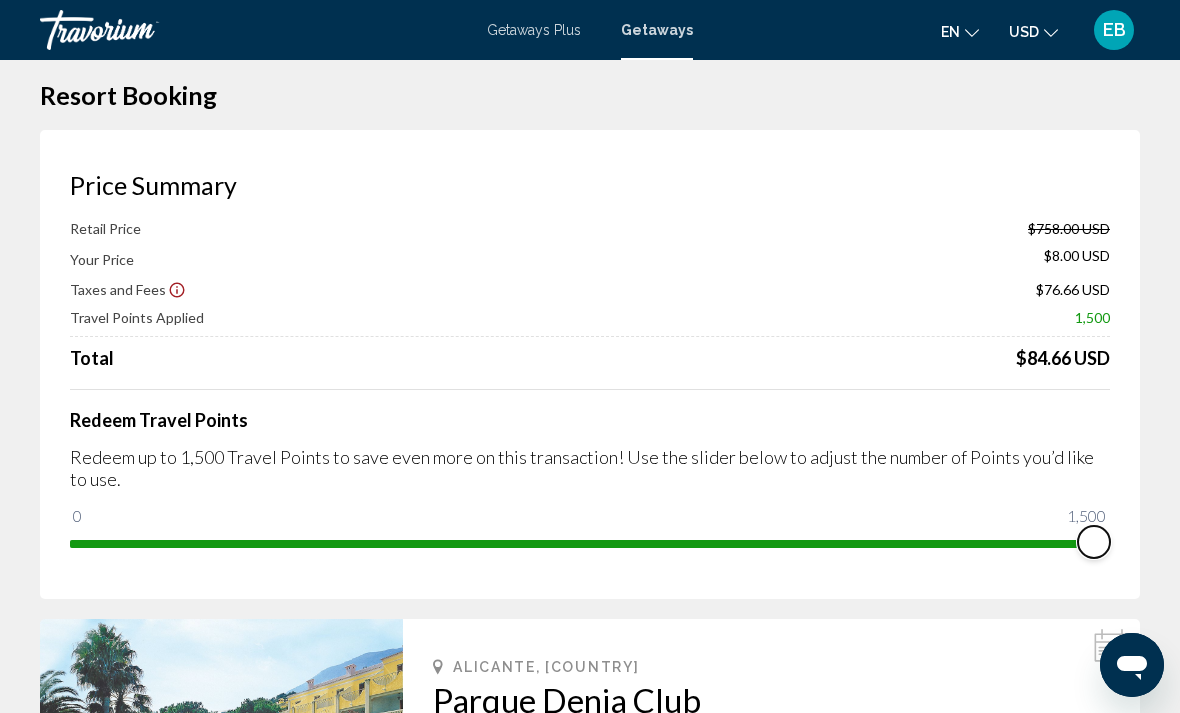 scroll, scrollTop: 0, scrollLeft: 0, axis: both 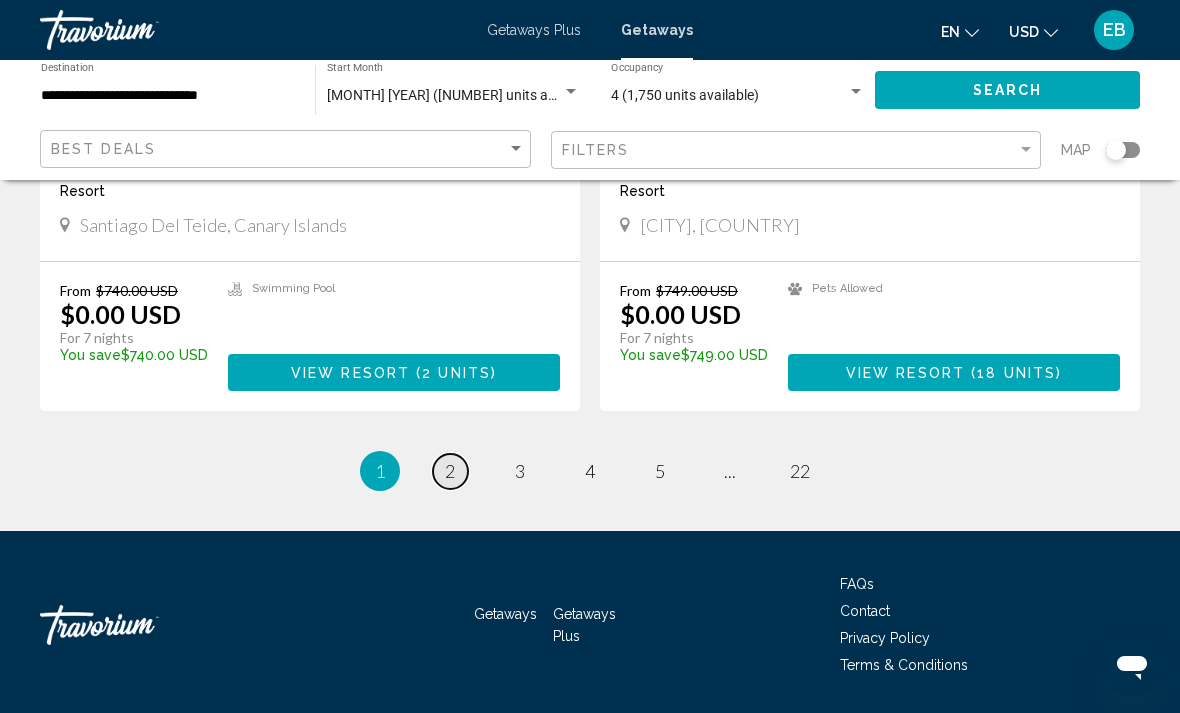 click on "2" at bounding box center (450, 471) 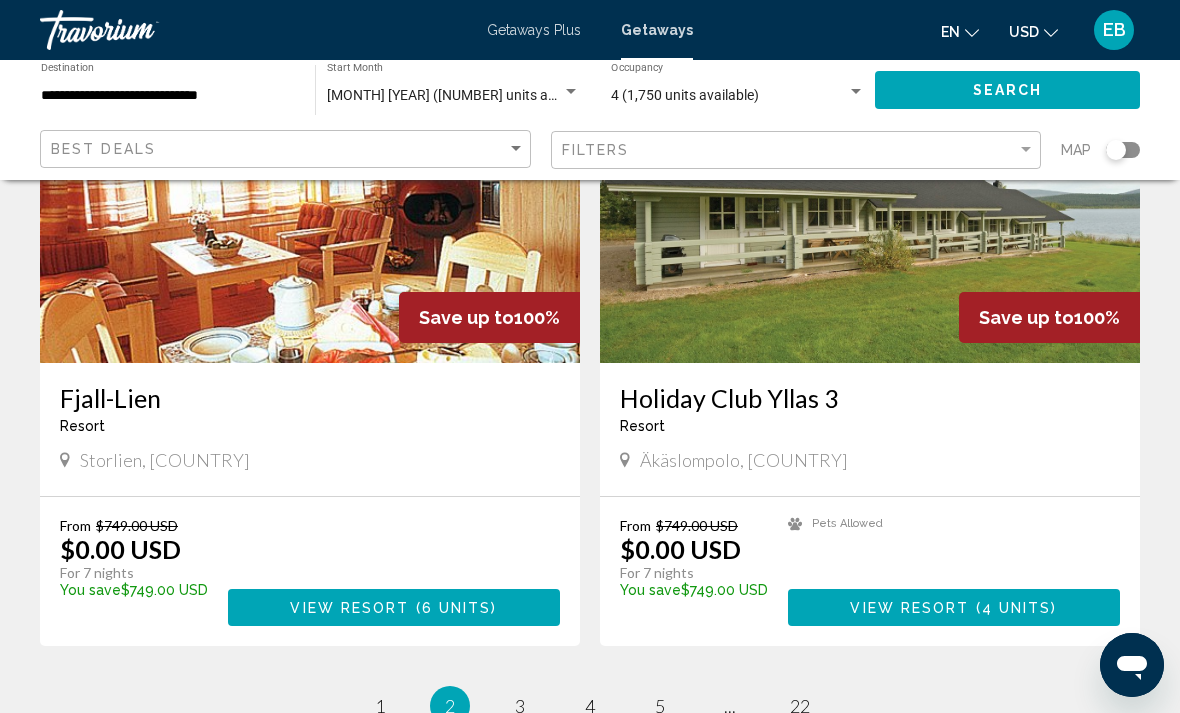 scroll, scrollTop: 3679, scrollLeft: 0, axis: vertical 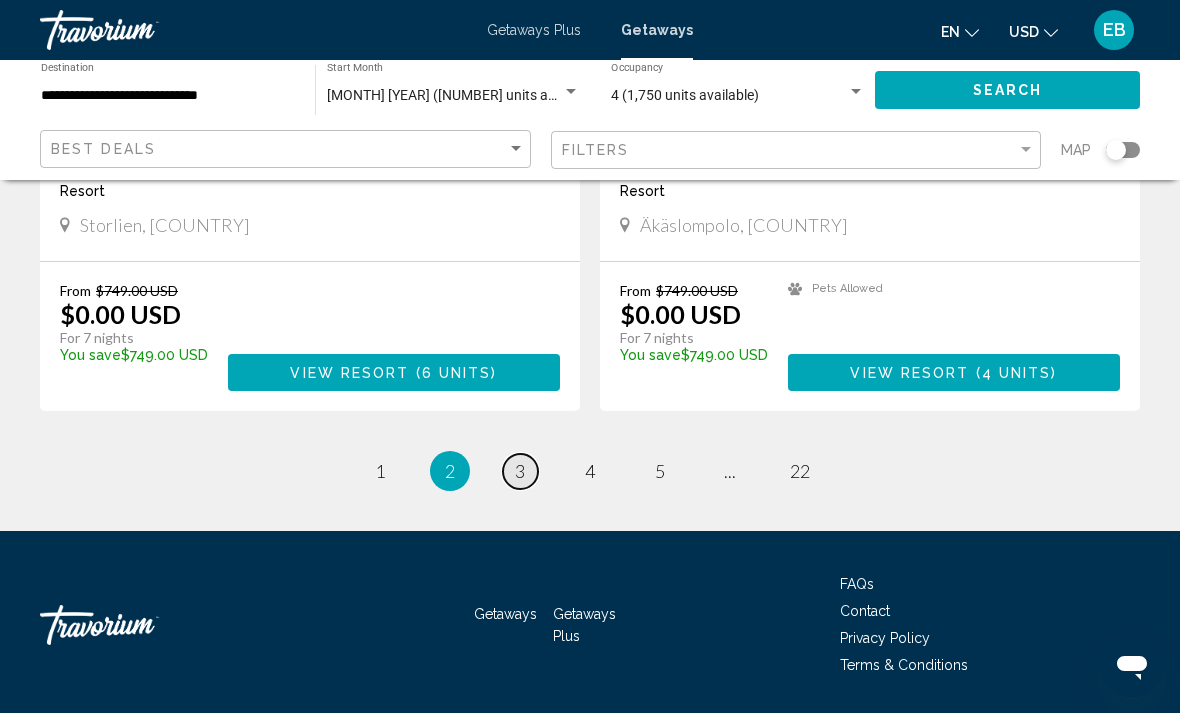 click on "3" at bounding box center [520, 471] 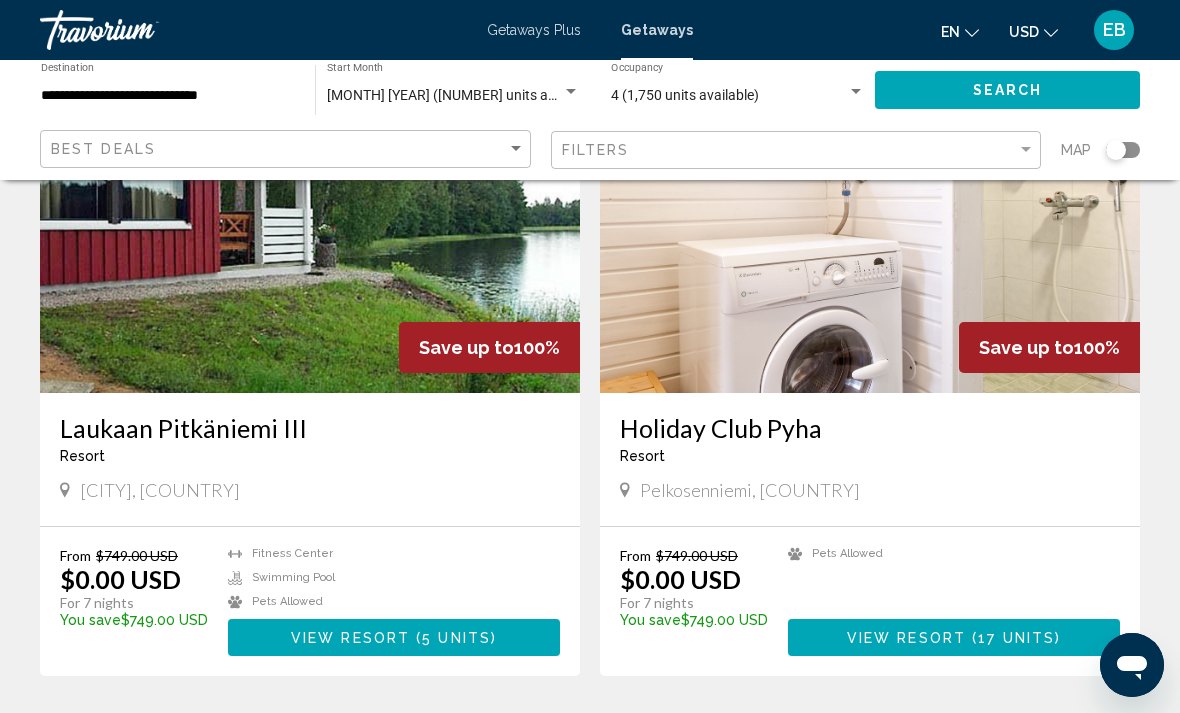 scroll, scrollTop: 3679, scrollLeft: 0, axis: vertical 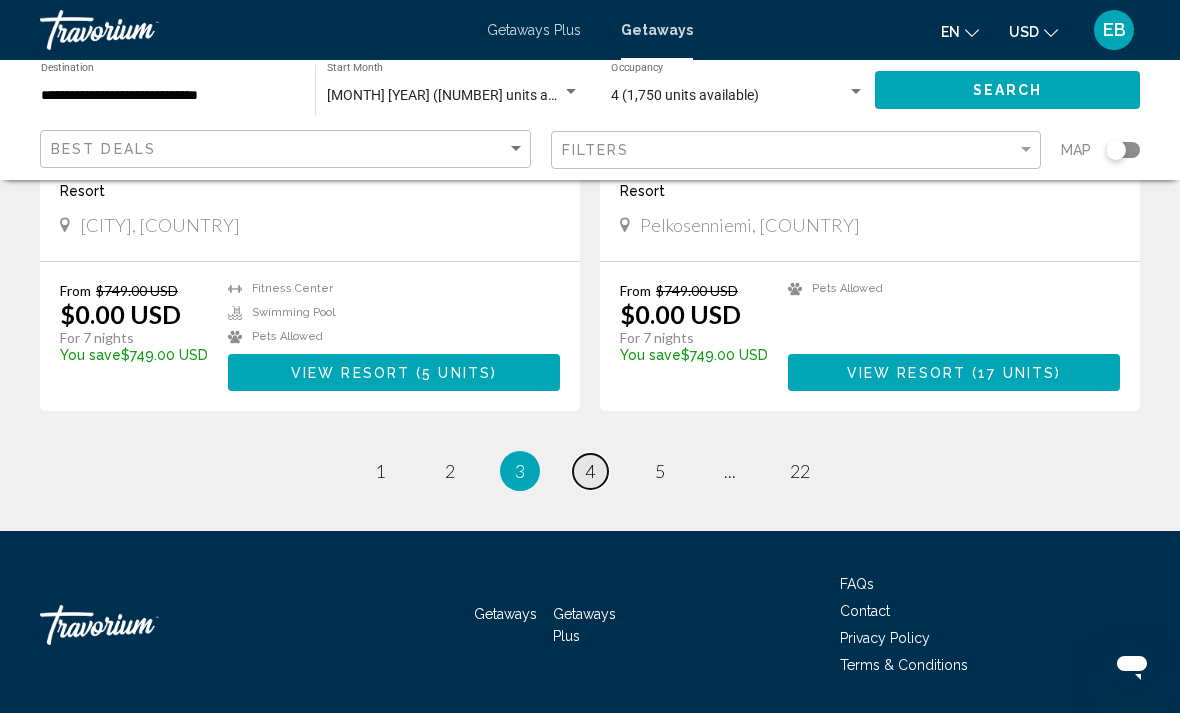 click on "4" at bounding box center (590, 471) 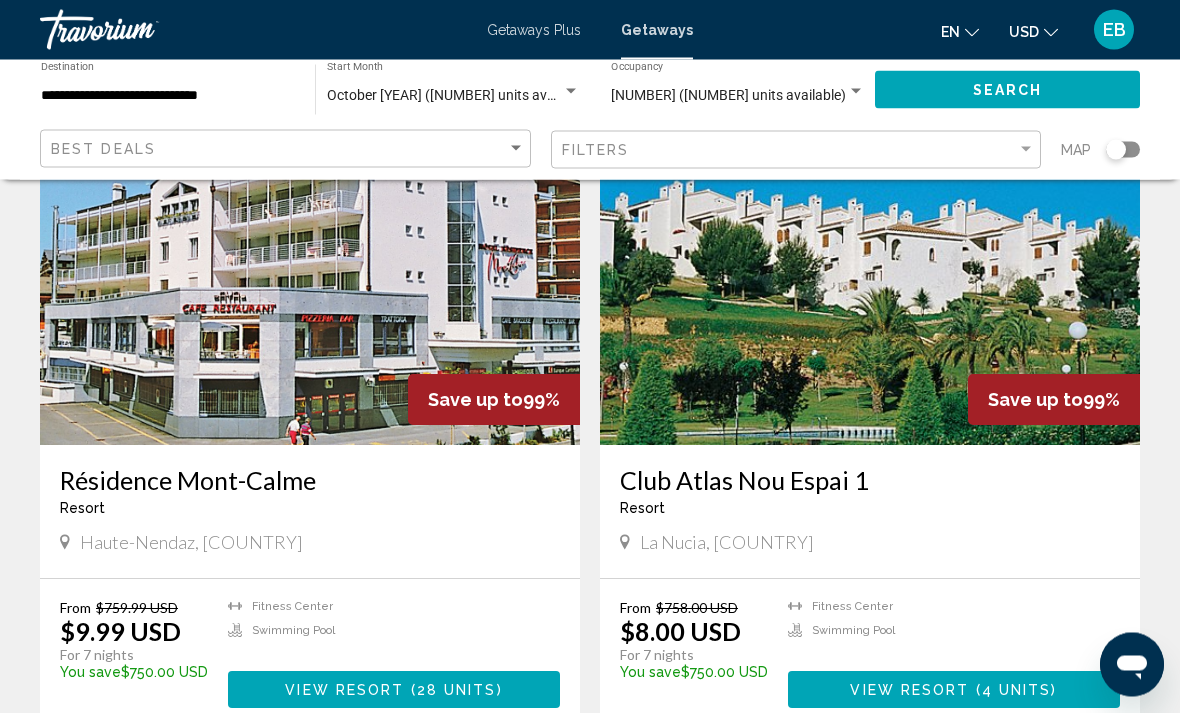 scroll, scrollTop: 0, scrollLeft: 0, axis: both 